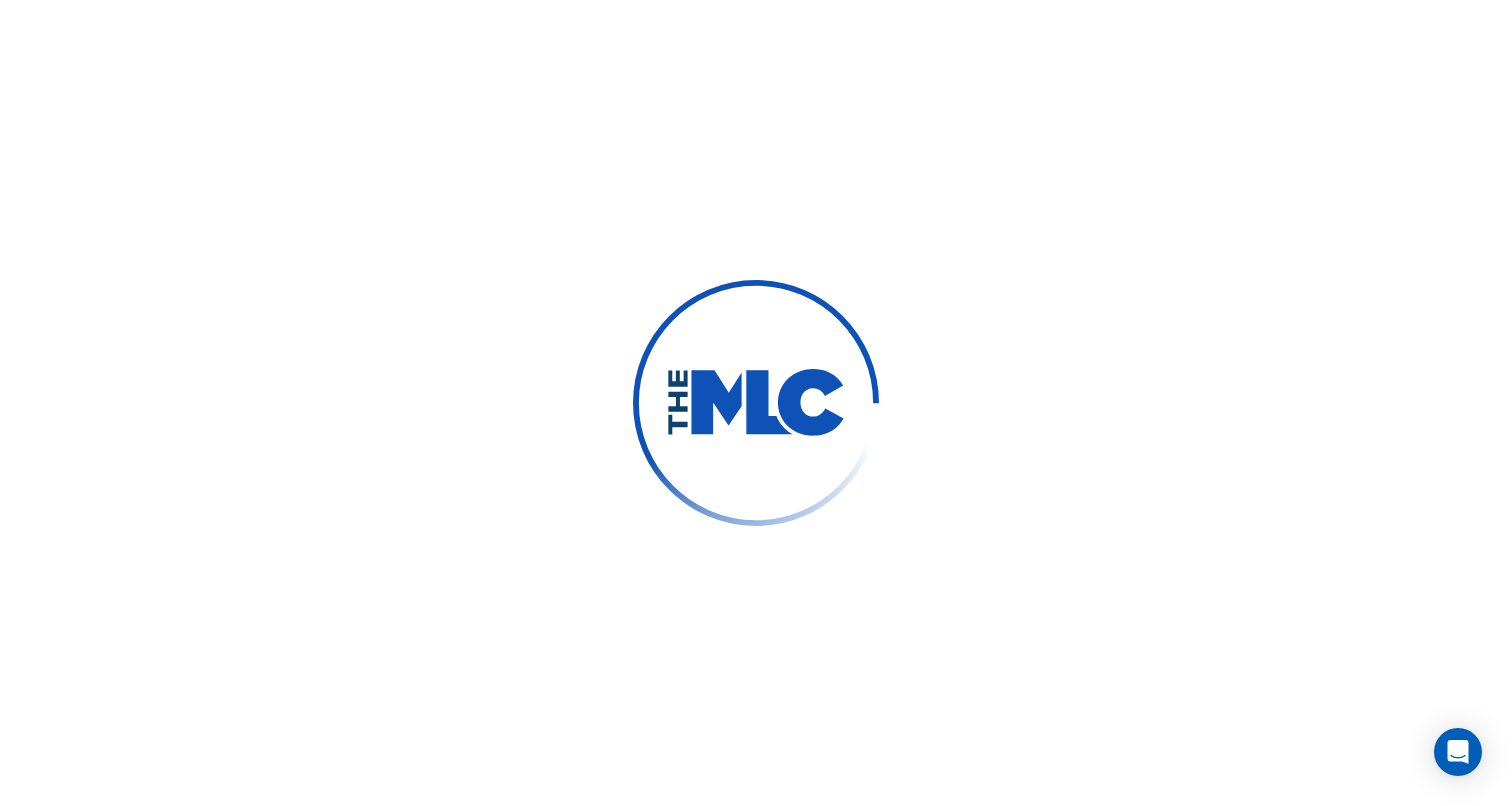 scroll, scrollTop: 0, scrollLeft: 0, axis: both 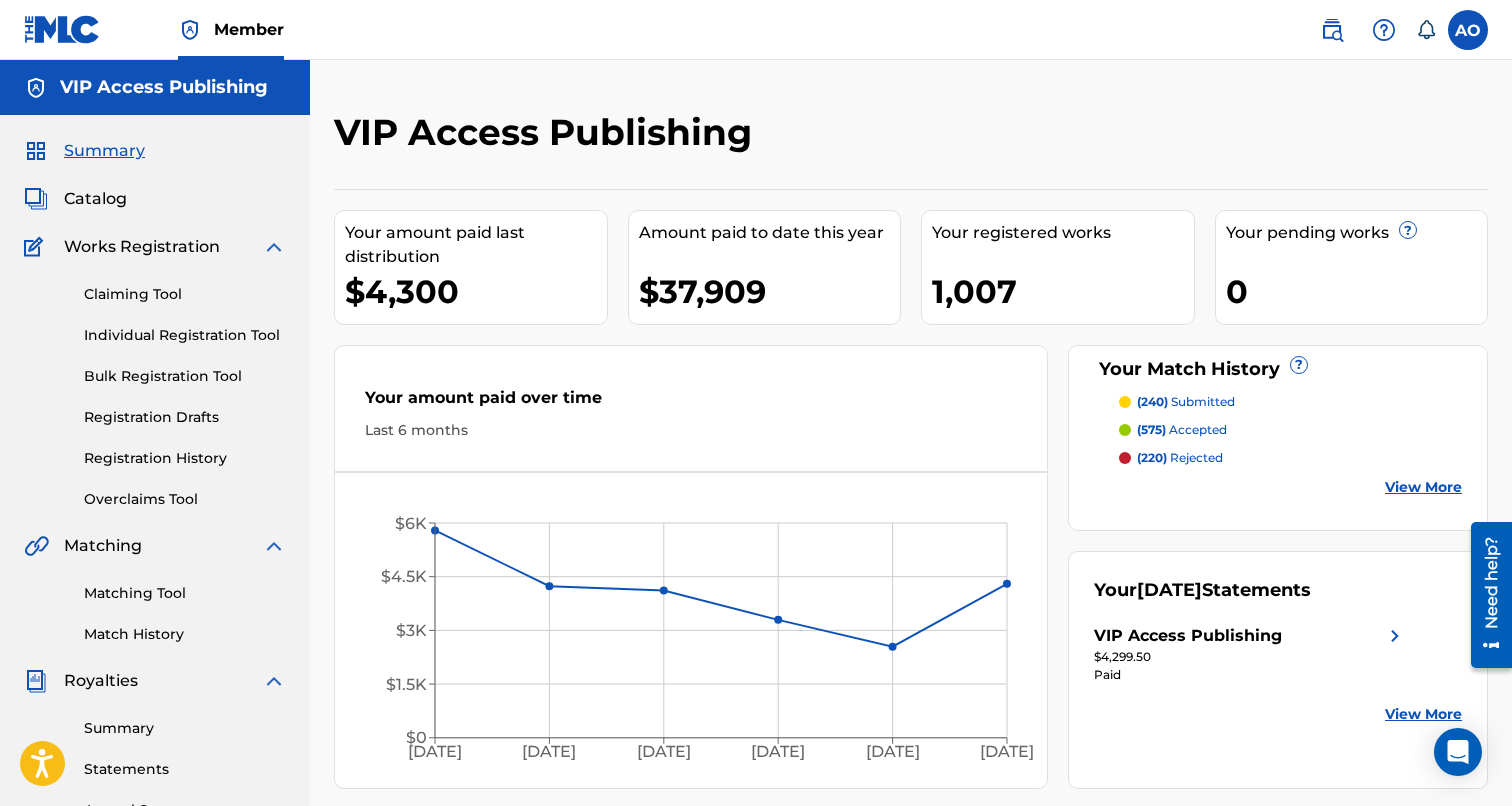 click on "Catalog" at bounding box center (95, 199) 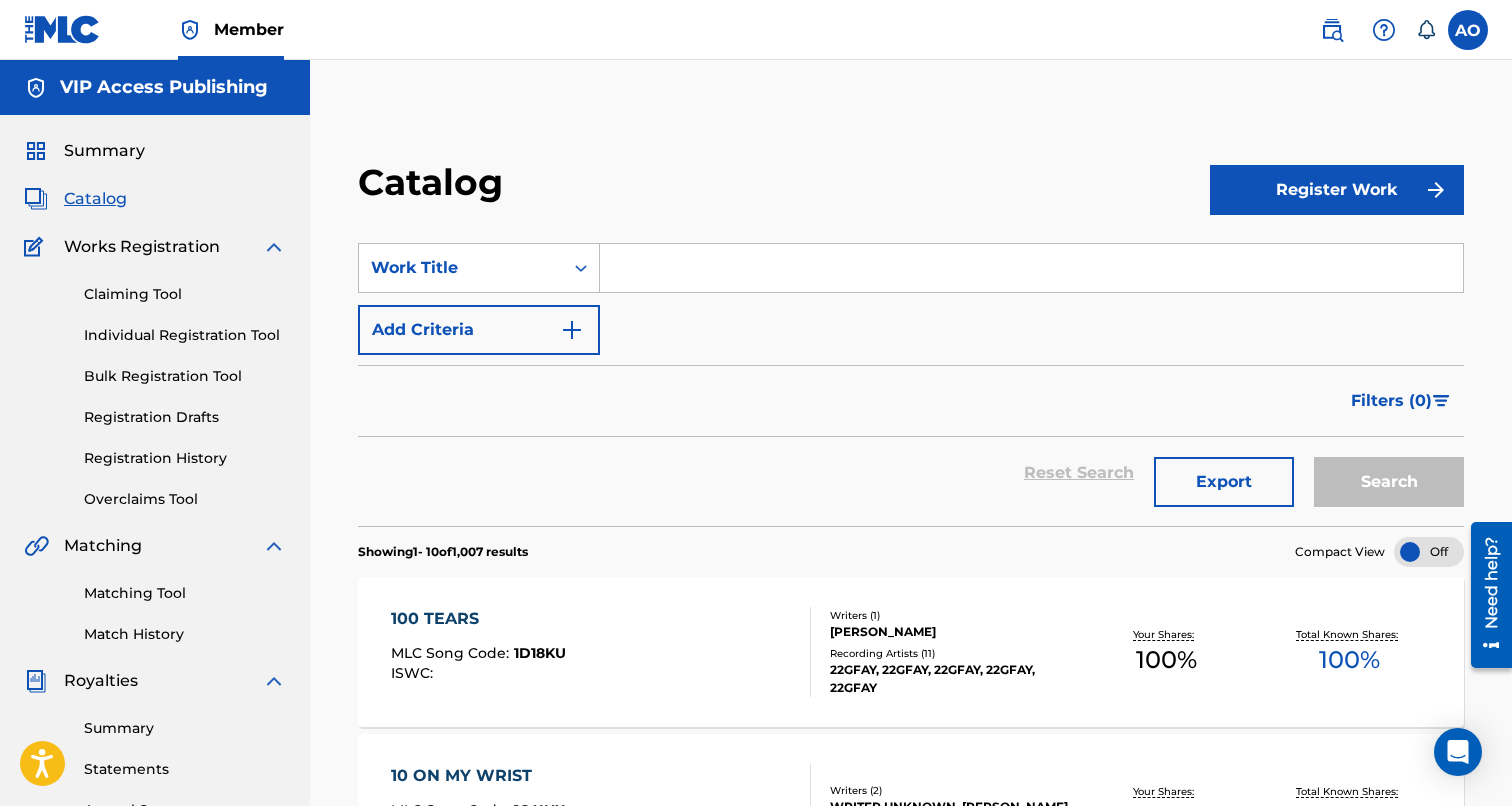 click on "Claiming Tool Individual Registration Tool Bulk Registration Tool Registration Drafts Registration History Overclaims Tool" at bounding box center [155, 384] 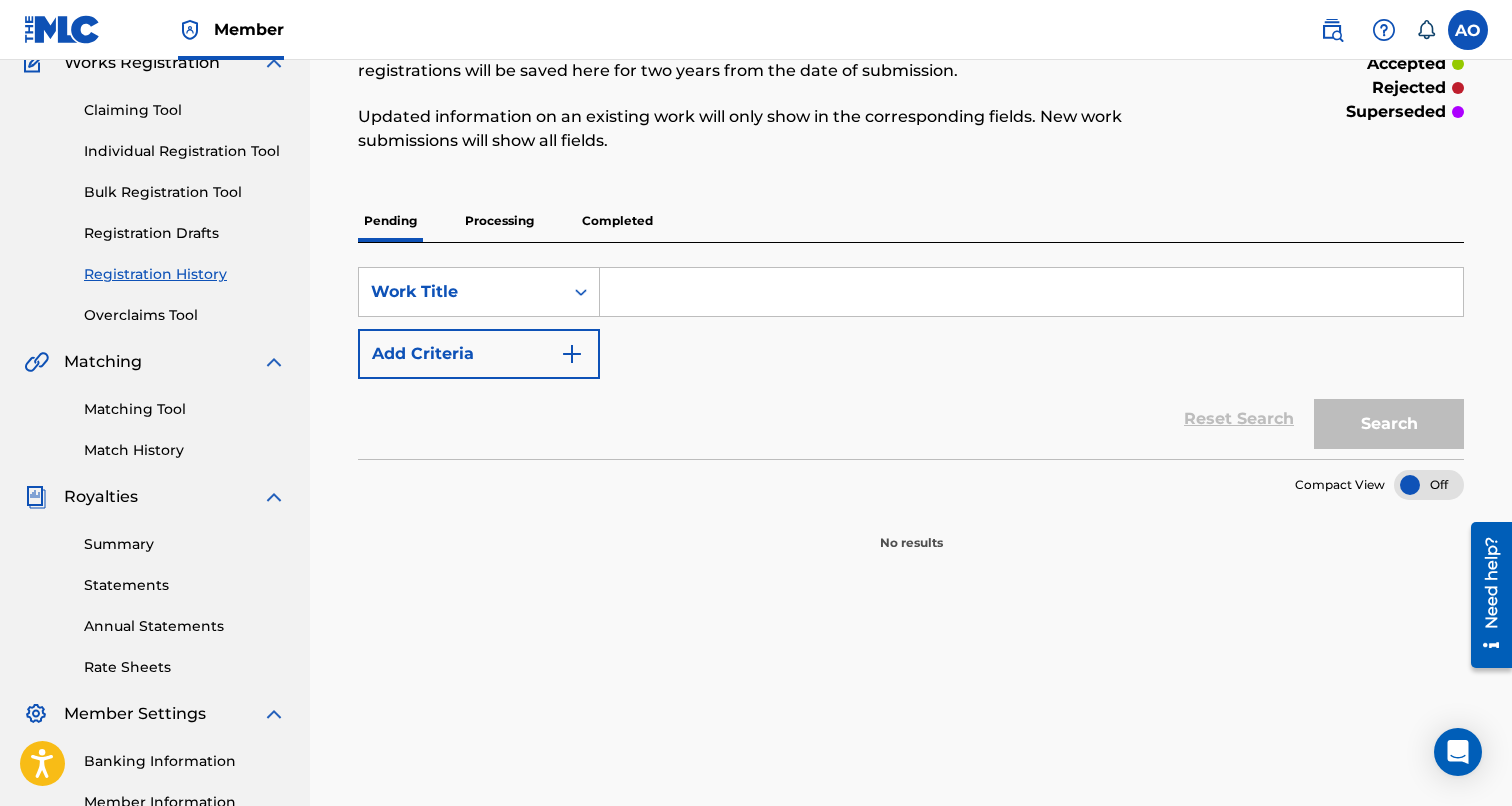 scroll, scrollTop: 180, scrollLeft: 0, axis: vertical 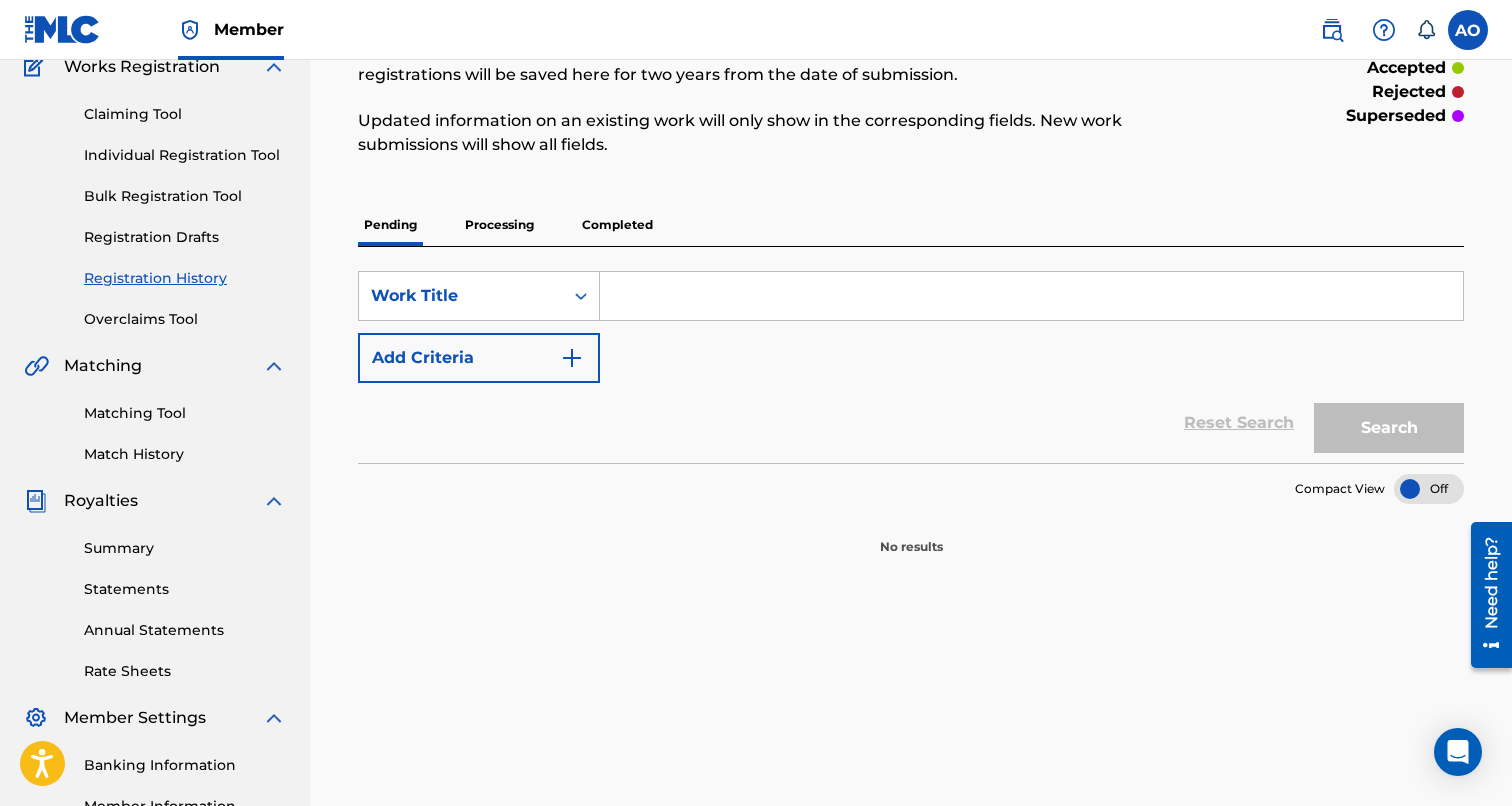 click on "Processing" at bounding box center (499, 225) 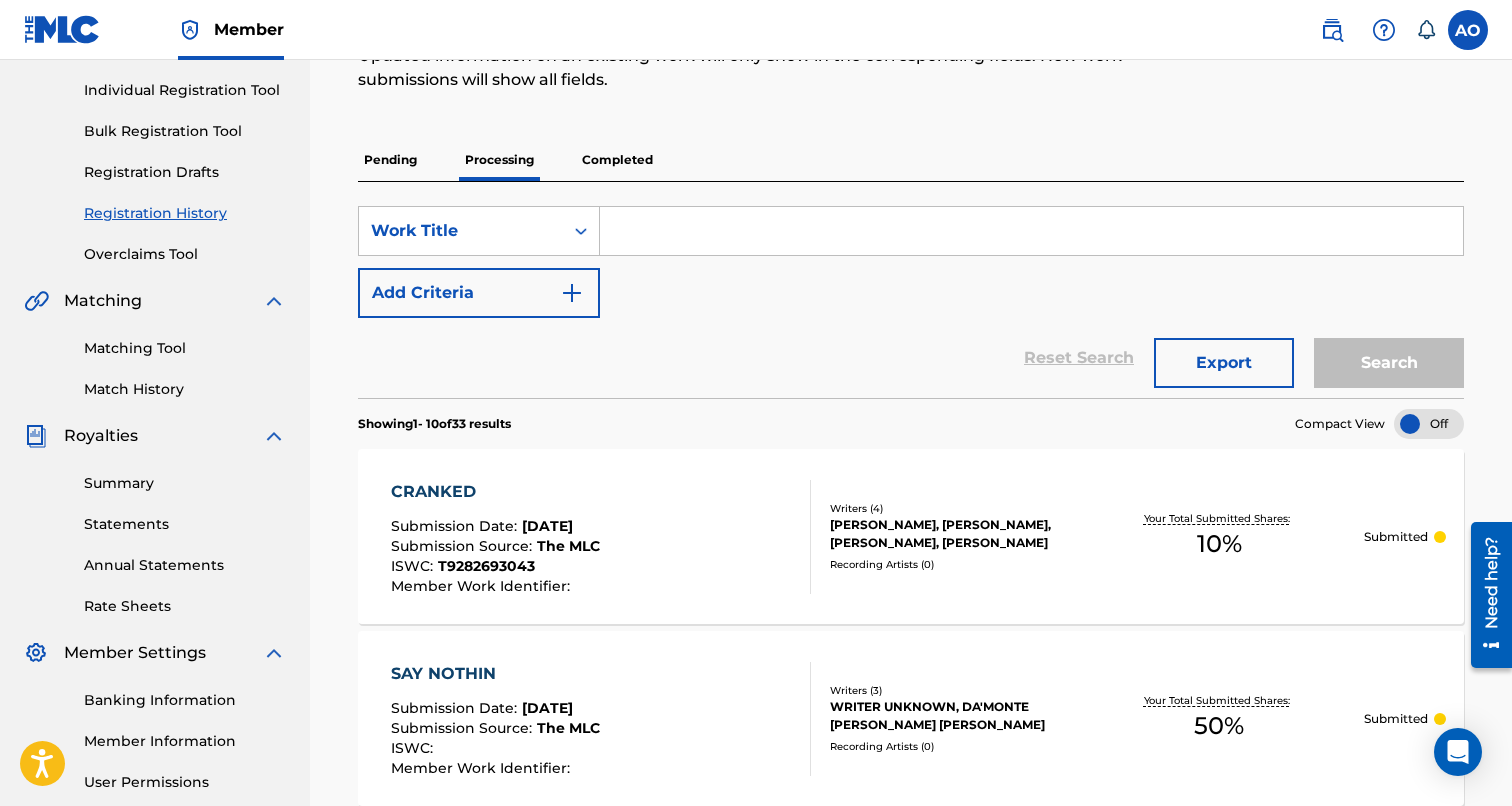 scroll, scrollTop: 249, scrollLeft: 0, axis: vertical 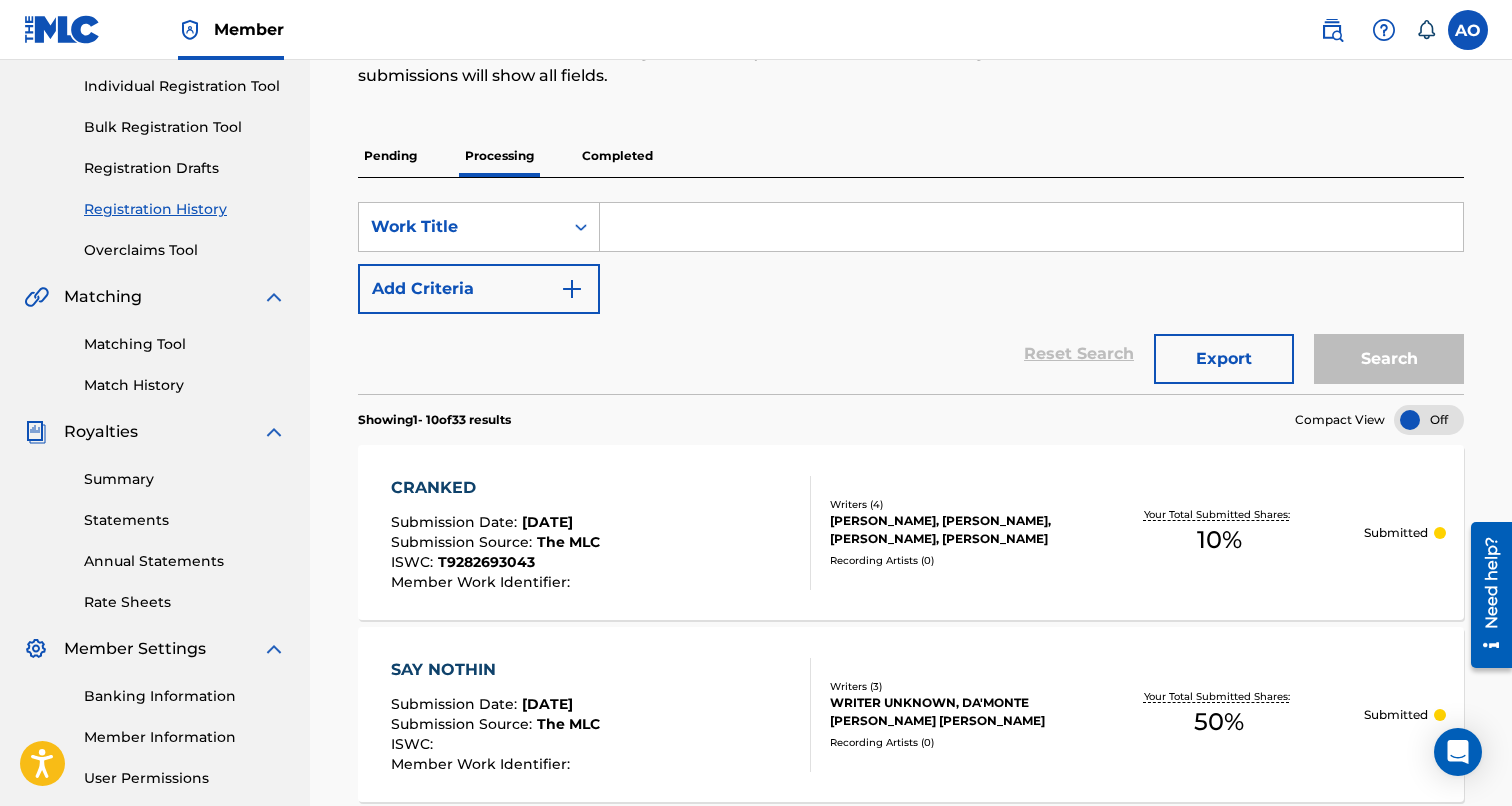 click on "Completed" at bounding box center [617, 156] 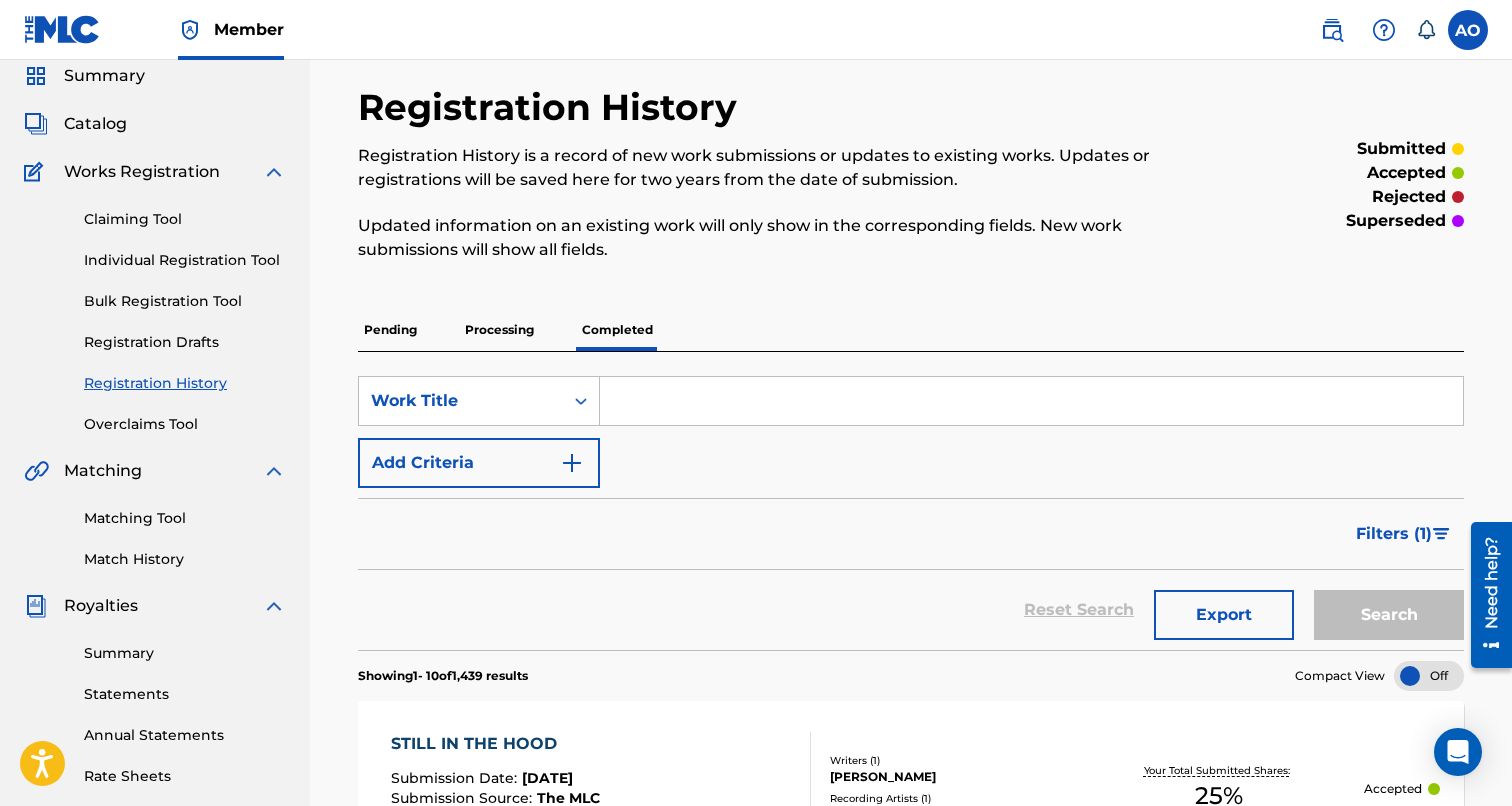 scroll, scrollTop: 73, scrollLeft: 0, axis: vertical 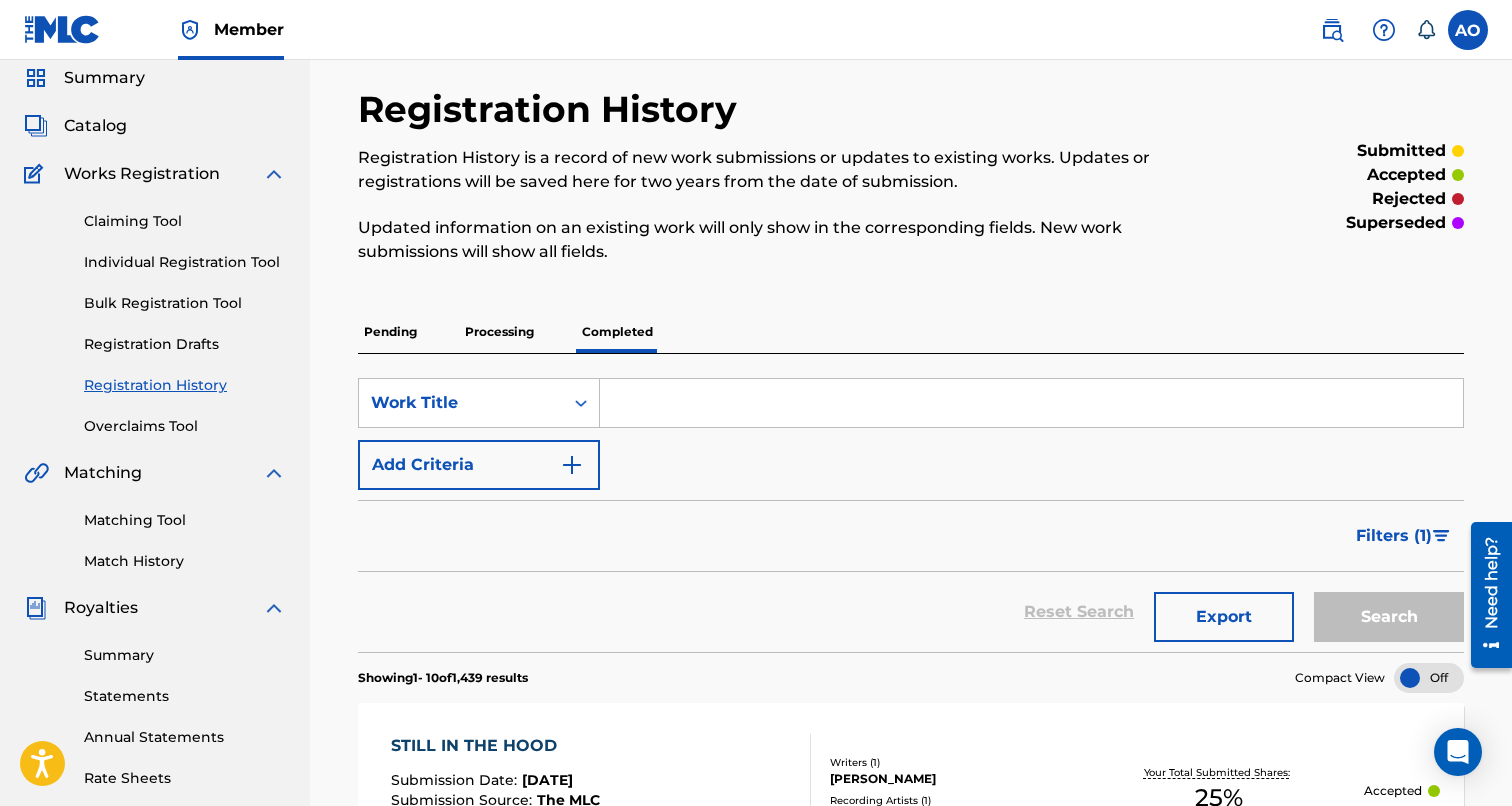 click on "Filters ( 1 )" at bounding box center (1404, 536) 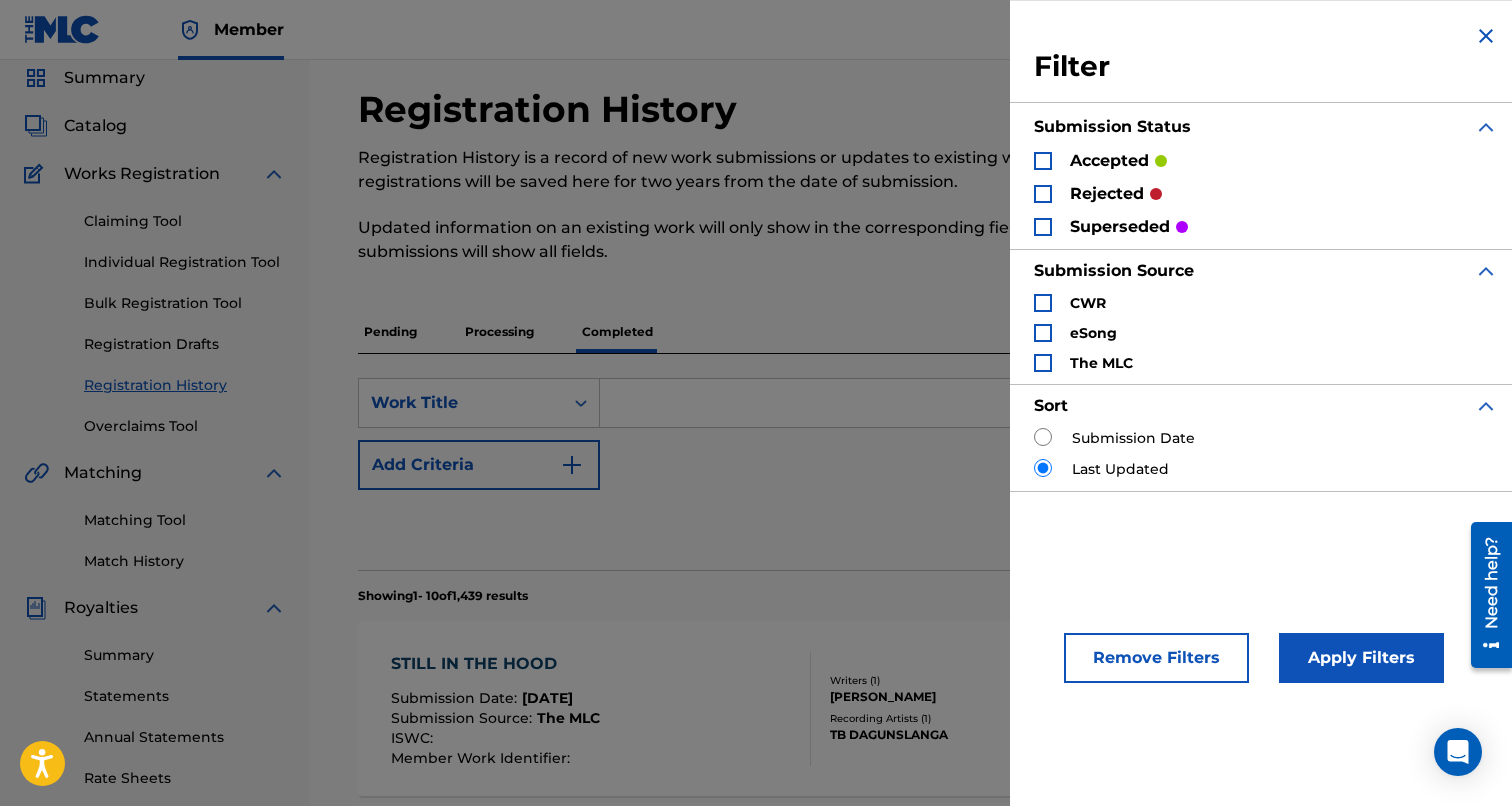 click on "accepted" at bounding box center (1109, 161) 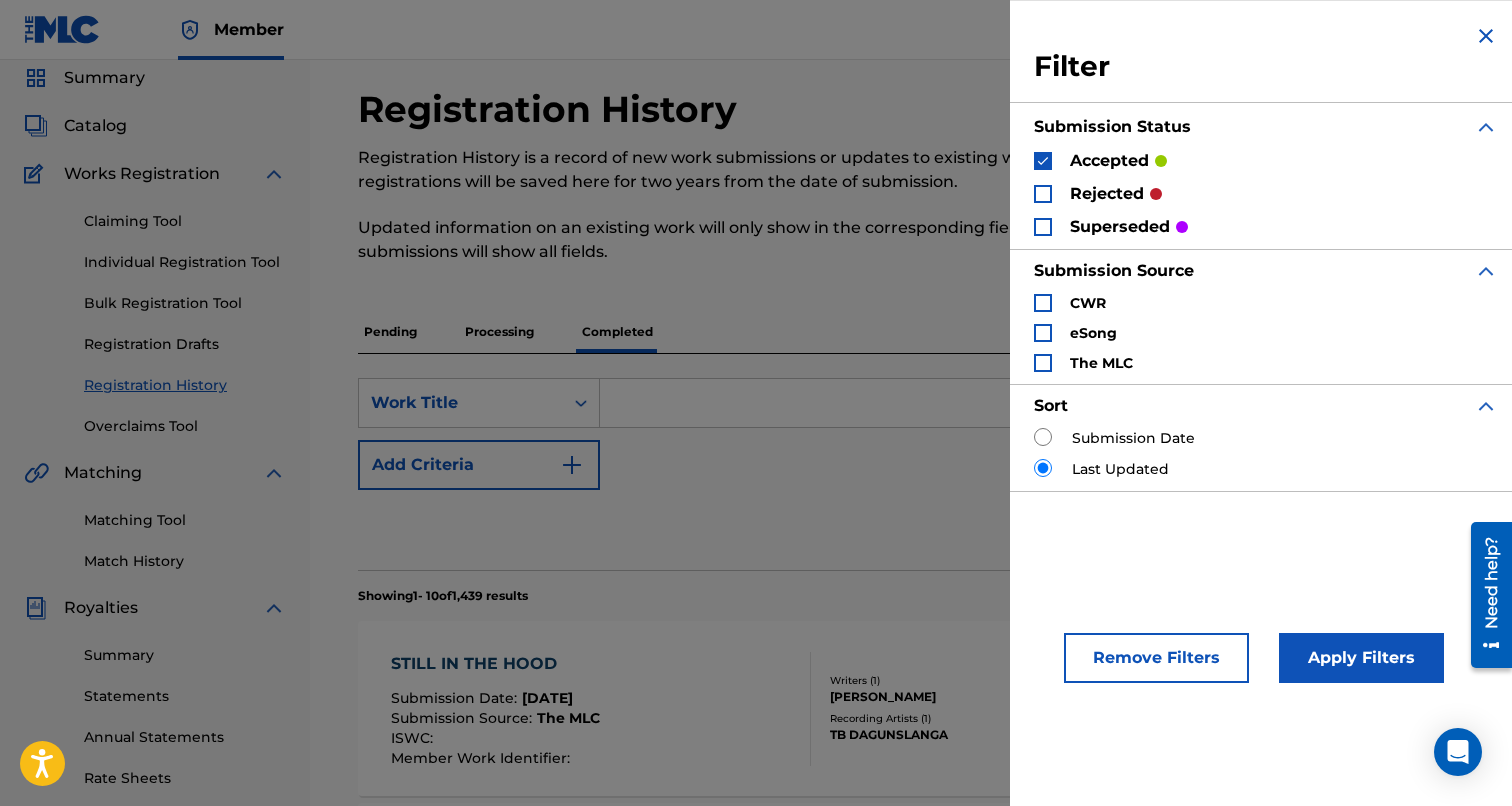 click on "Apply Filters" at bounding box center [1361, 658] 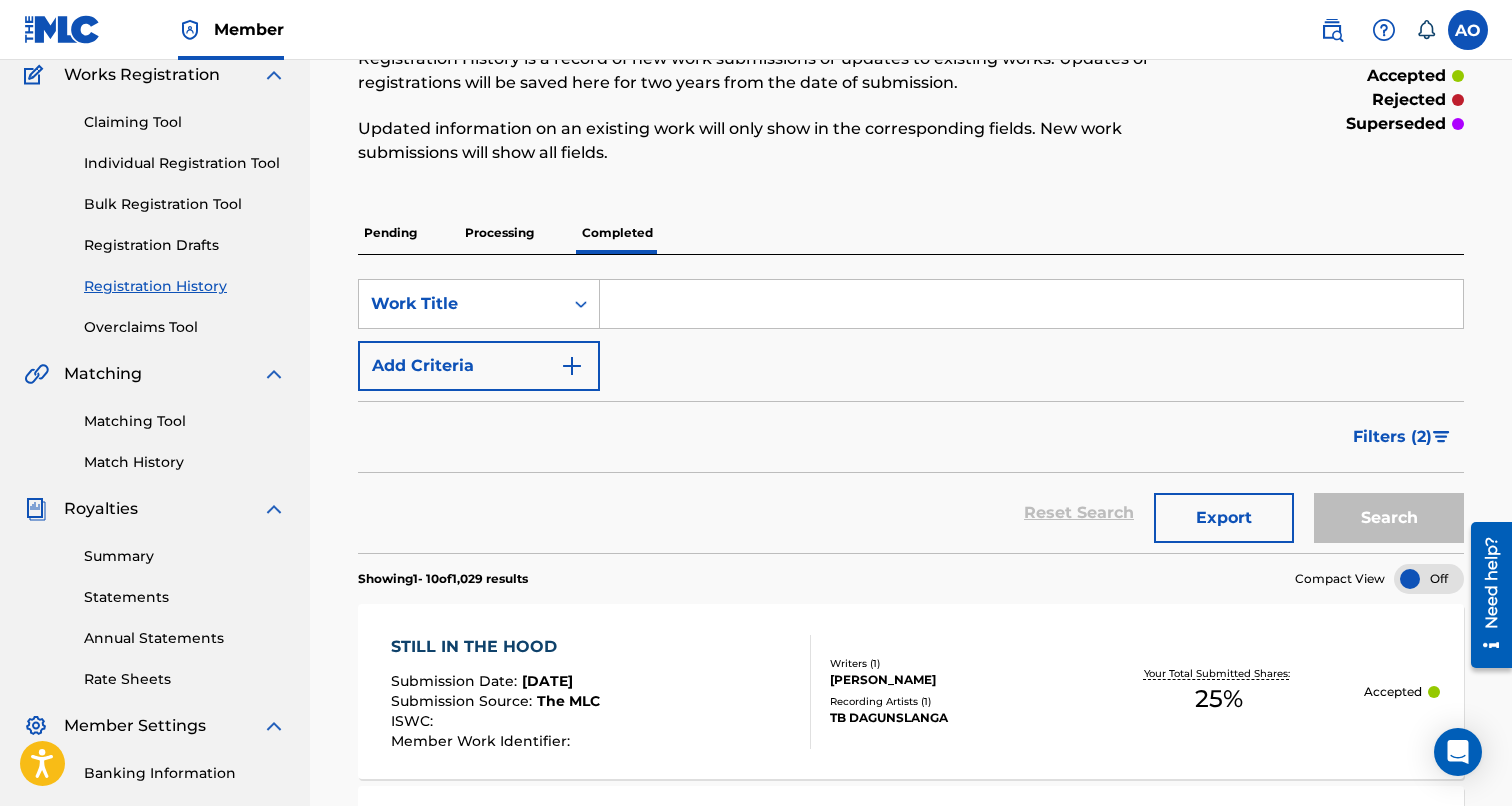 scroll, scrollTop: 0, scrollLeft: 0, axis: both 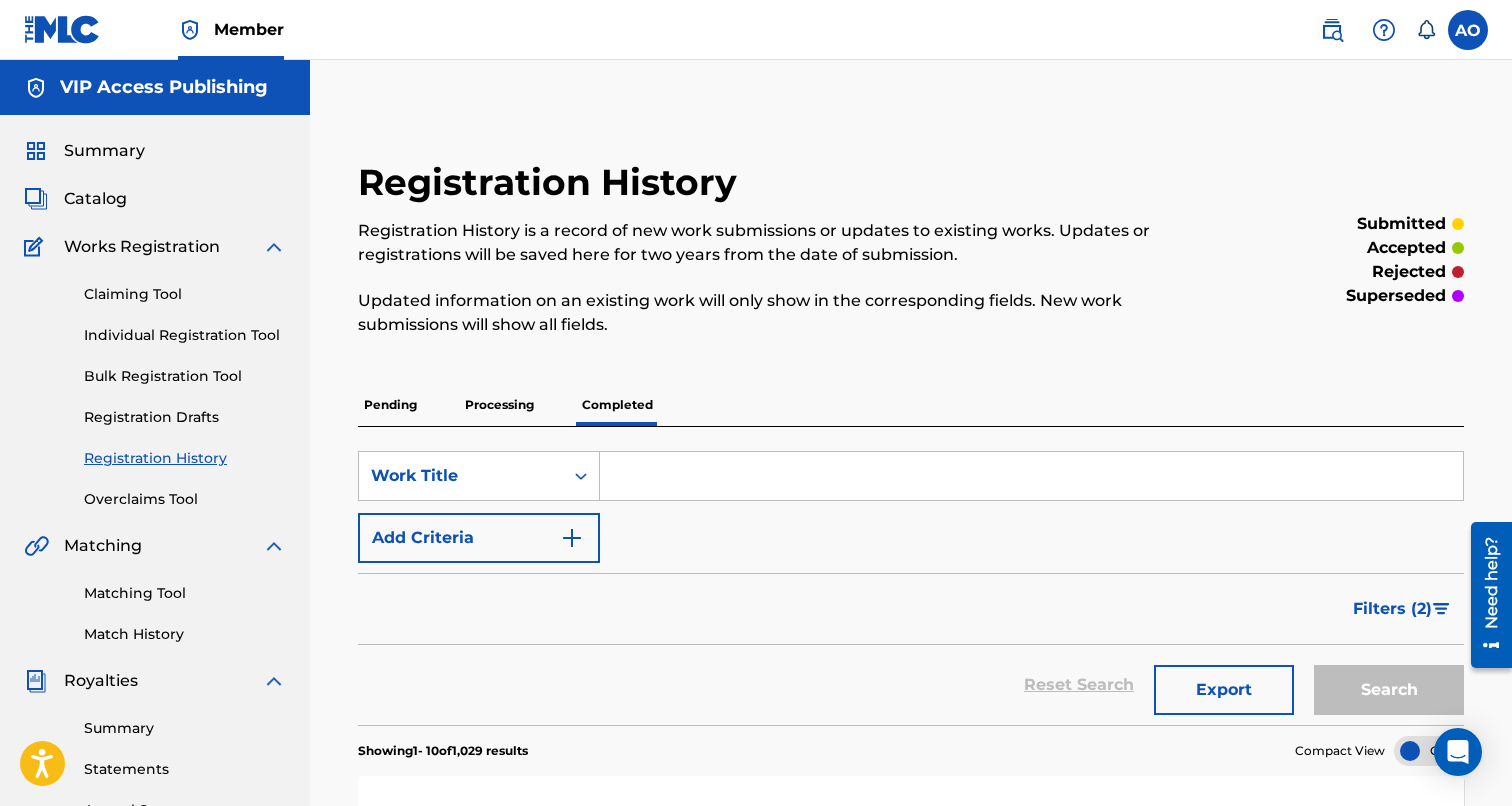 click on "Catalog" at bounding box center (95, 199) 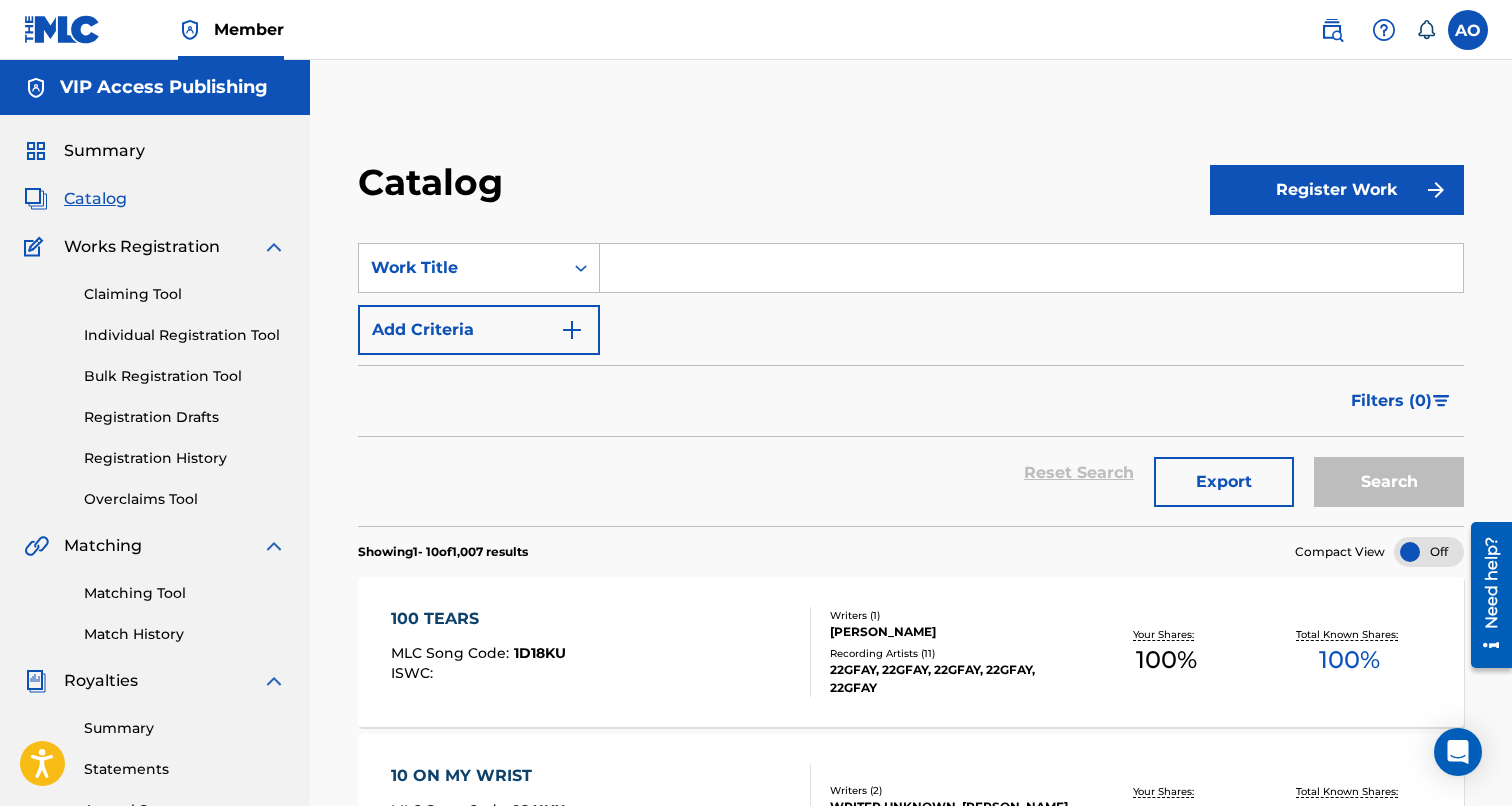 click on "Summary" at bounding box center [104, 151] 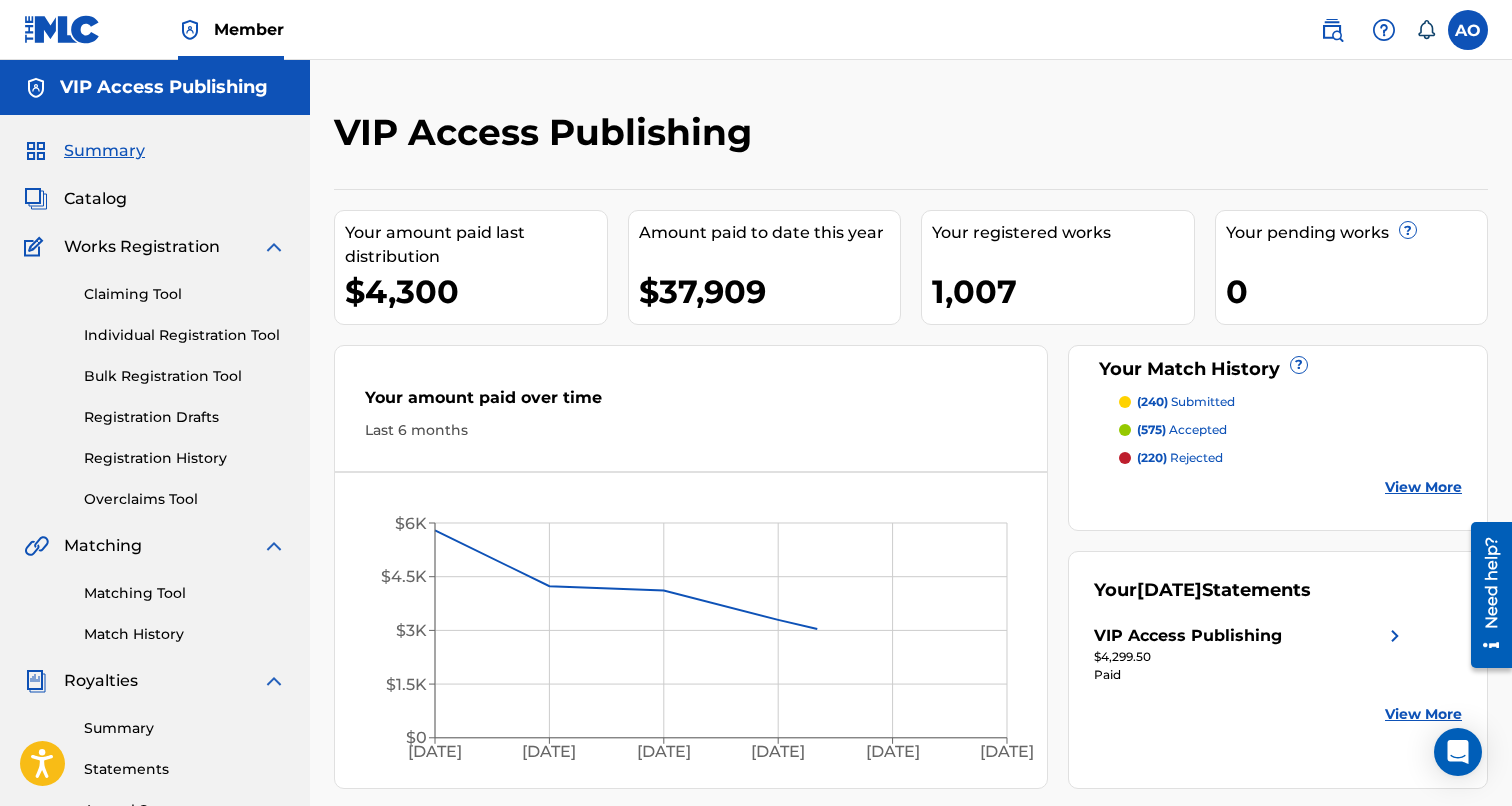 click on "Summary Catalog Works Registration Claiming Tool Individual Registration Tool Bulk Registration Tool Registration Drafts Registration History Overclaims Tool Matching Matching Tool Match History Royalties Summary Statements Annual Statements Rate Sheets Member Settings Banking Information Member Information User Permissions Contact Information Member Benefits" at bounding box center [155, 629] 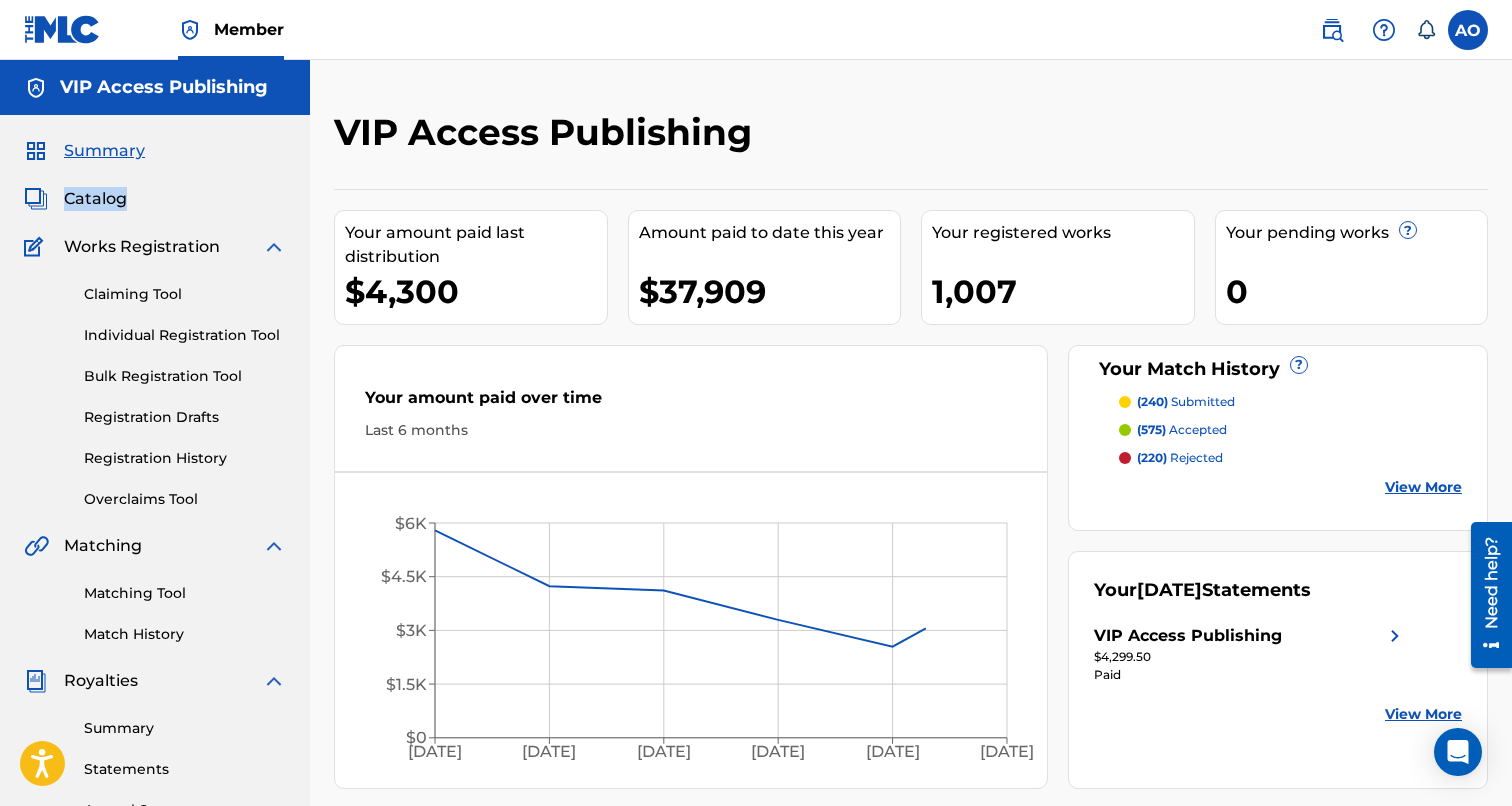 click on "Summary Catalog Works Registration Claiming Tool Individual Registration Tool Bulk Registration Tool Registration Drafts Registration History Overclaims Tool Matching Matching Tool Match History Royalties Summary Statements Annual Statements Rate Sheets Member Settings Banking Information Member Information User Permissions Contact Information Member Benefits" at bounding box center [155, 629] 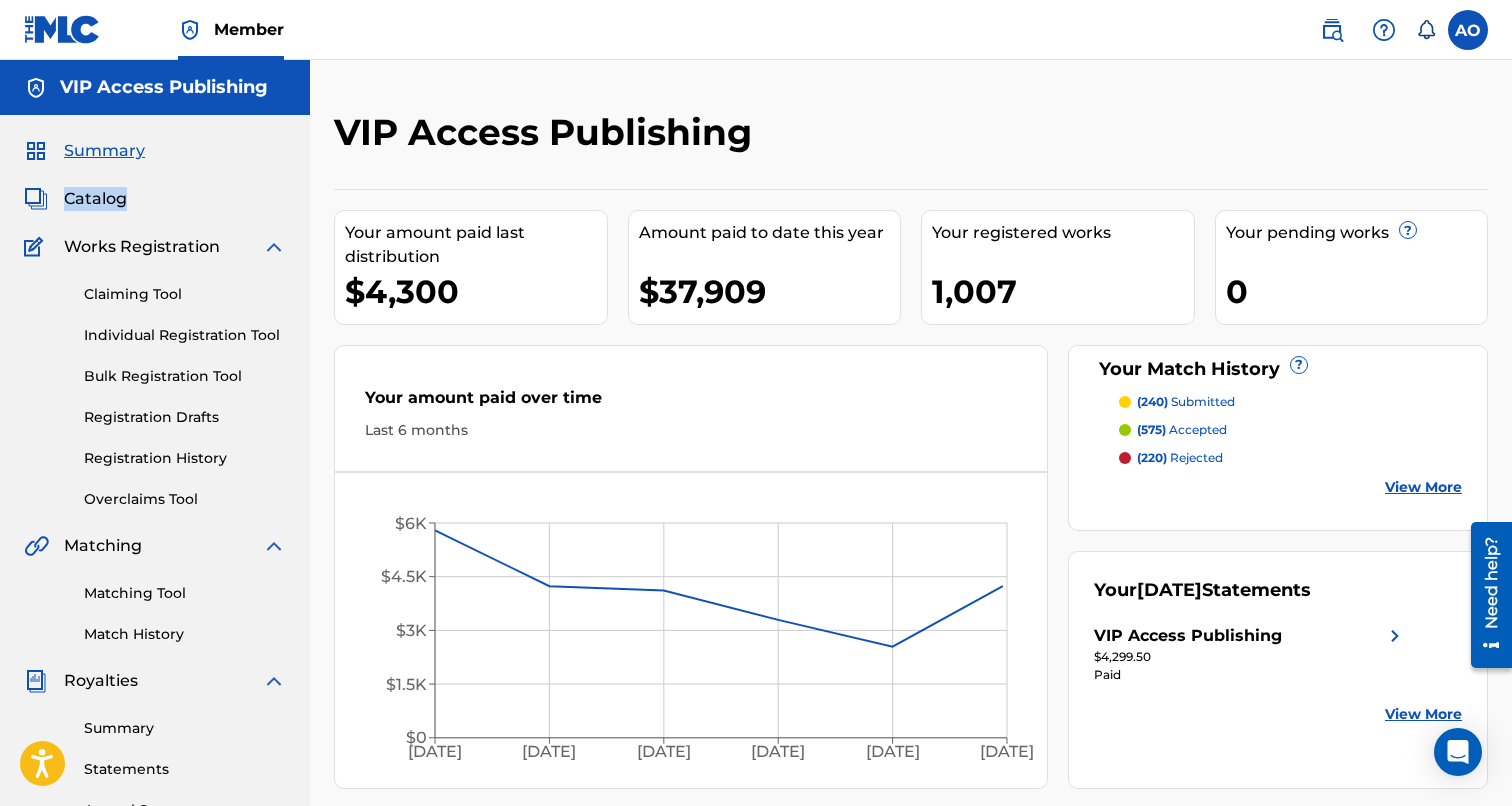 click on "Catalog" at bounding box center (95, 199) 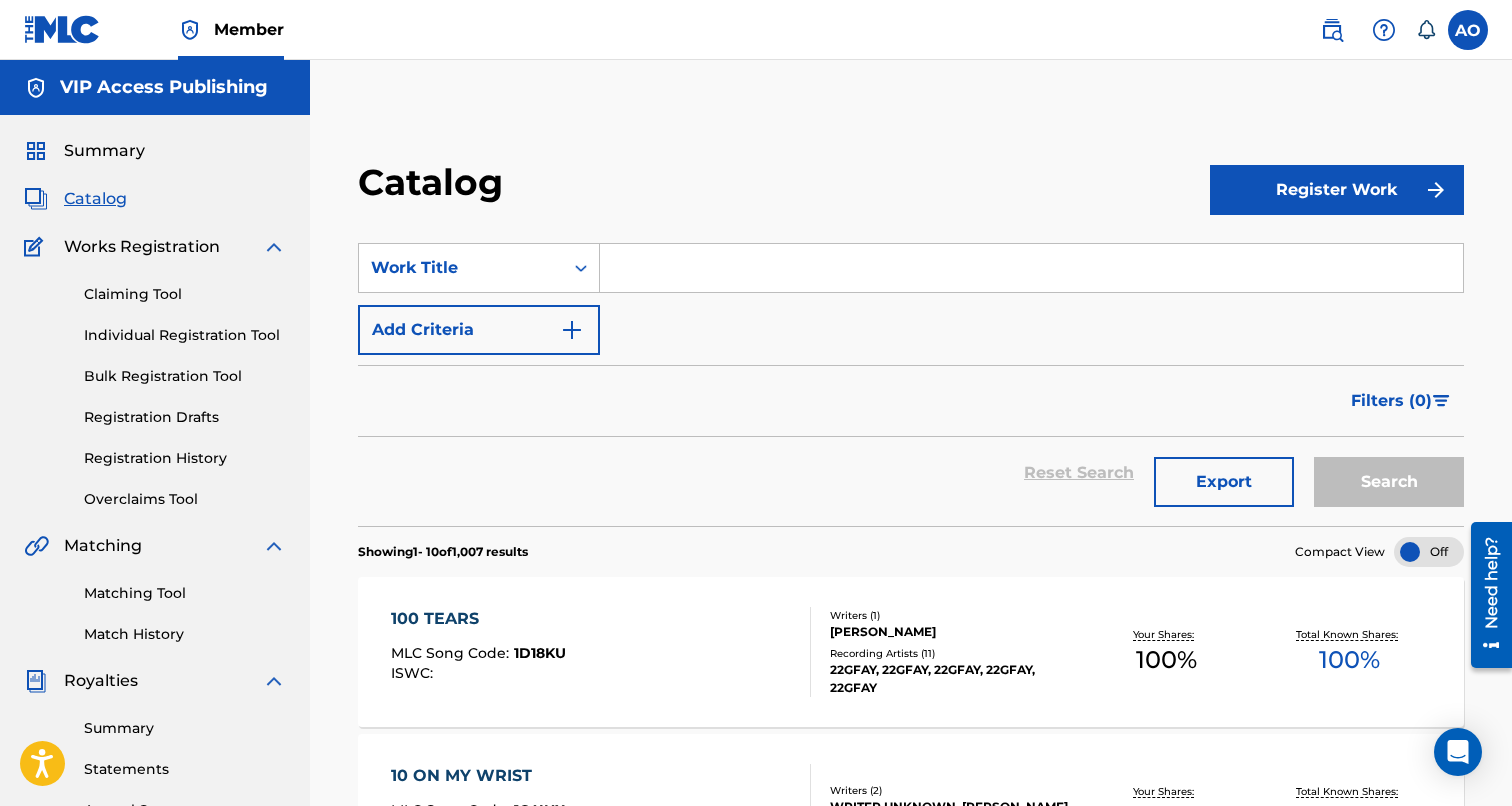 click at bounding box center (1031, 268) 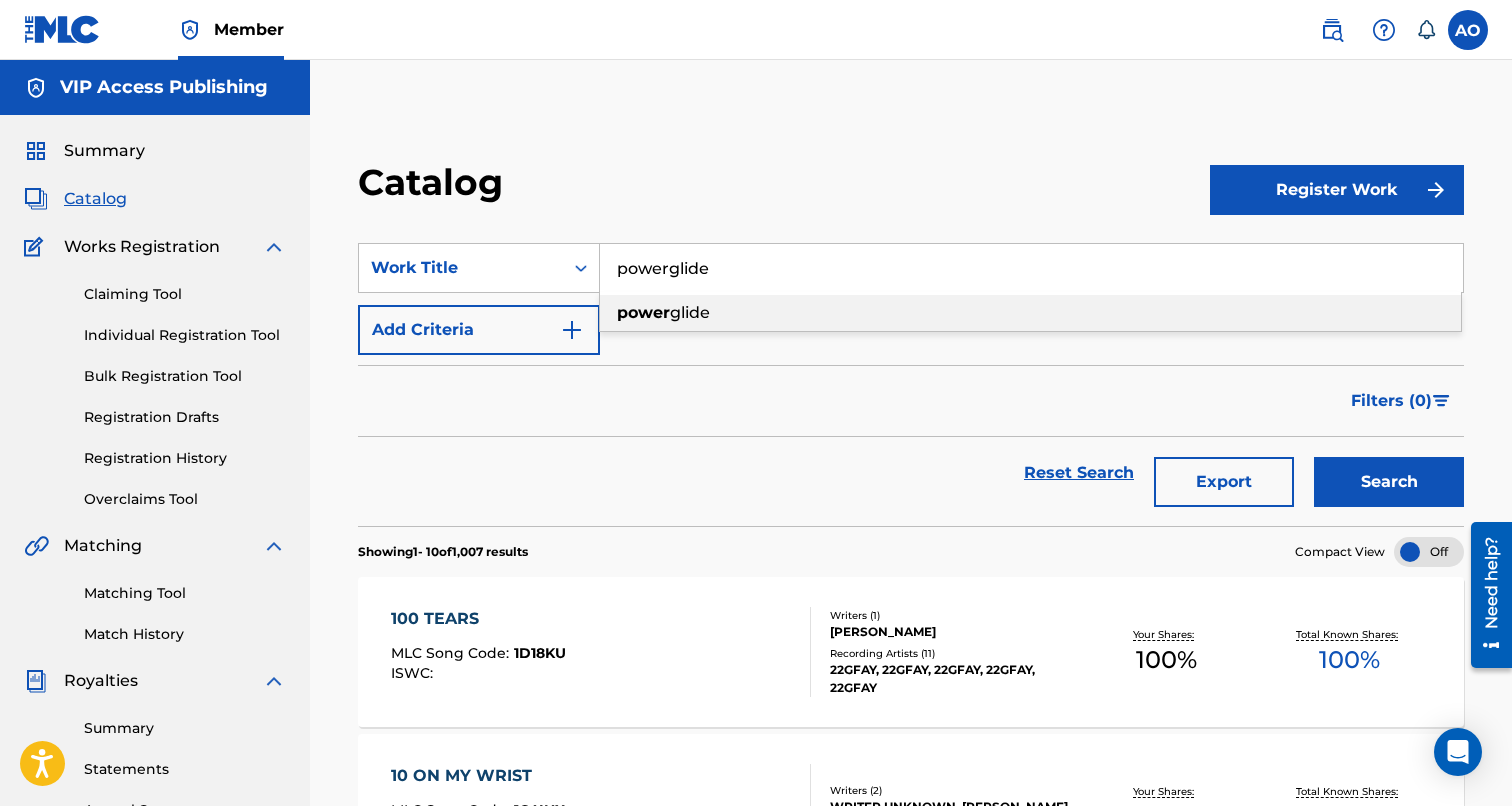 type on "powerglide" 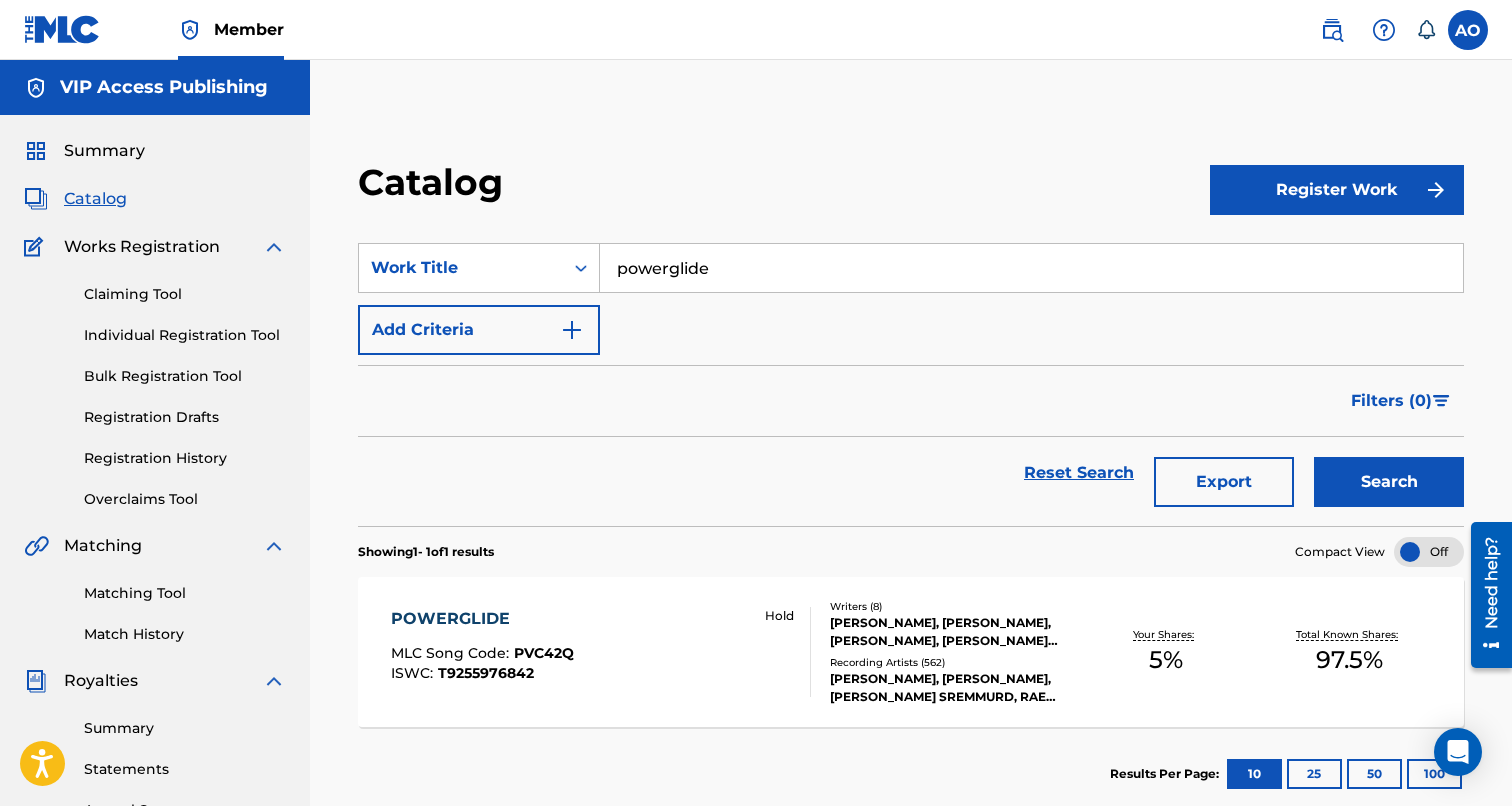 click on "POWERGLIDE MLC Song Code : PVC42Q ISWC : T9255976842   Hold Writers ( 8 ) DARNELL CARLTON, JEAN MARIE HOVART, JAMAL F RASHID, AAQUIL IBEN SHAMON BROWN, KHALIF MALIK IBN SHAMAN BROWN, PAUL D BEAUREGARD, MICHAEL LEN II WILLIAMS, JORDAN HOUSTON Recording Artists ( 562 ) SWAE LEE, SLIM JXMMI, RAE SREMMURD, RAE SREMMURD, SWAE LEE, SLIM JXMMI, RAE SREMMURD|SWAE LEE|SLIM JXMMI|JUICY J, RAE SREMMURD, SWAE LEE & SLIM JXMMI, SWAE LEE, SLIM JXMMI, RAE SREMMURD Your Shares: 5 % Total Known Shares: 97.5 %" at bounding box center [911, 652] 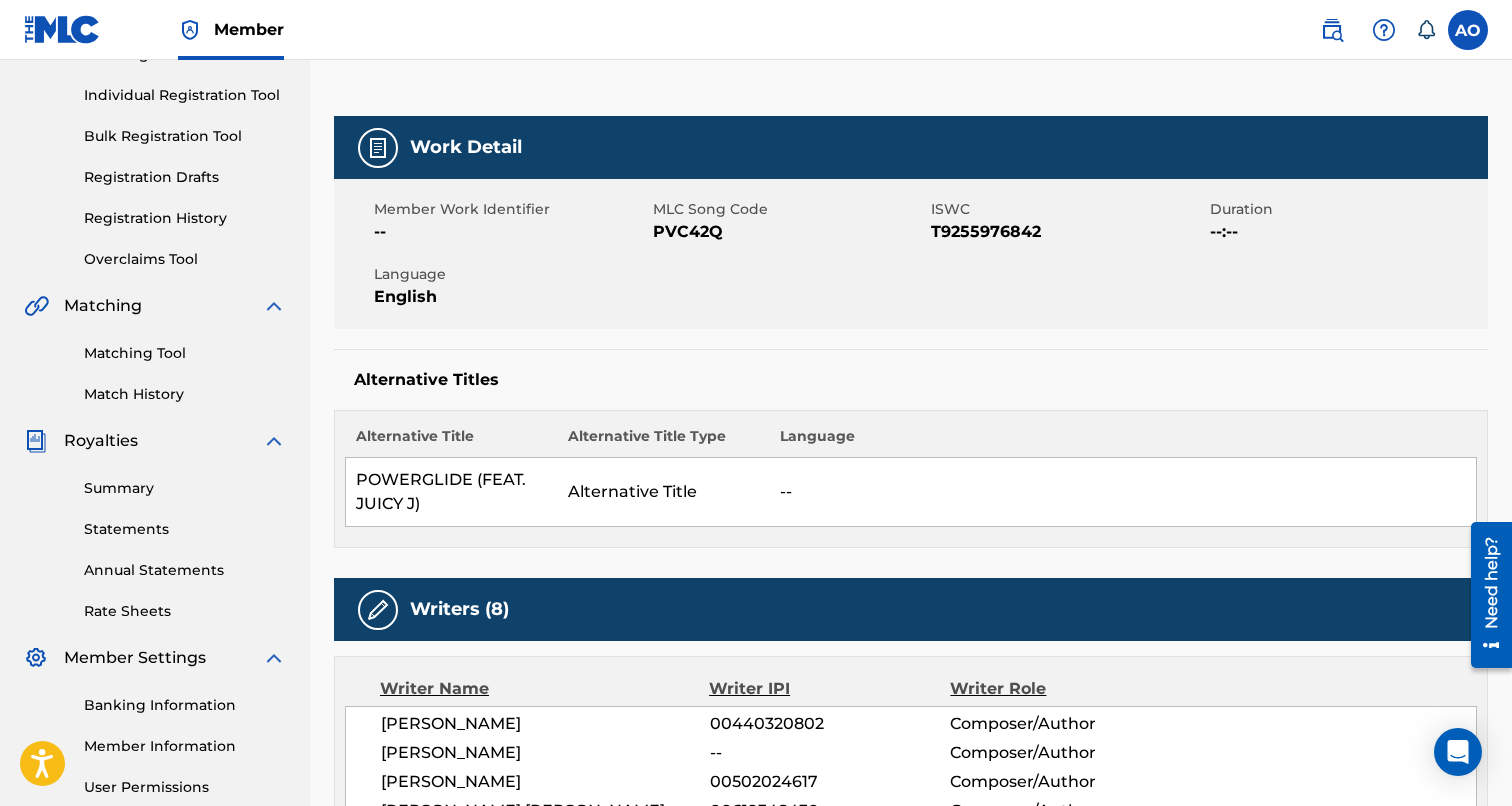 scroll, scrollTop: 0, scrollLeft: 0, axis: both 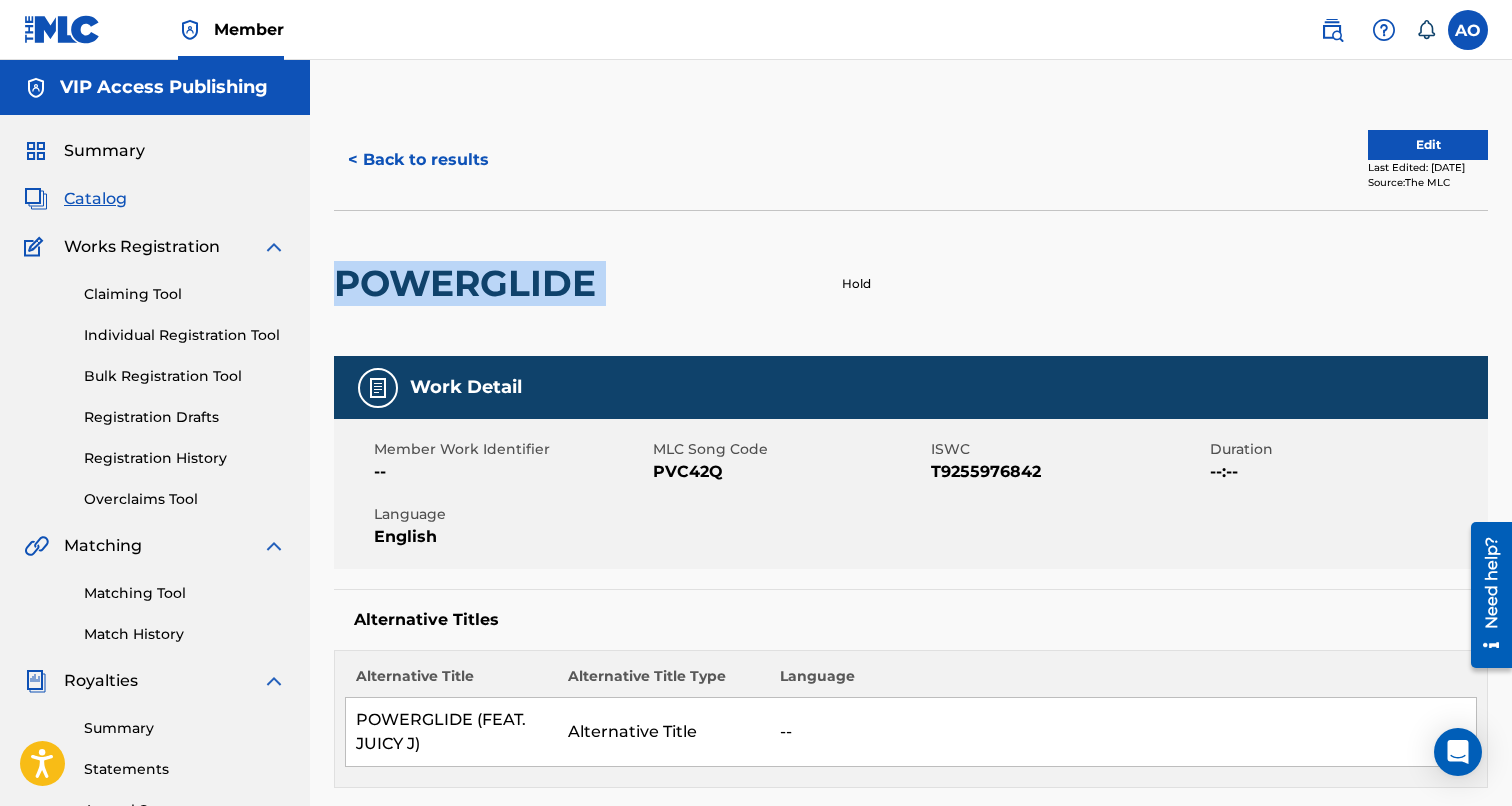 drag, startPoint x: 334, startPoint y: 281, endPoint x: 668, endPoint y: 282, distance: 334.0015 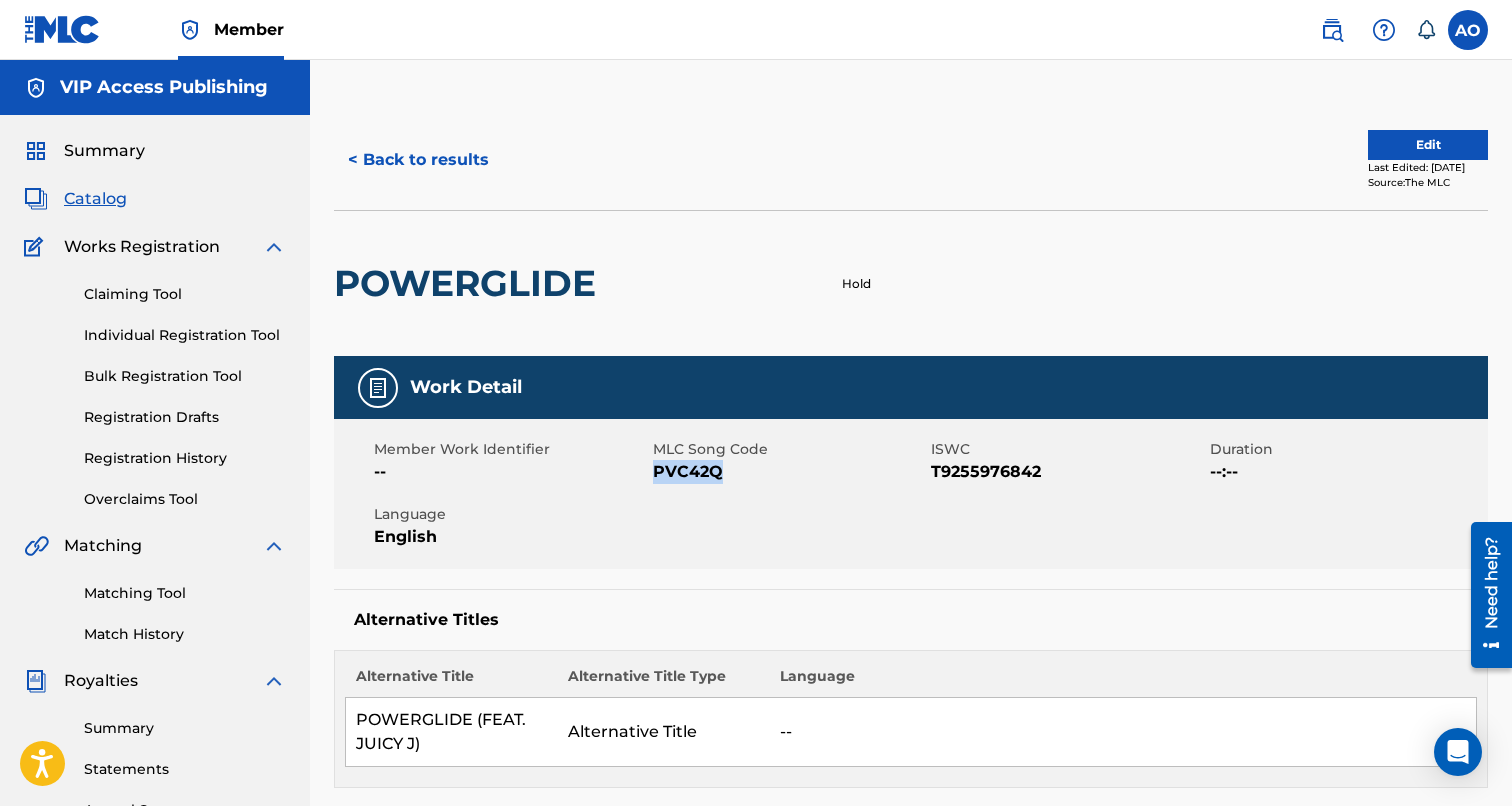 drag, startPoint x: 654, startPoint y: 478, endPoint x: 748, endPoint y: 478, distance: 94 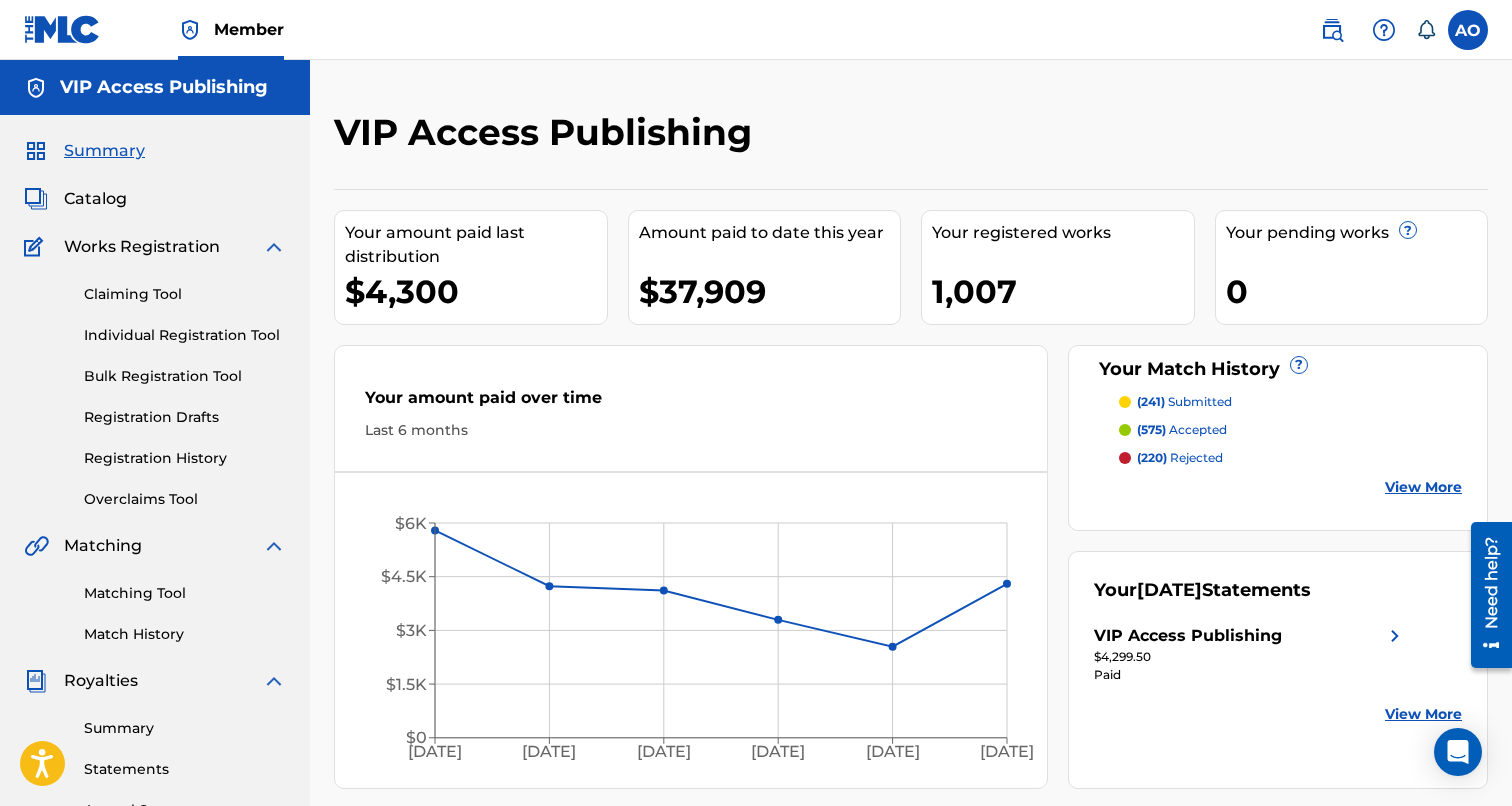click on "Catalog" at bounding box center (95, 199) 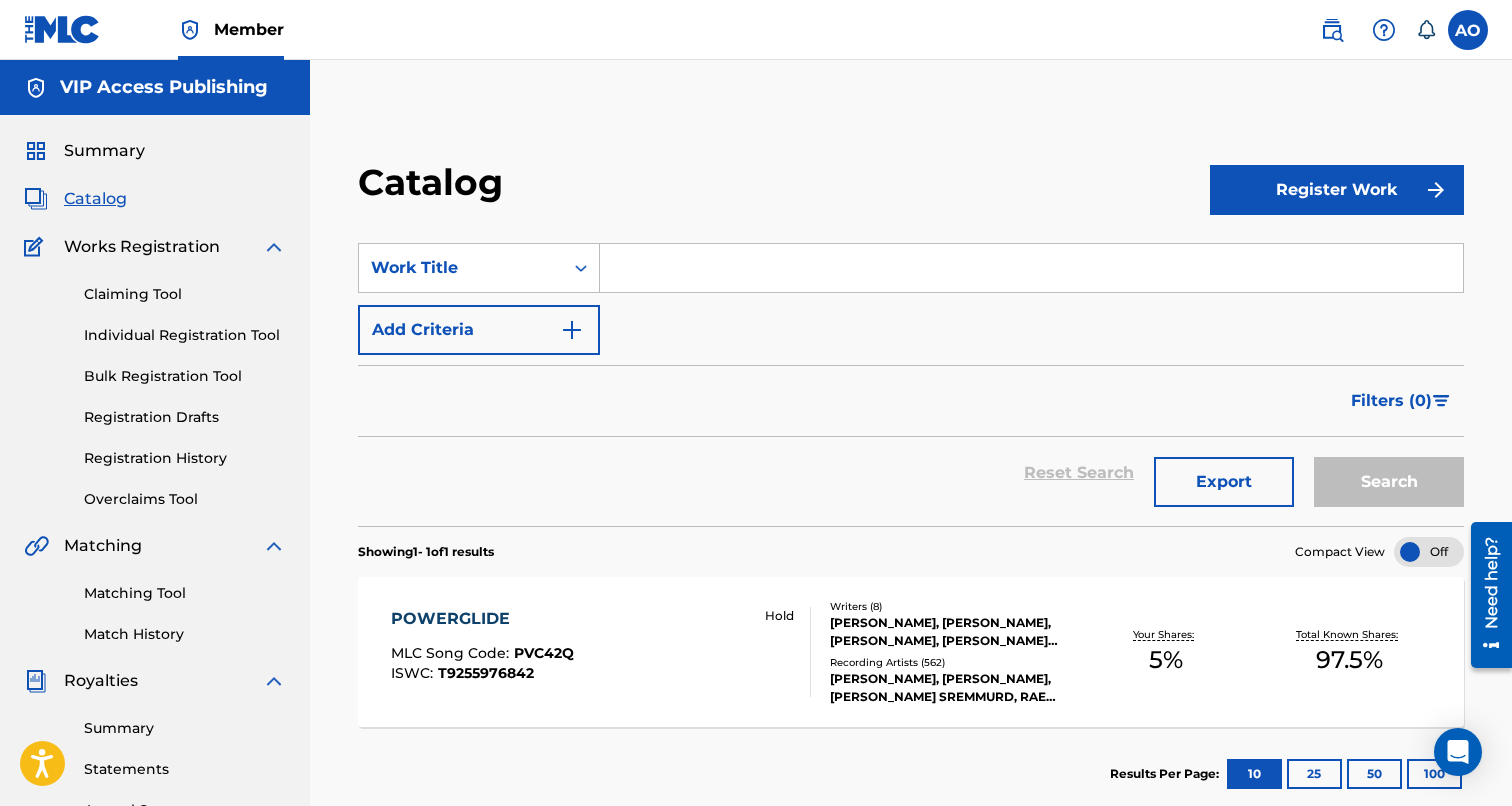 click on "Summary" at bounding box center (104, 151) 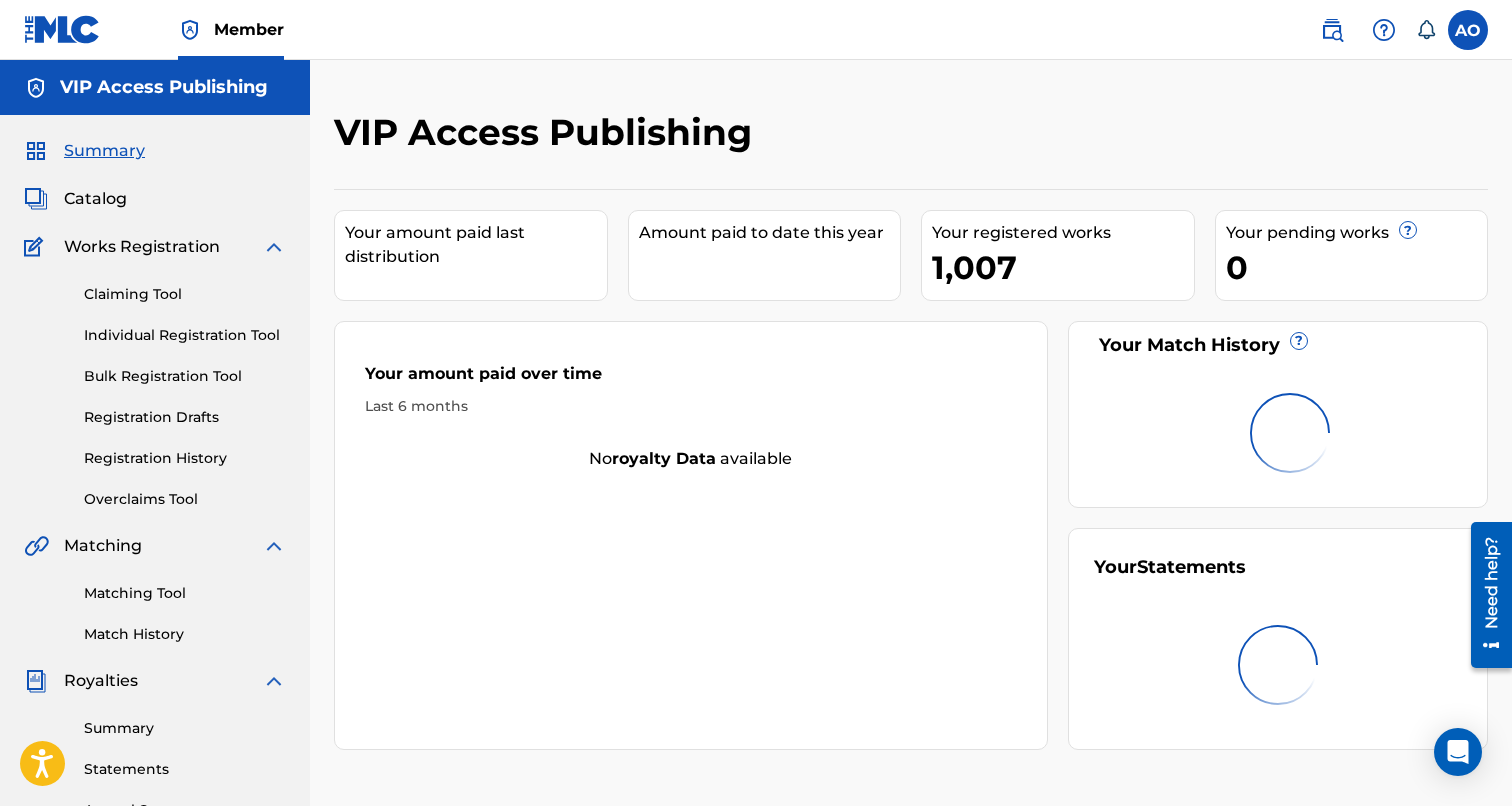 click on "Summary" at bounding box center (104, 151) 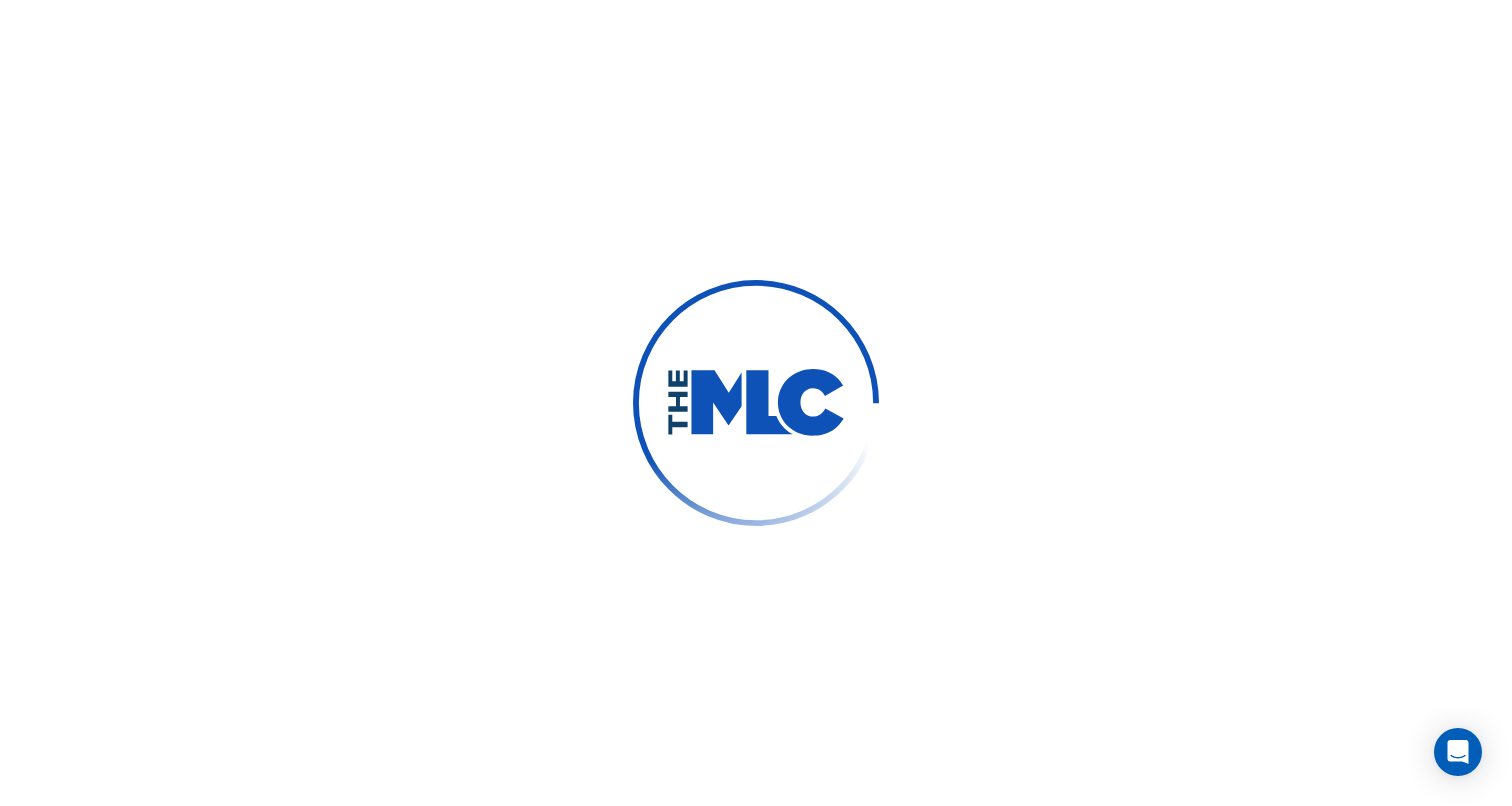scroll, scrollTop: 0, scrollLeft: 0, axis: both 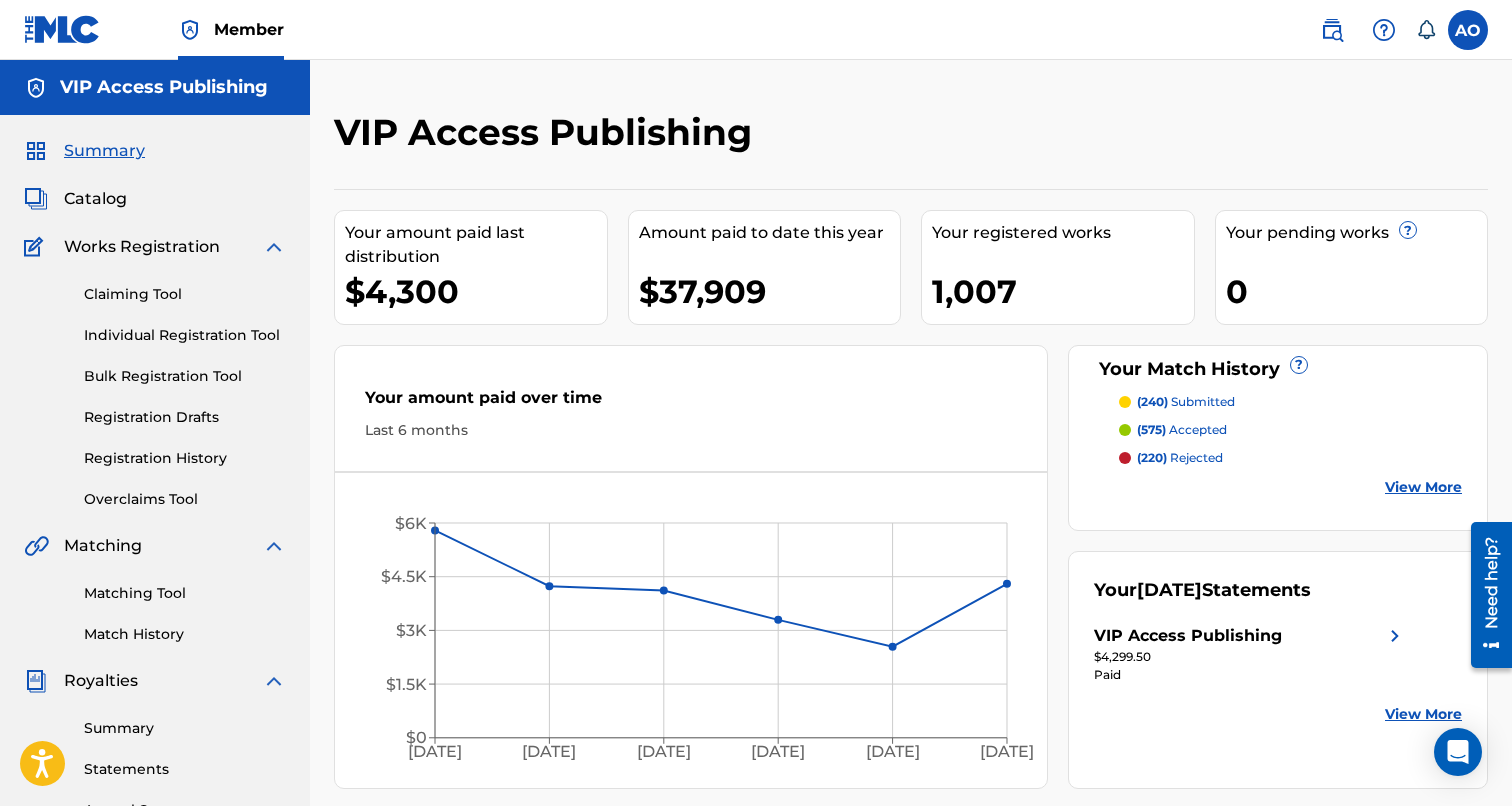 click on "Matching Tool Match History" at bounding box center [155, 601] 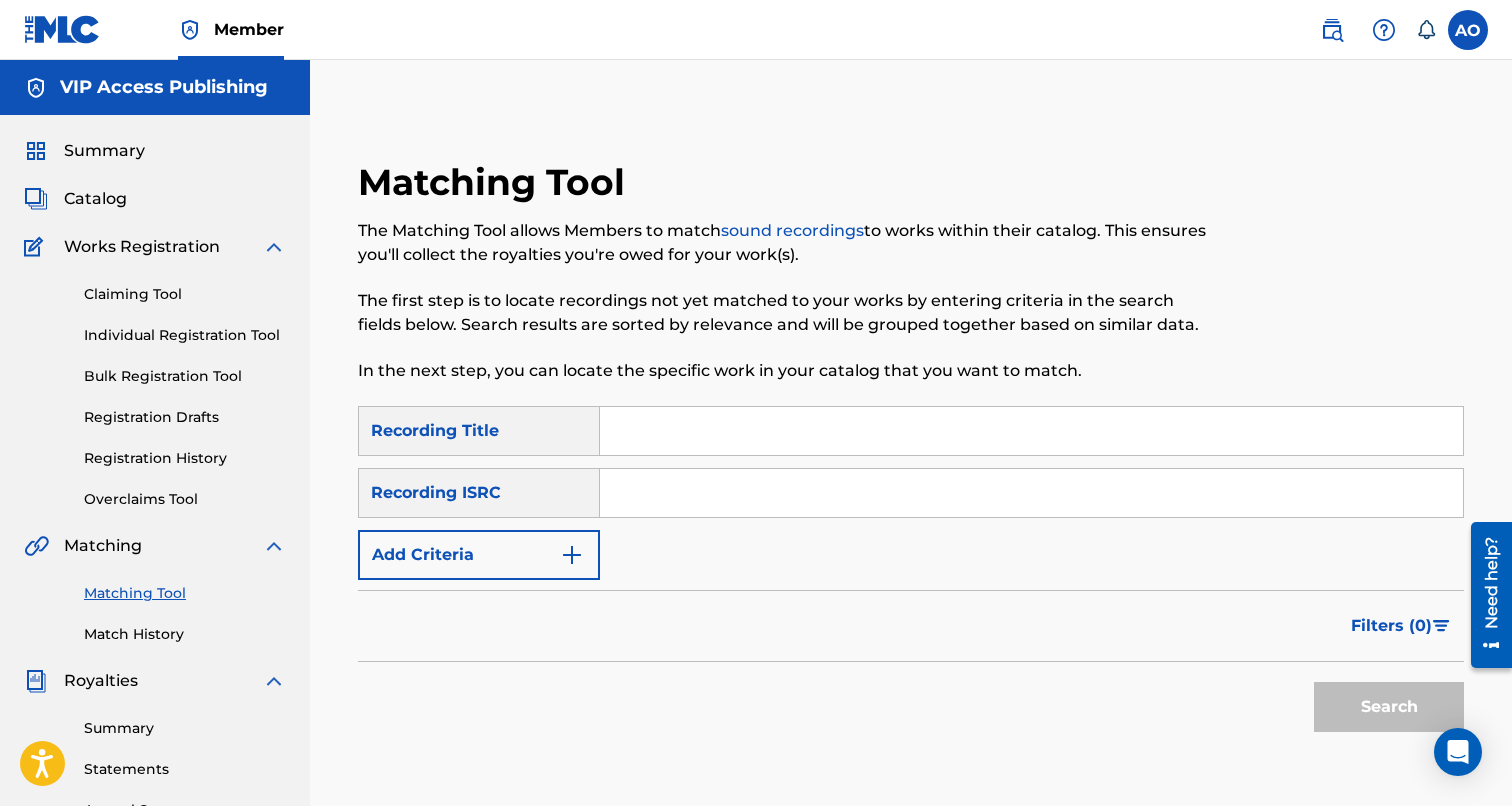 click at bounding box center [1032, 431] 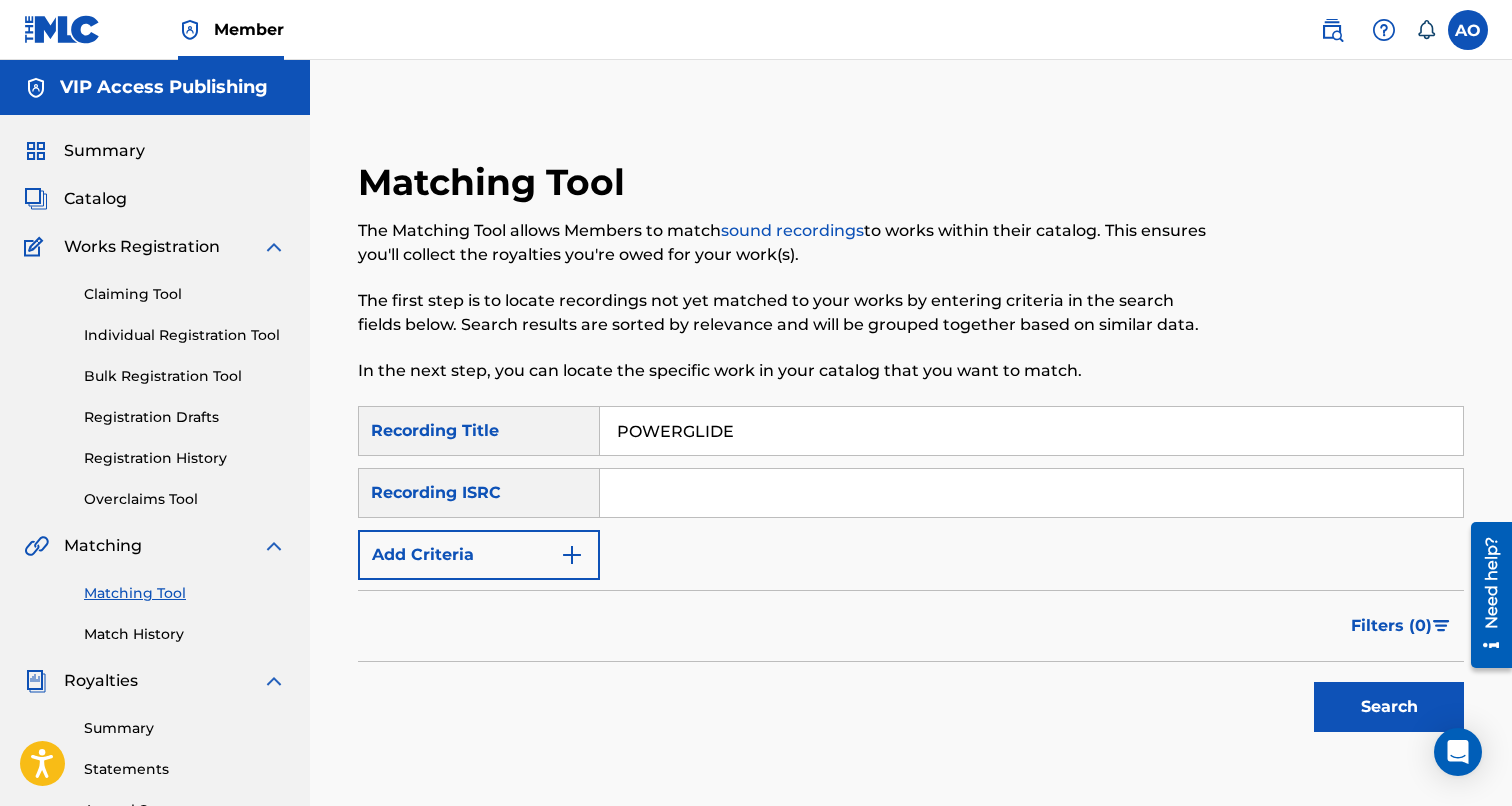 type on "POWERGLIDE" 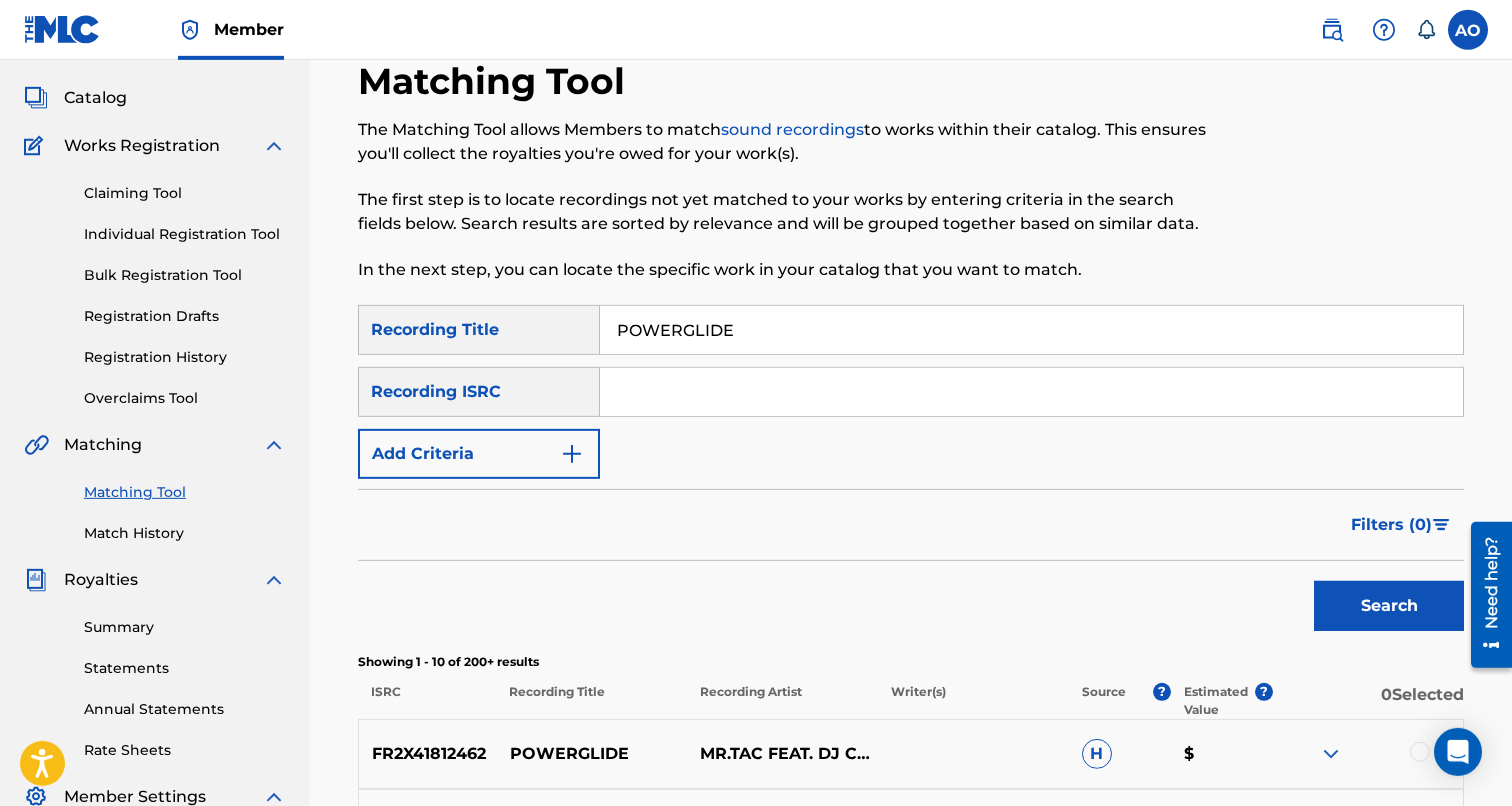 scroll, scrollTop: 100, scrollLeft: 0, axis: vertical 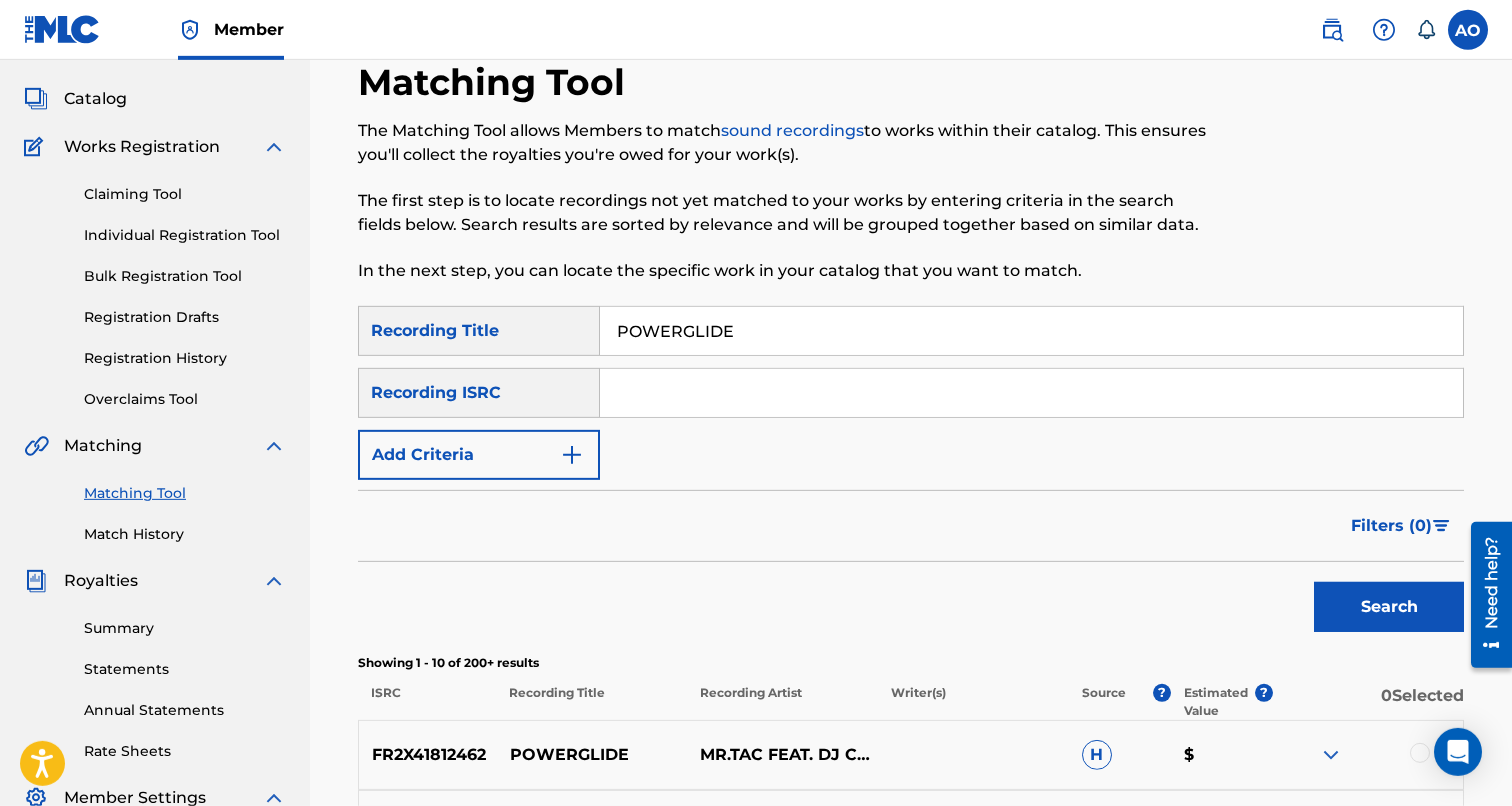 click on "Add Criteria" at bounding box center [479, 455] 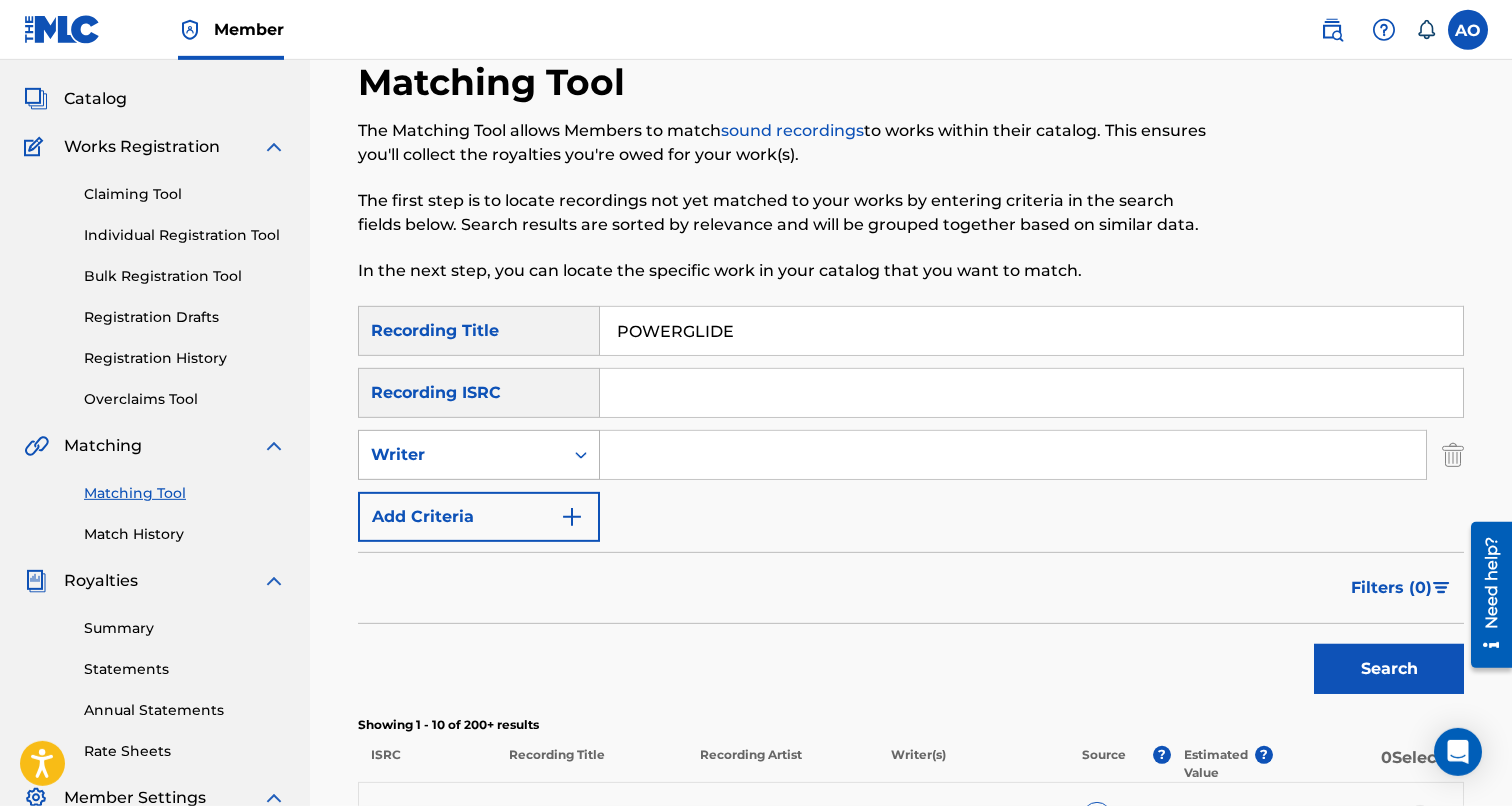 click on "Writer" at bounding box center [461, 455] 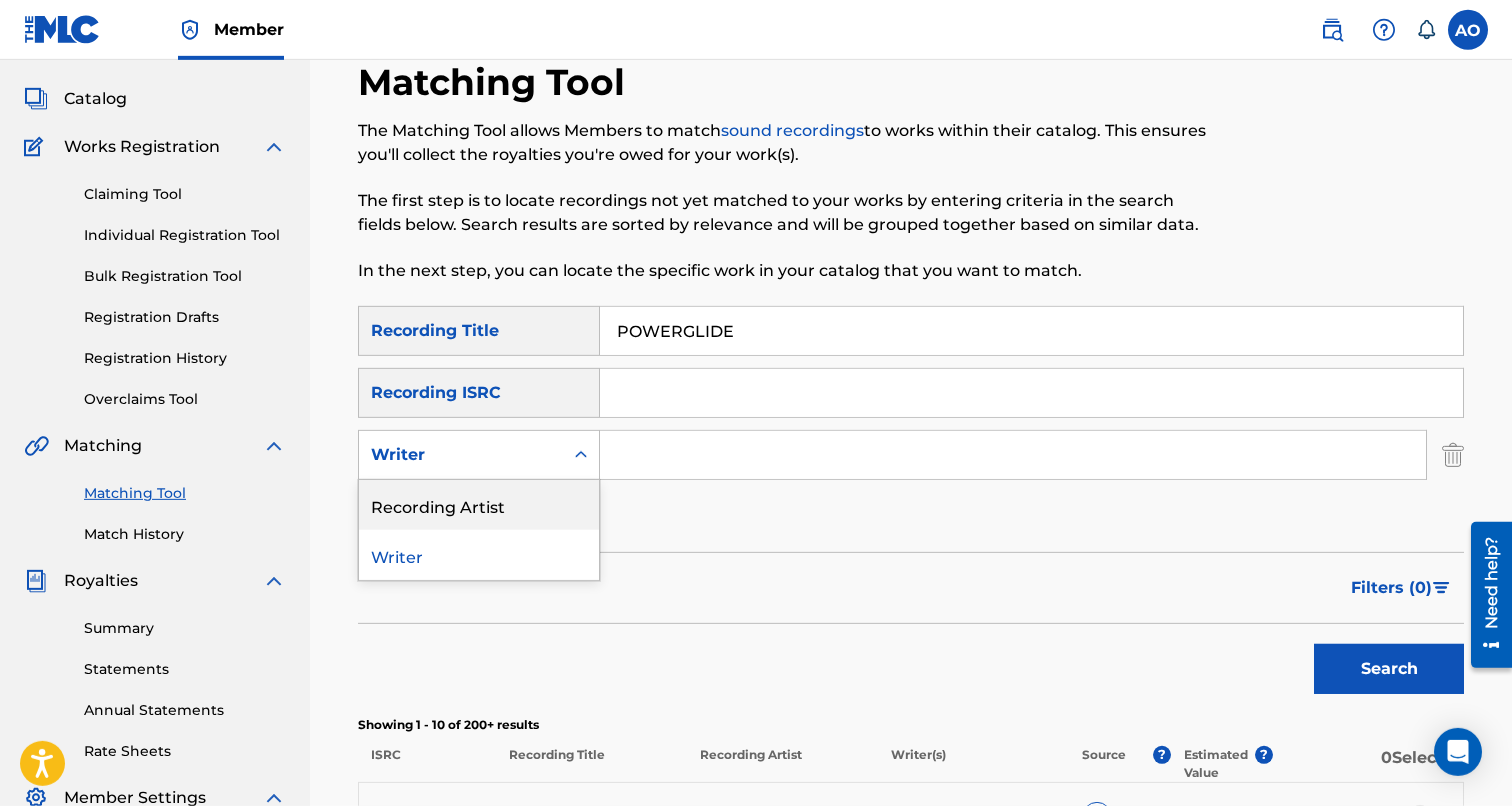 click on "Recording Artist" at bounding box center [479, 505] 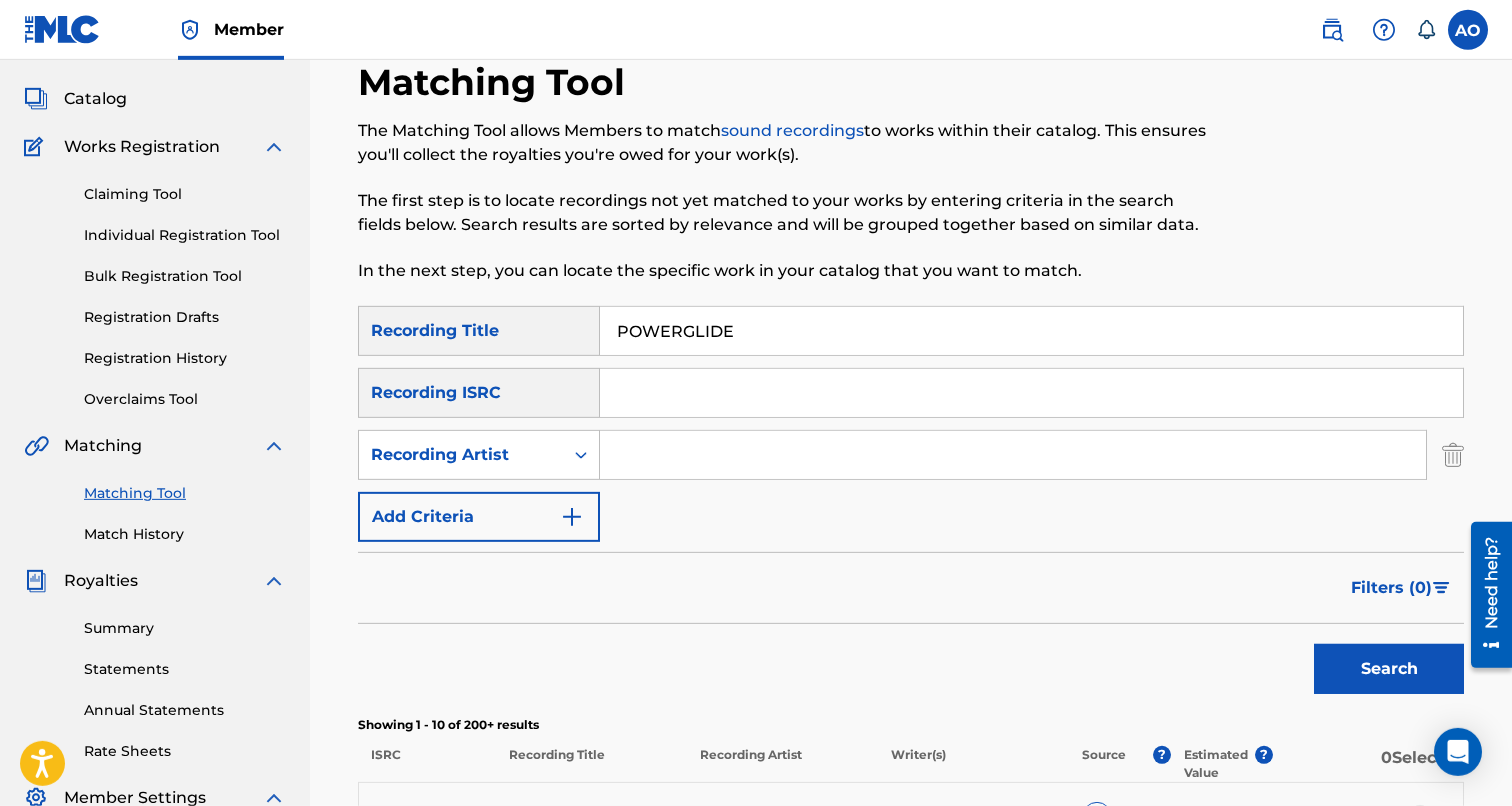 click at bounding box center (1013, 455) 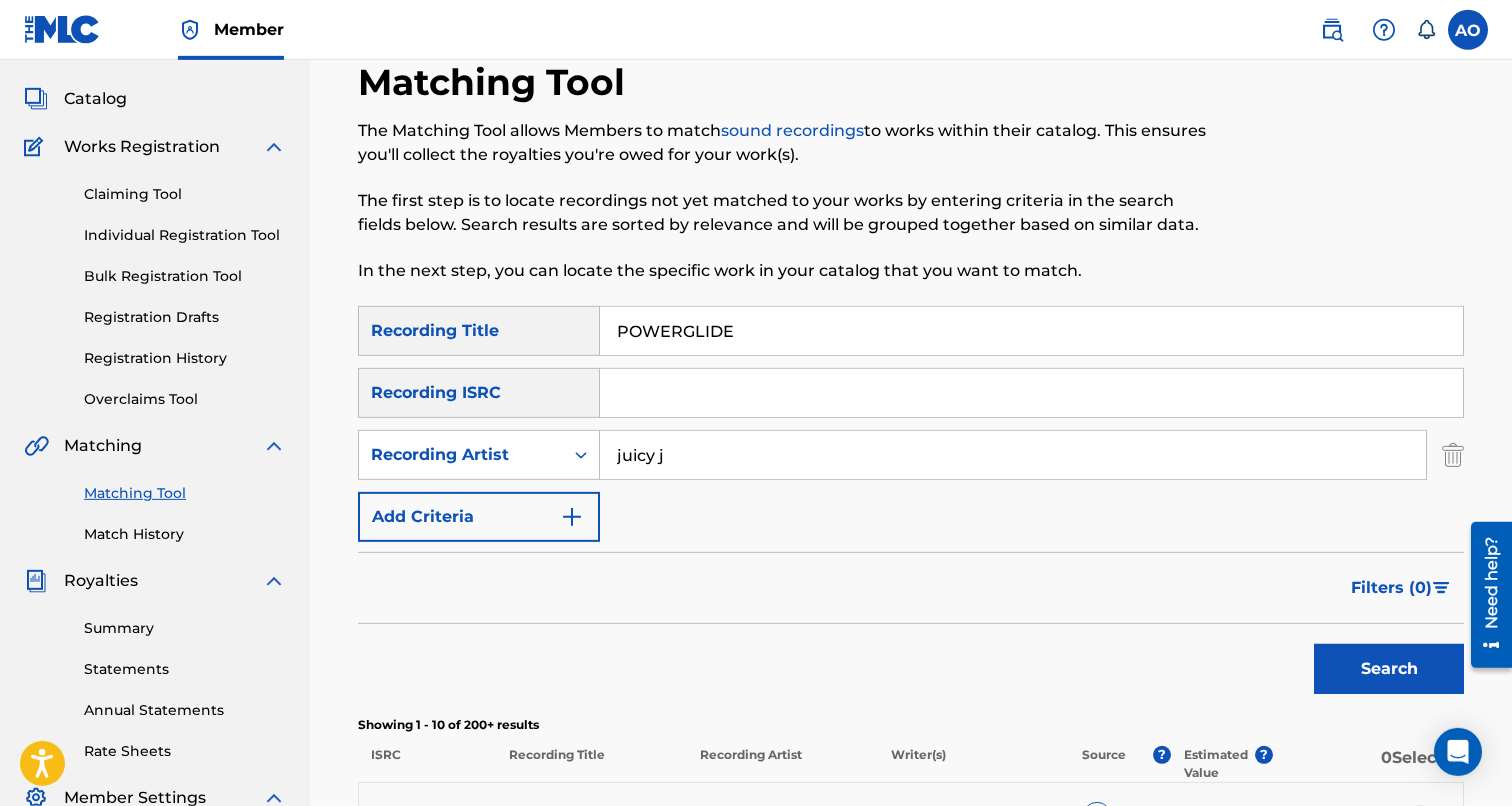 click on "Search" at bounding box center (1389, 669) 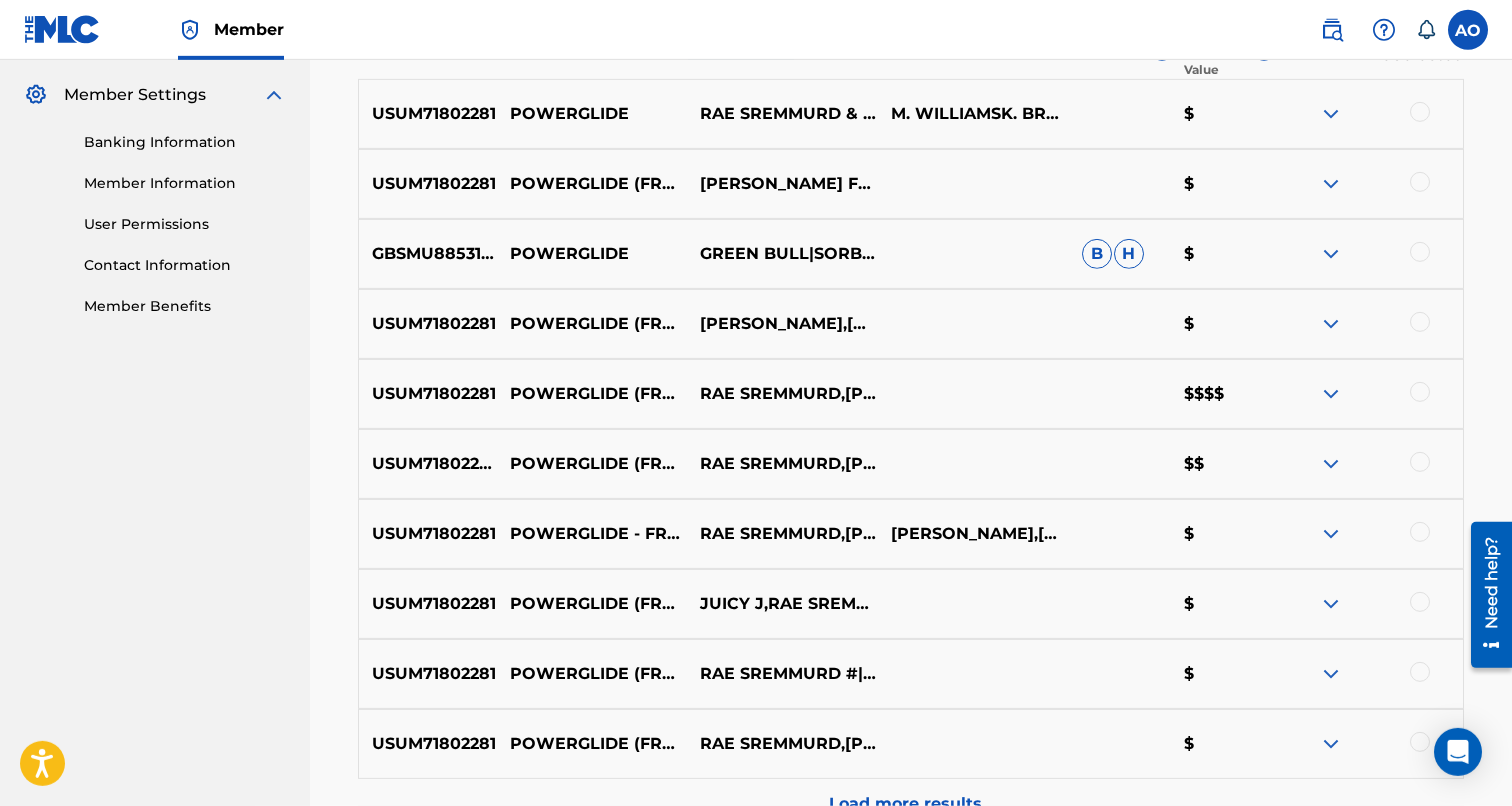 scroll, scrollTop: 809, scrollLeft: 0, axis: vertical 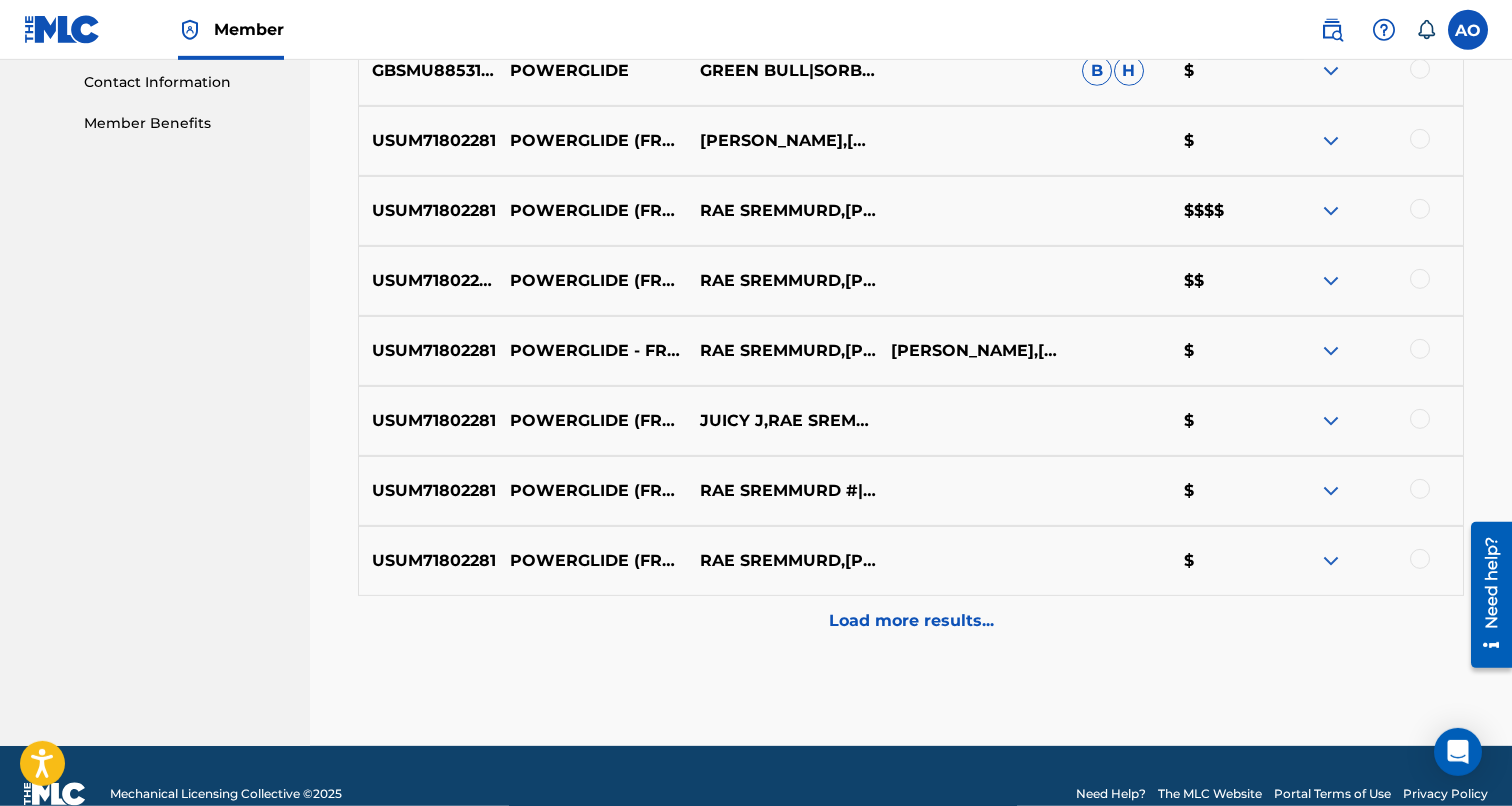 click on "Load more results..." at bounding box center (911, 621) 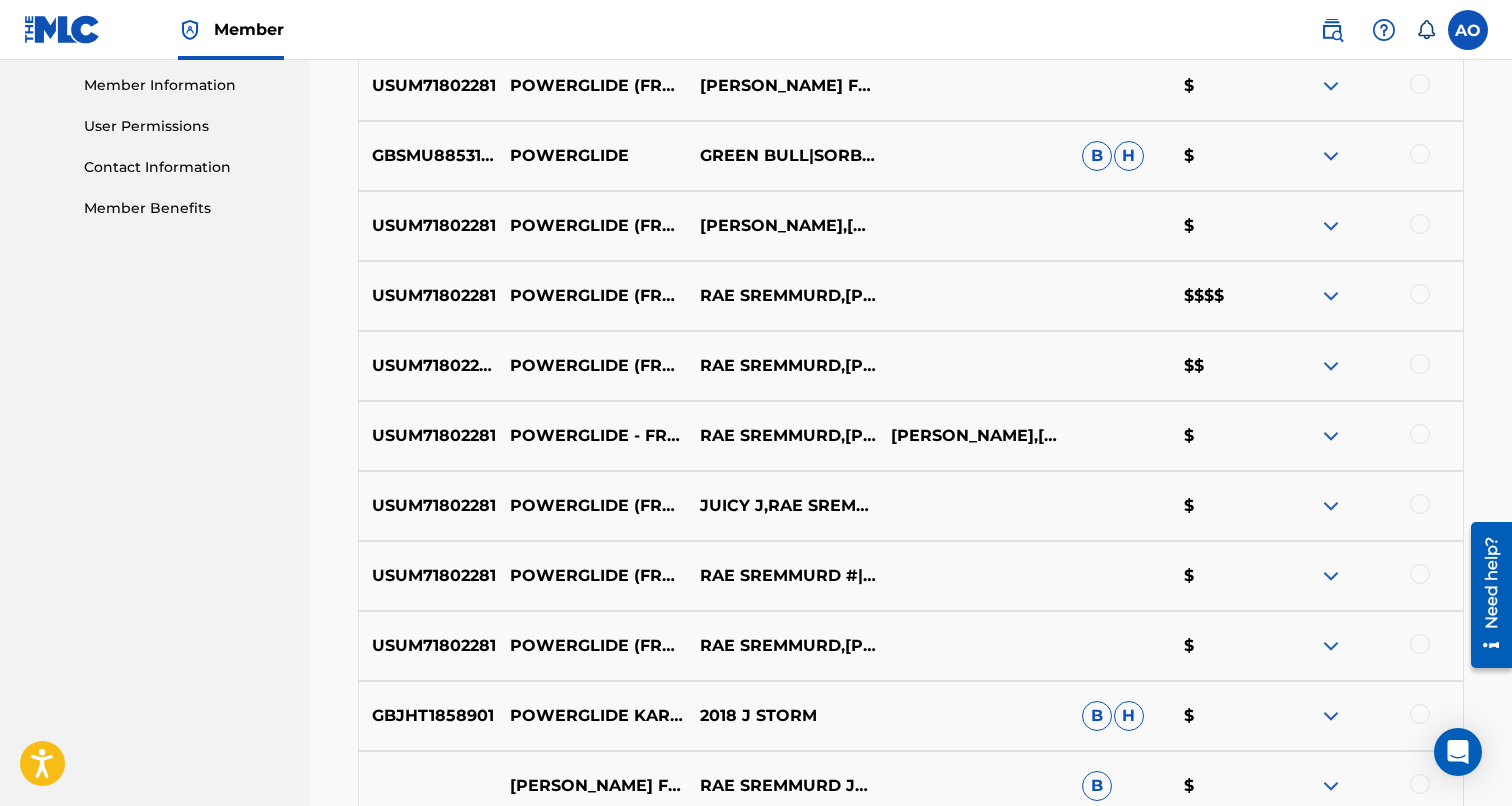 scroll, scrollTop: 1112, scrollLeft: 0, axis: vertical 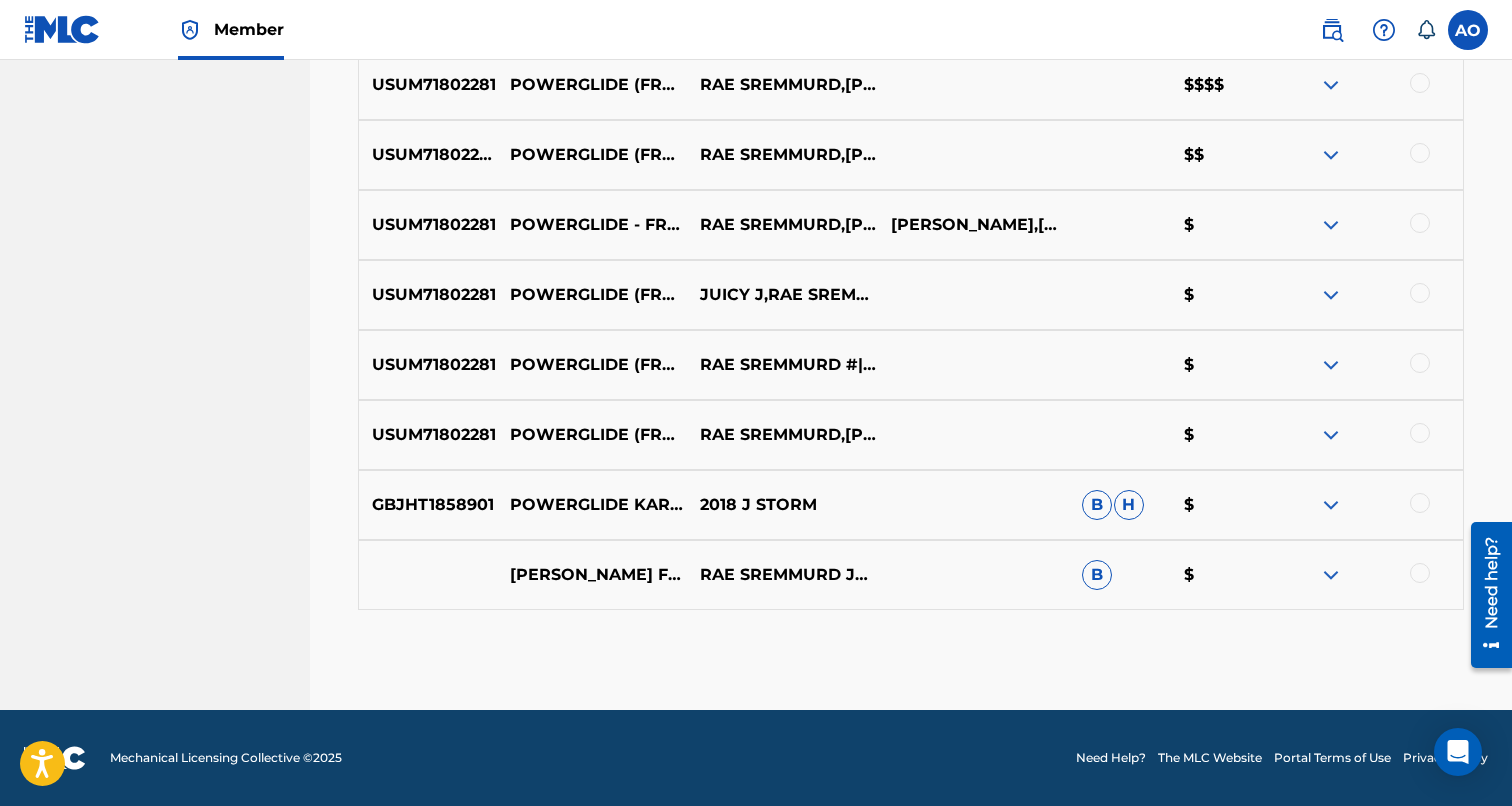 click at bounding box center (1420, 573) 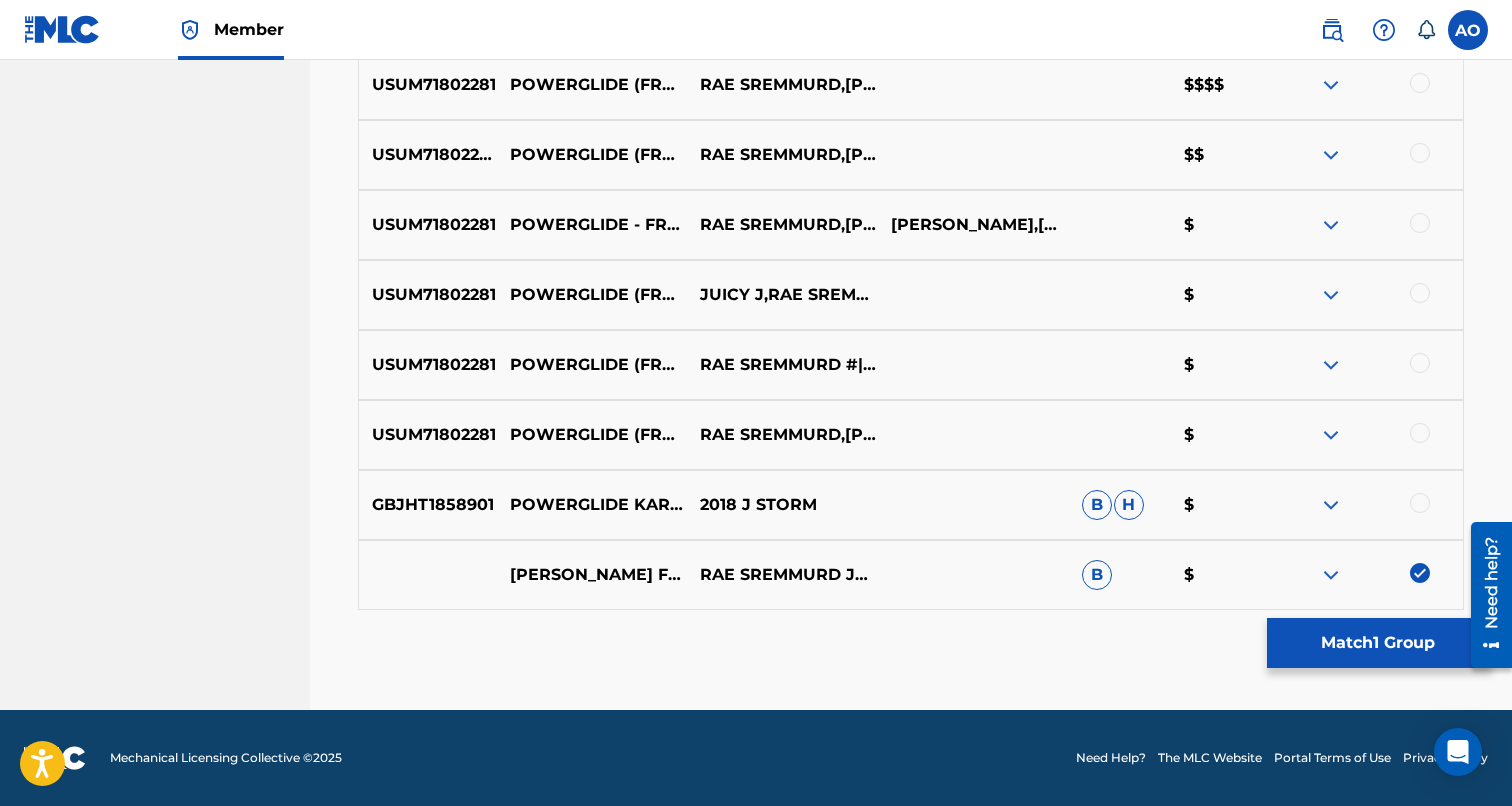 click at bounding box center (1420, 503) 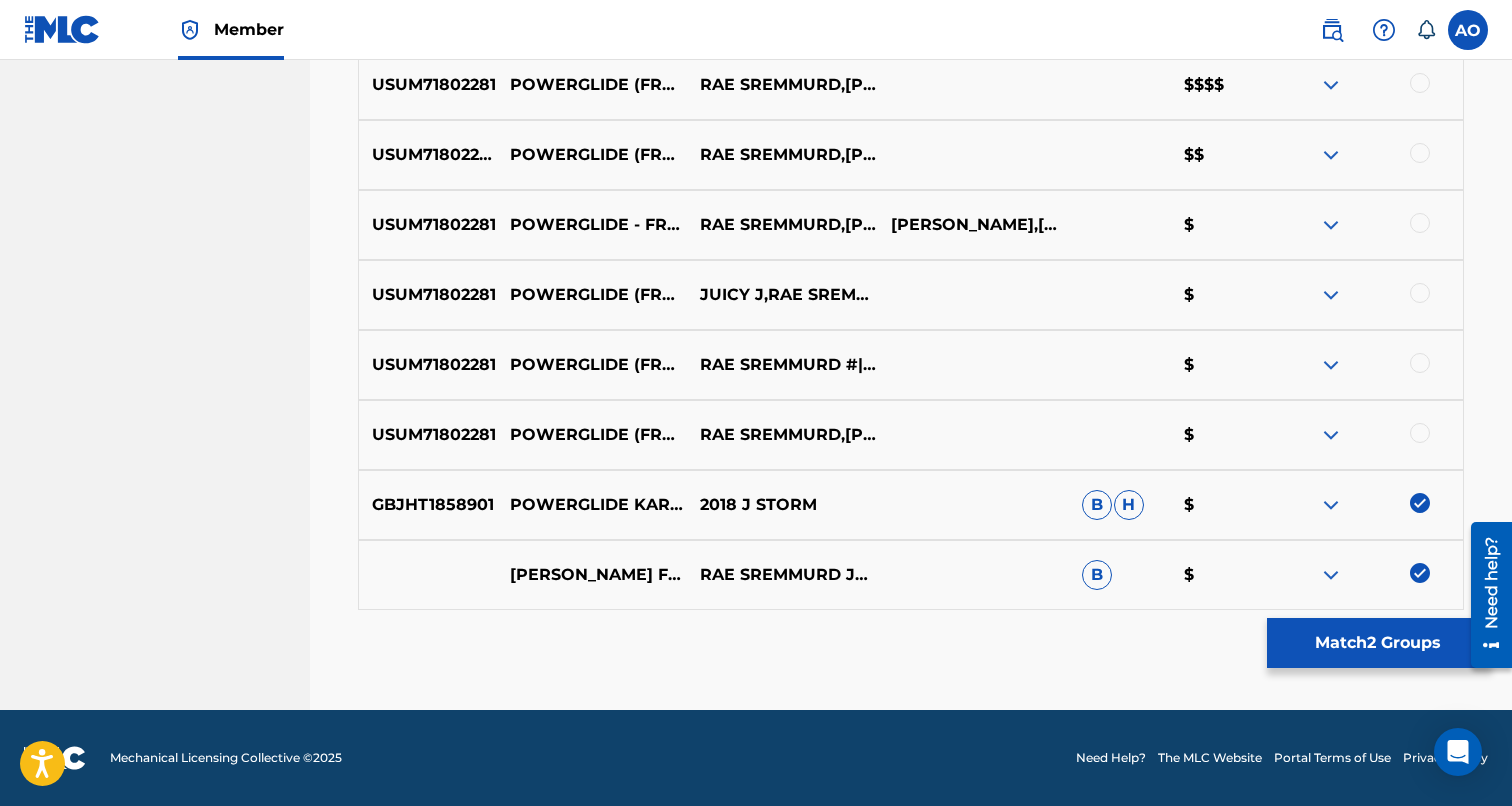 click at bounding box center [1420, 433] 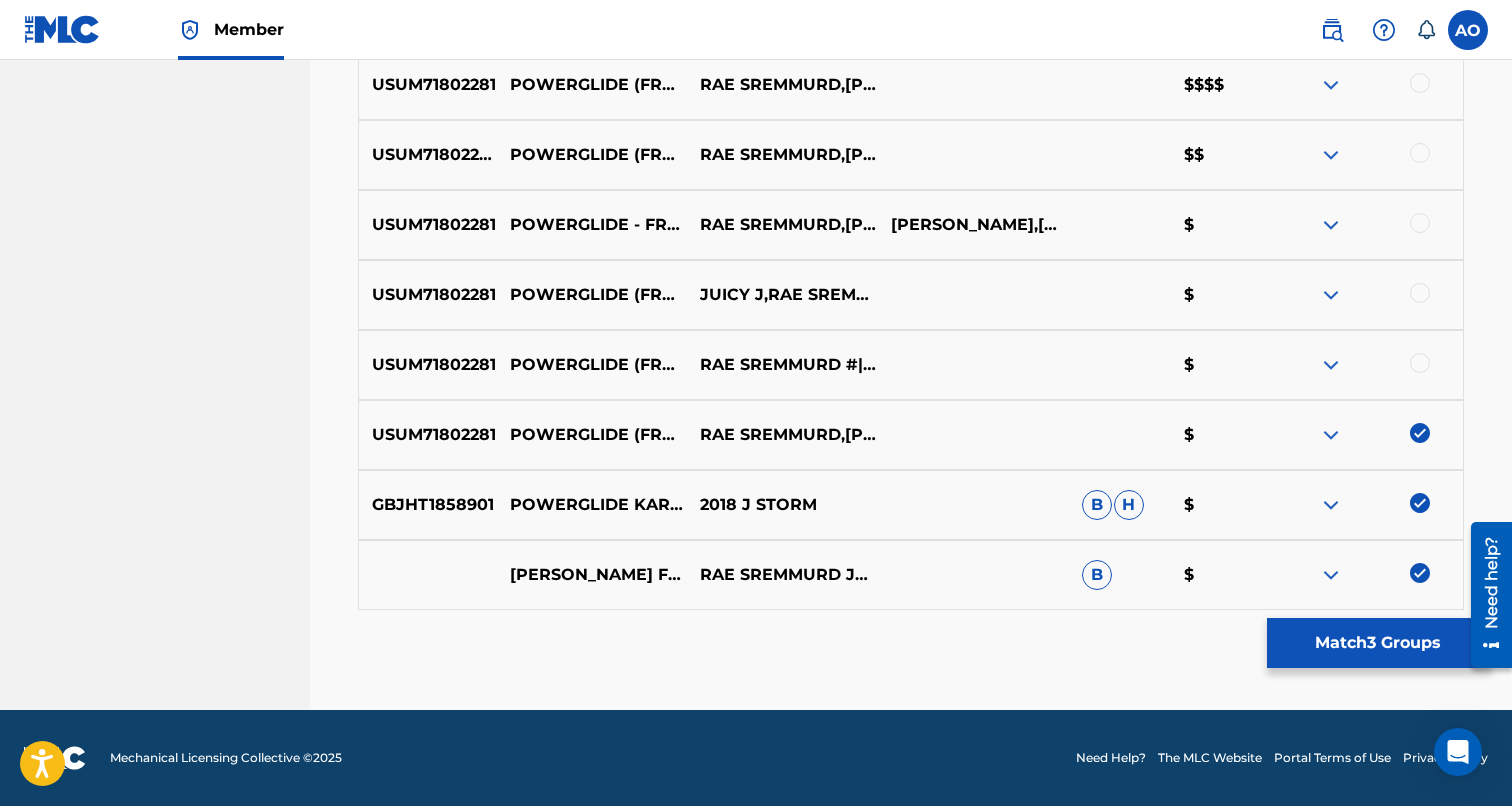 click at bounding box center (1367, 365) 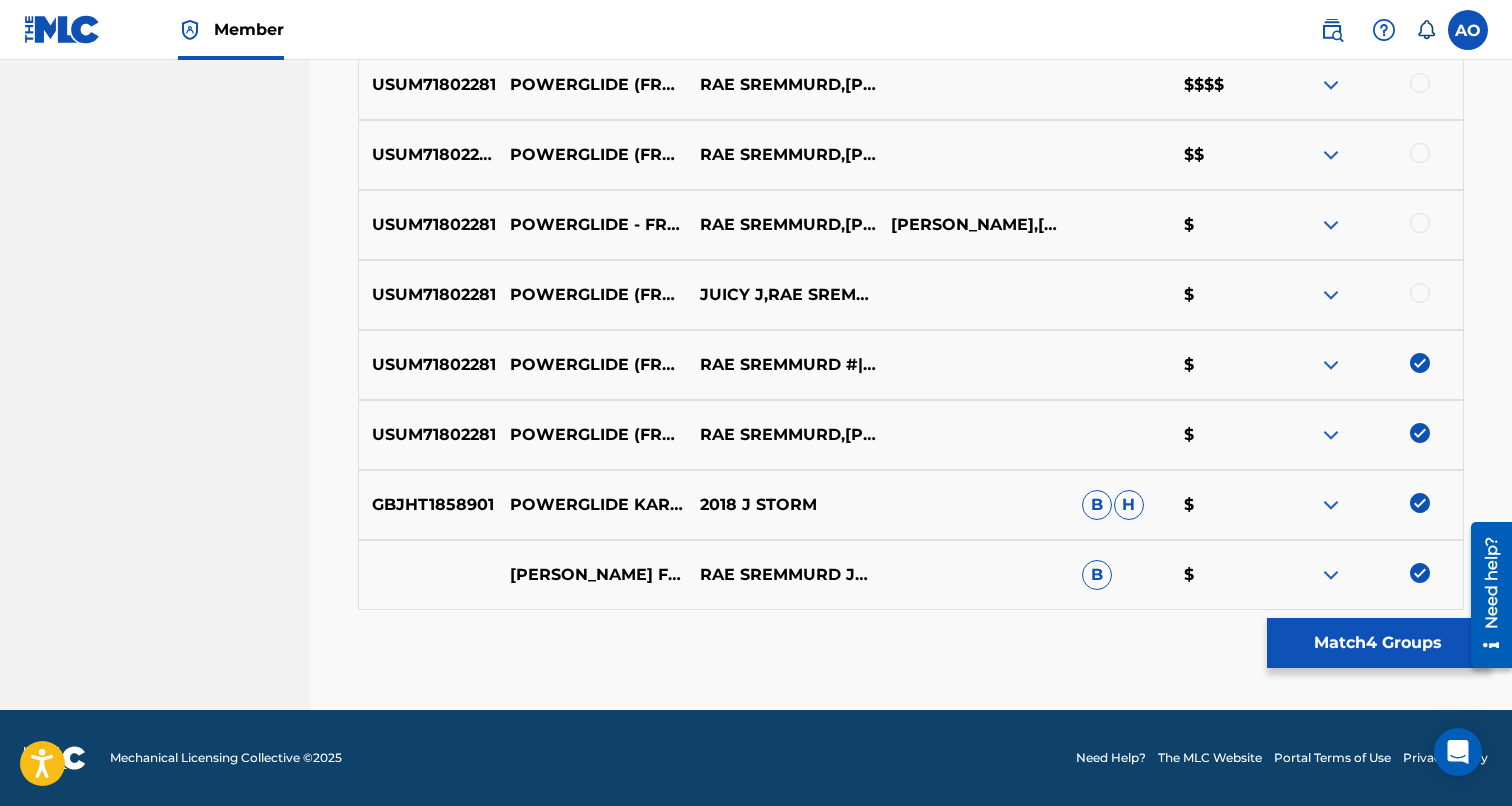 click at bounding box center [1367, 295] 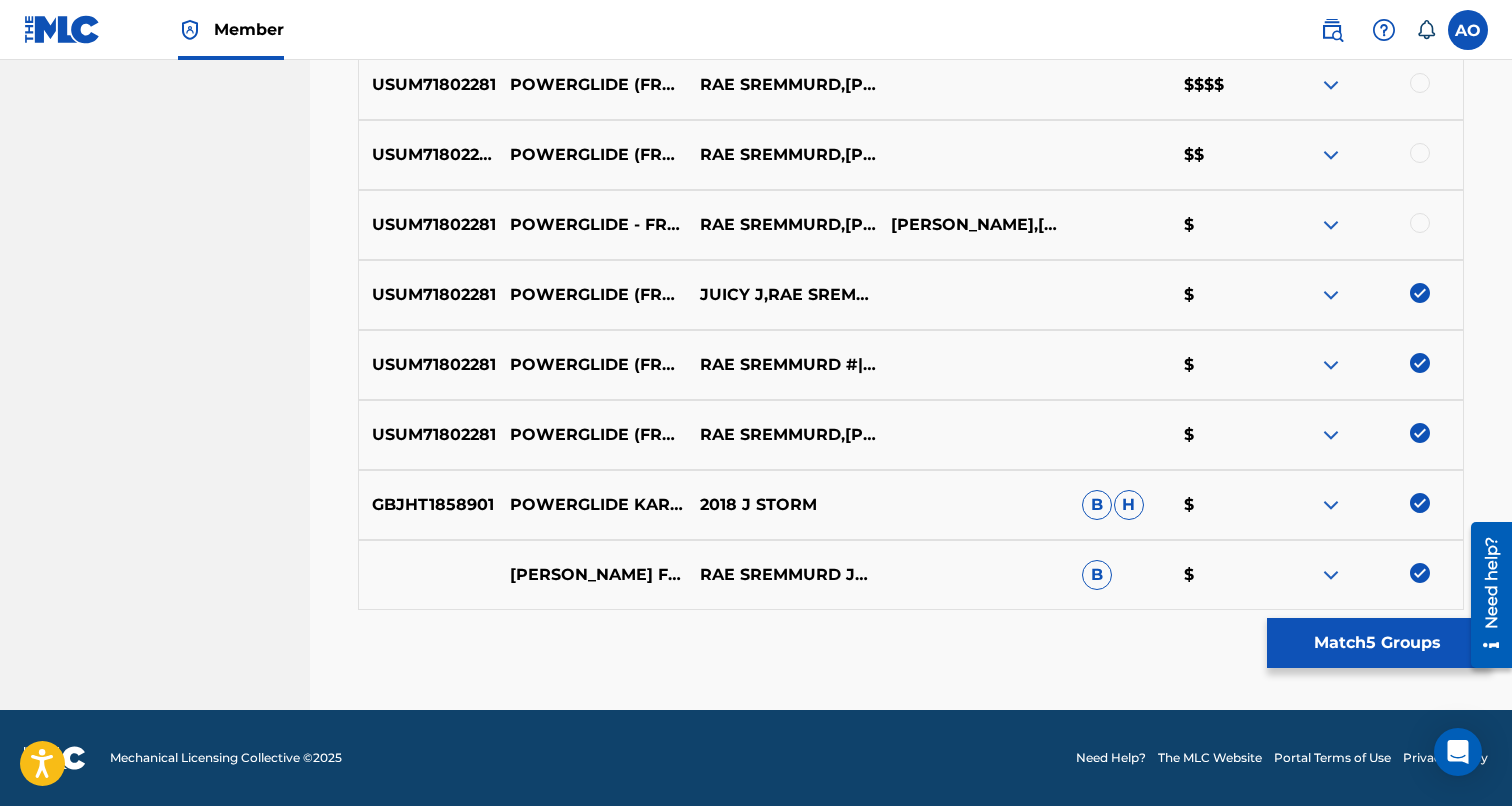 click at bounding box center [1420, 223] 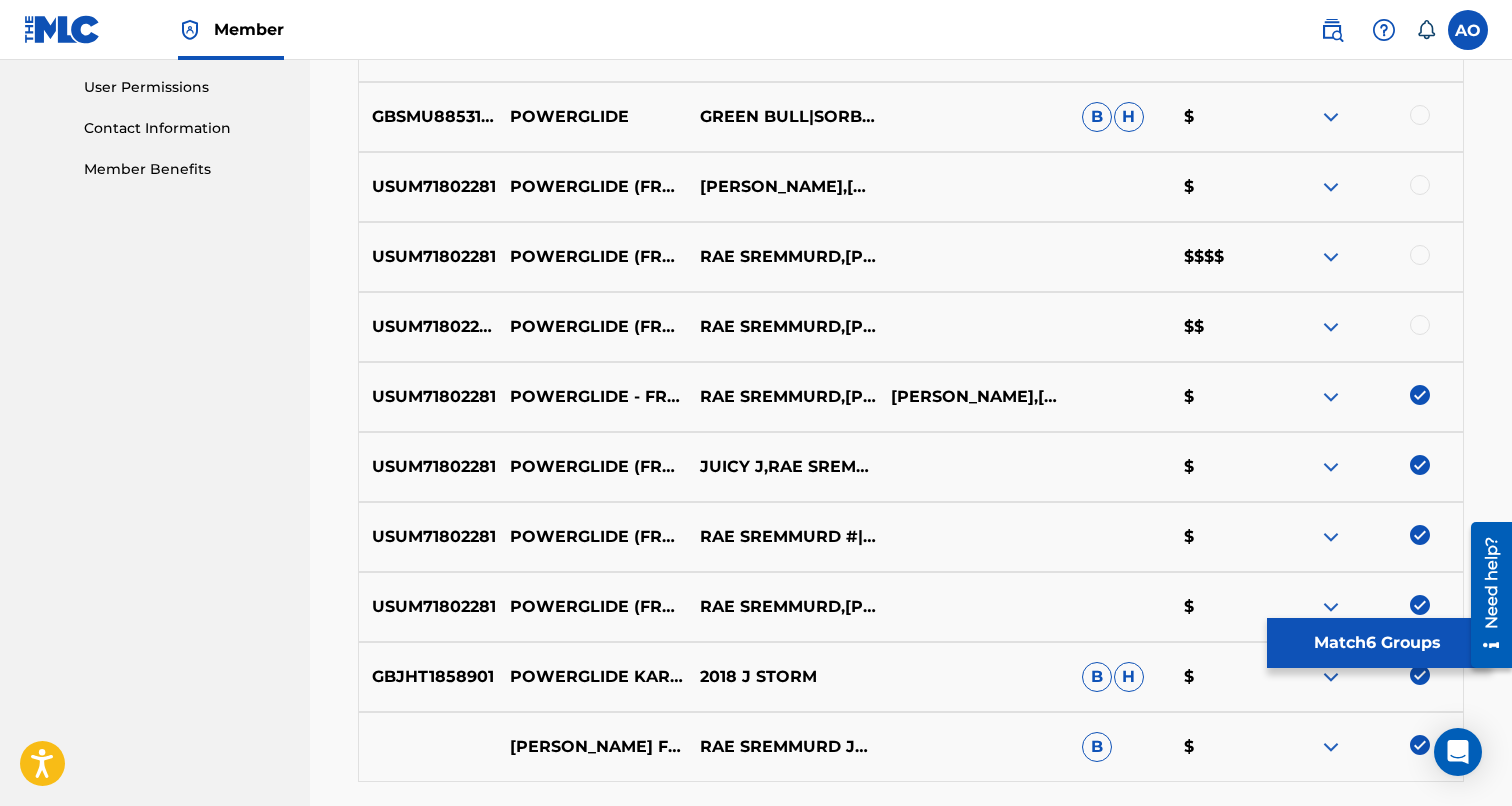 scroll, scrollTop: 935, scrollLeft: 0, axis: vertical 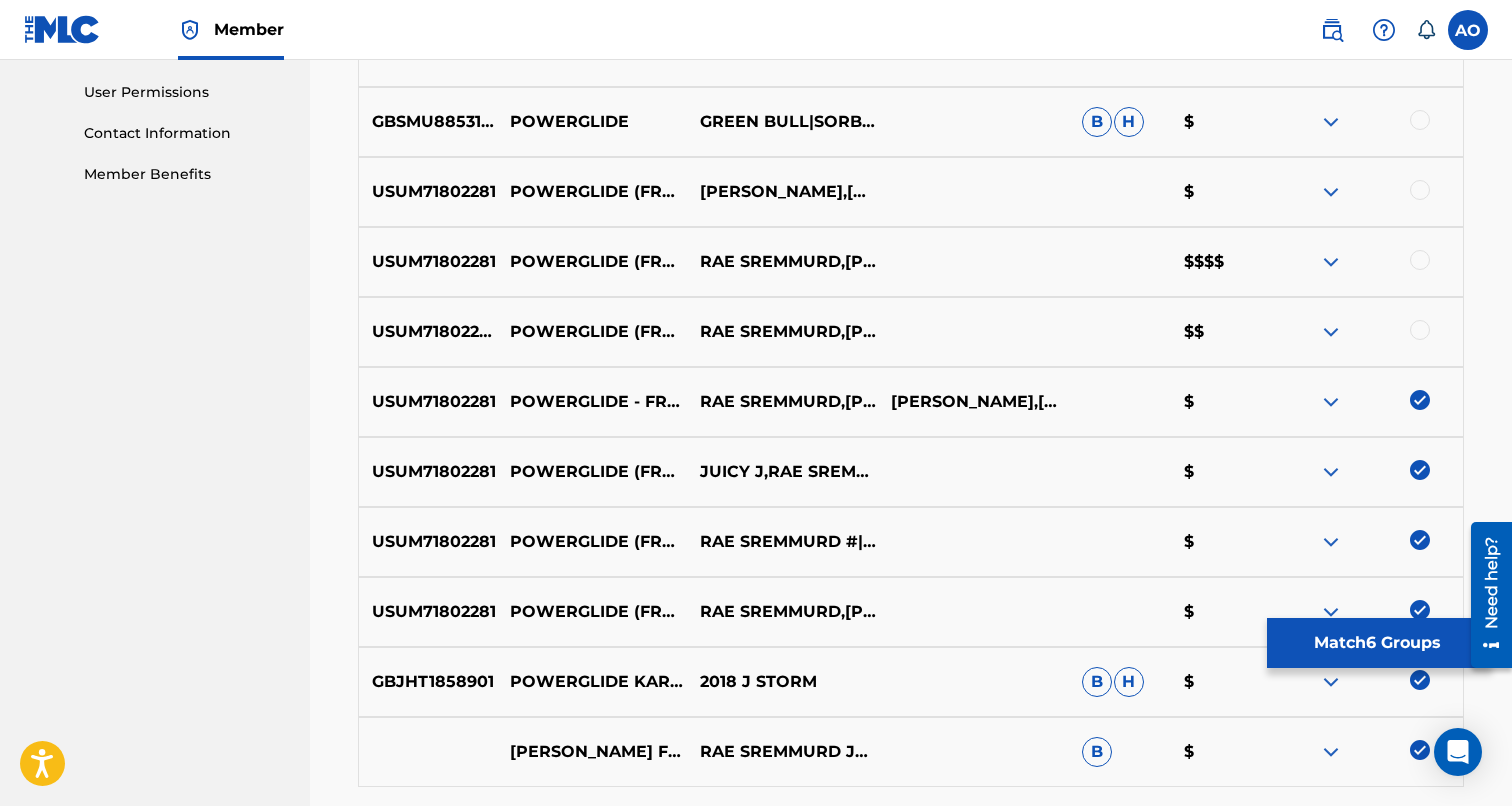 click at bounding box center (1367, 332) 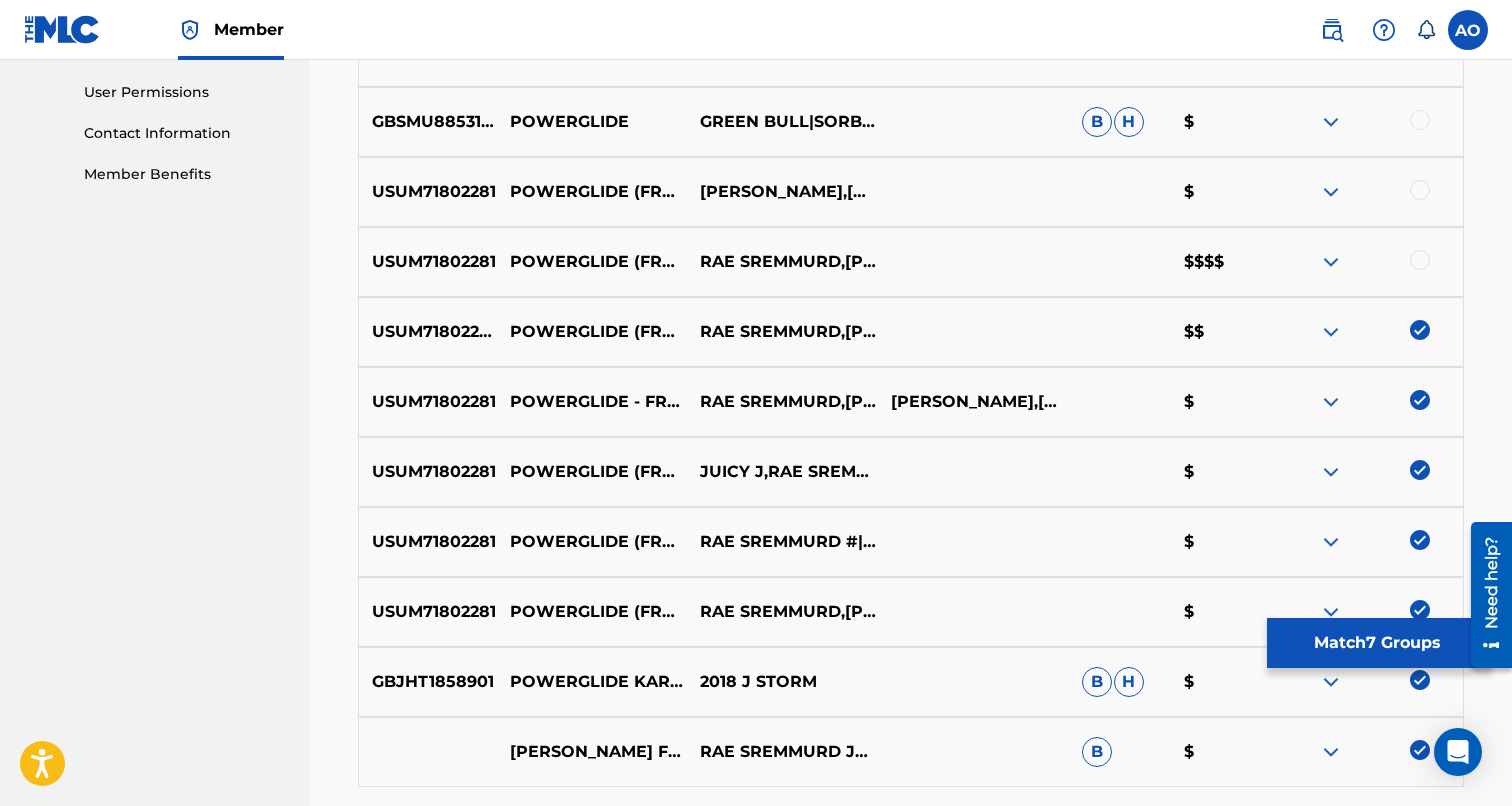 click at bounding box center [1420, 260] 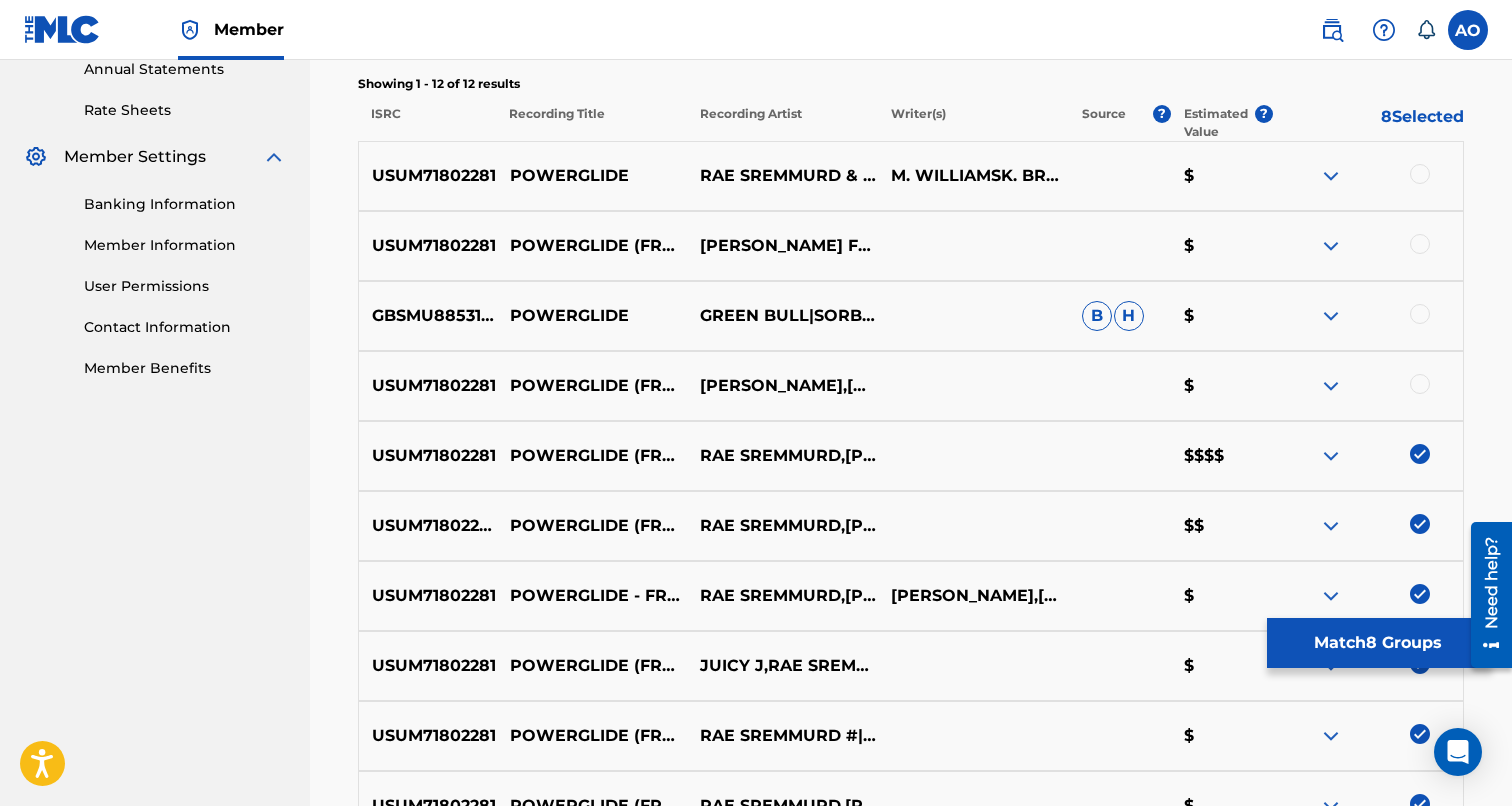 scroll, scrollTop: 735, scrollLeft: 0, axis: vertical 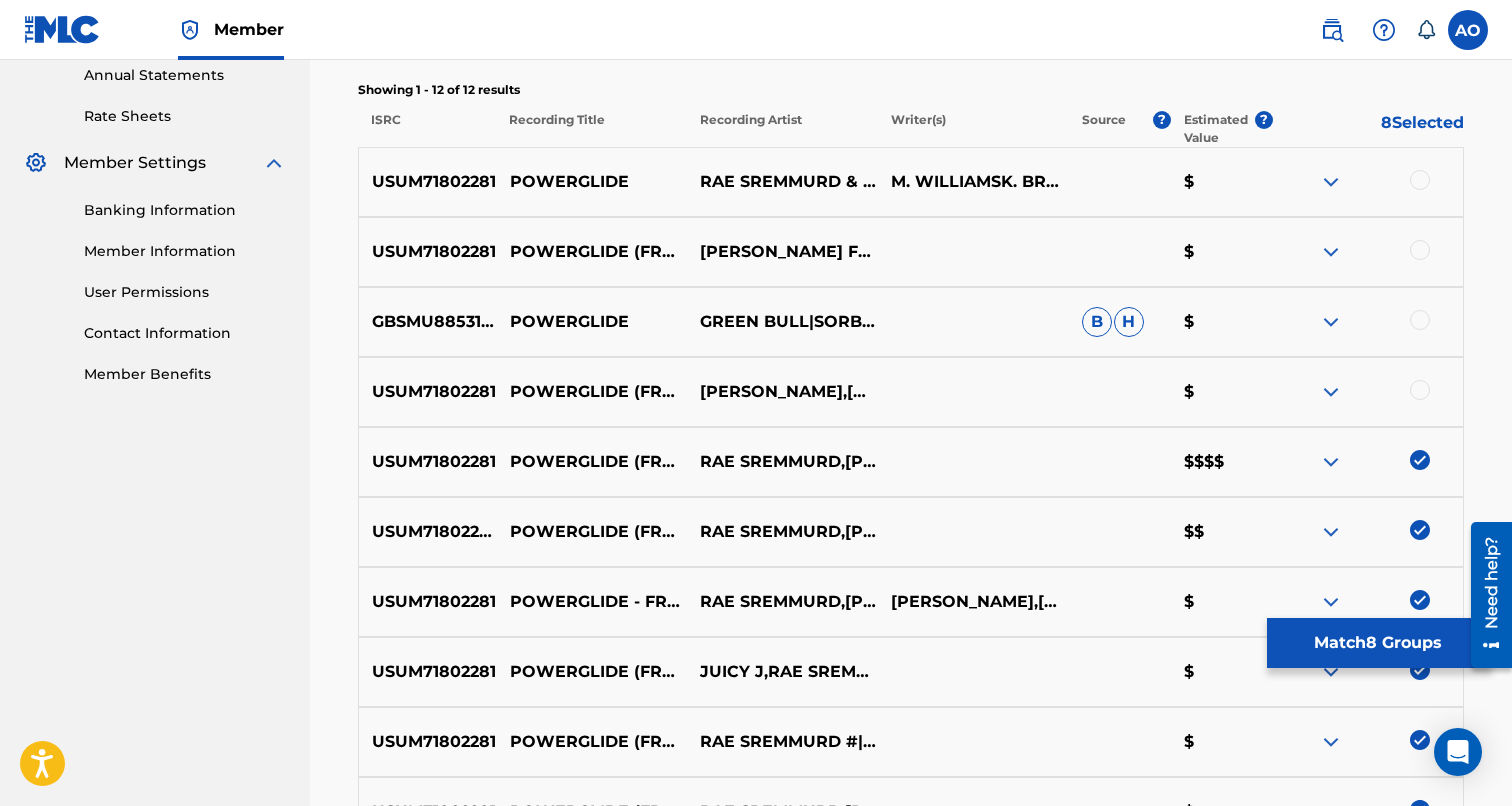 click at bounding box center [1420, 390] 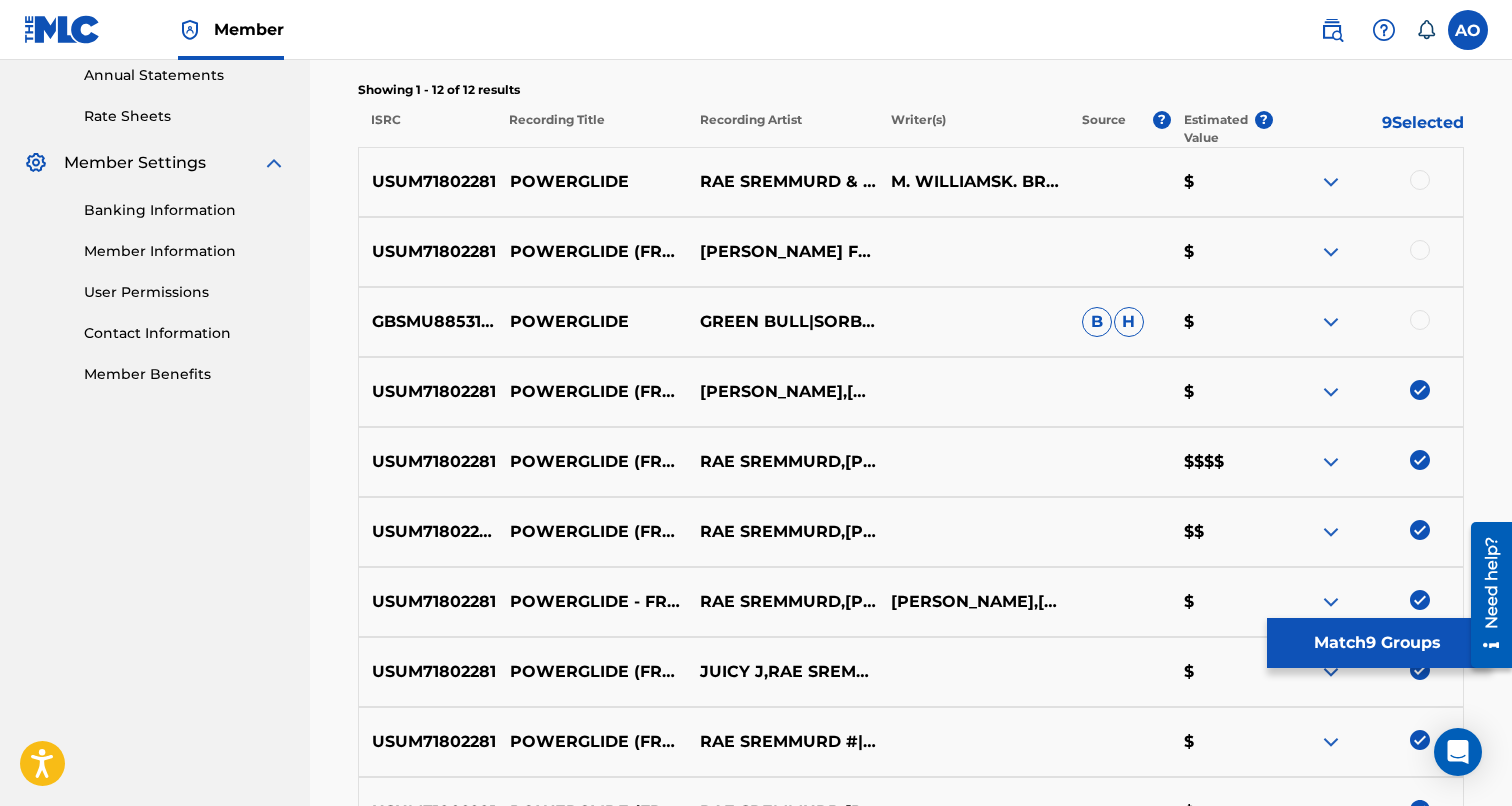 click at bounding box center [1420, 320] 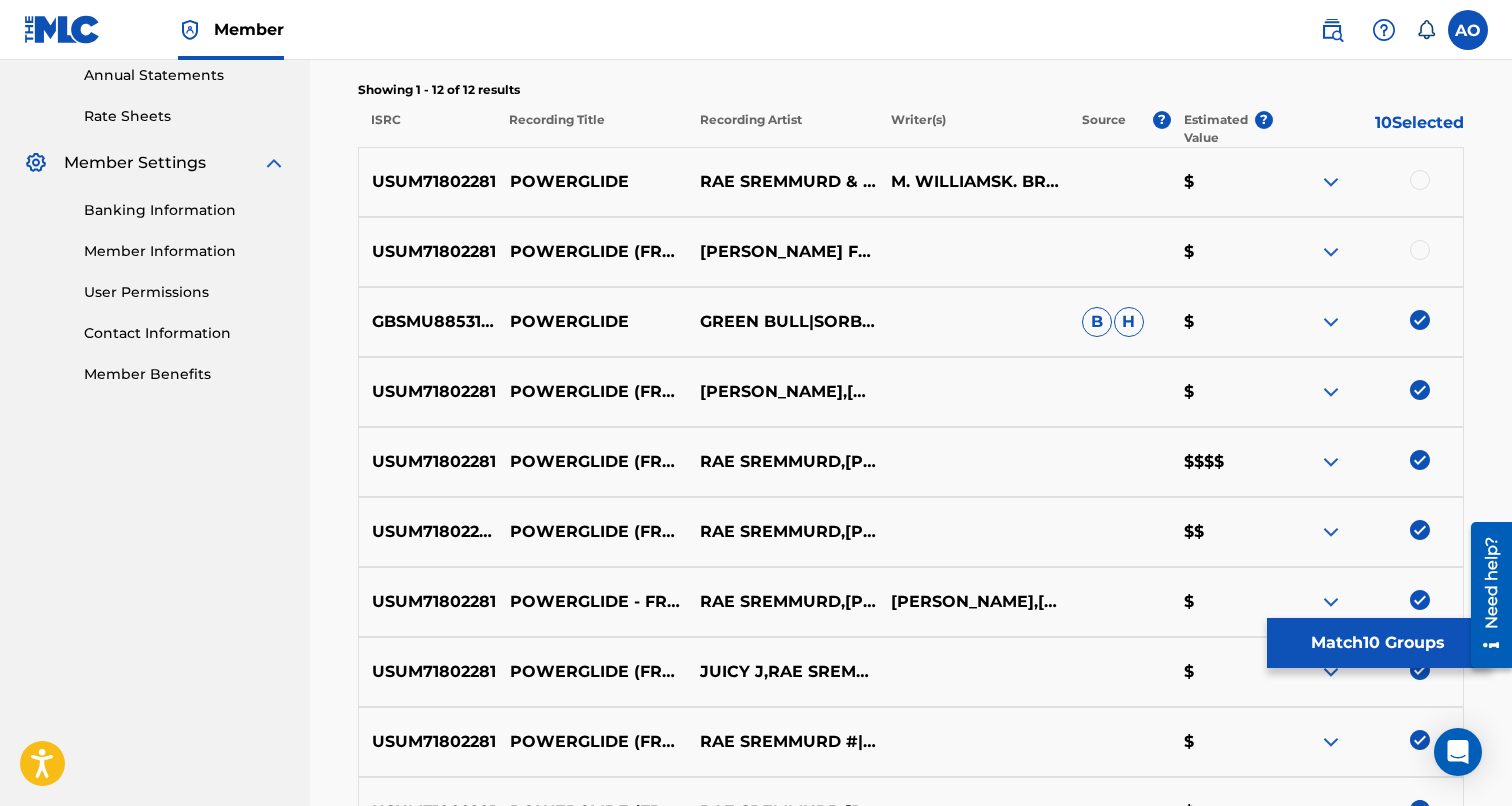 click at bounding box center [1420, 250] 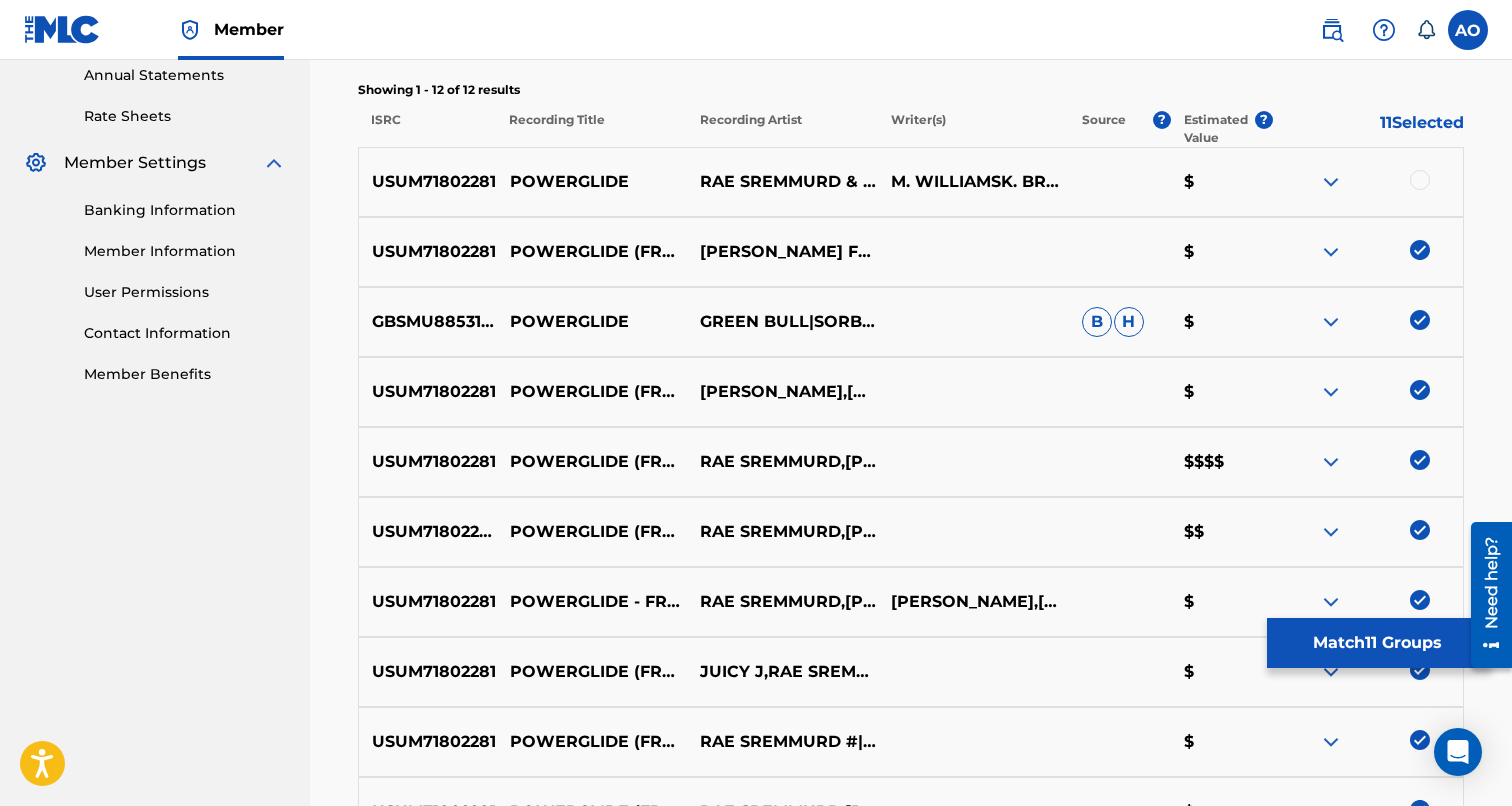 click at bounding box center (1420, 180) 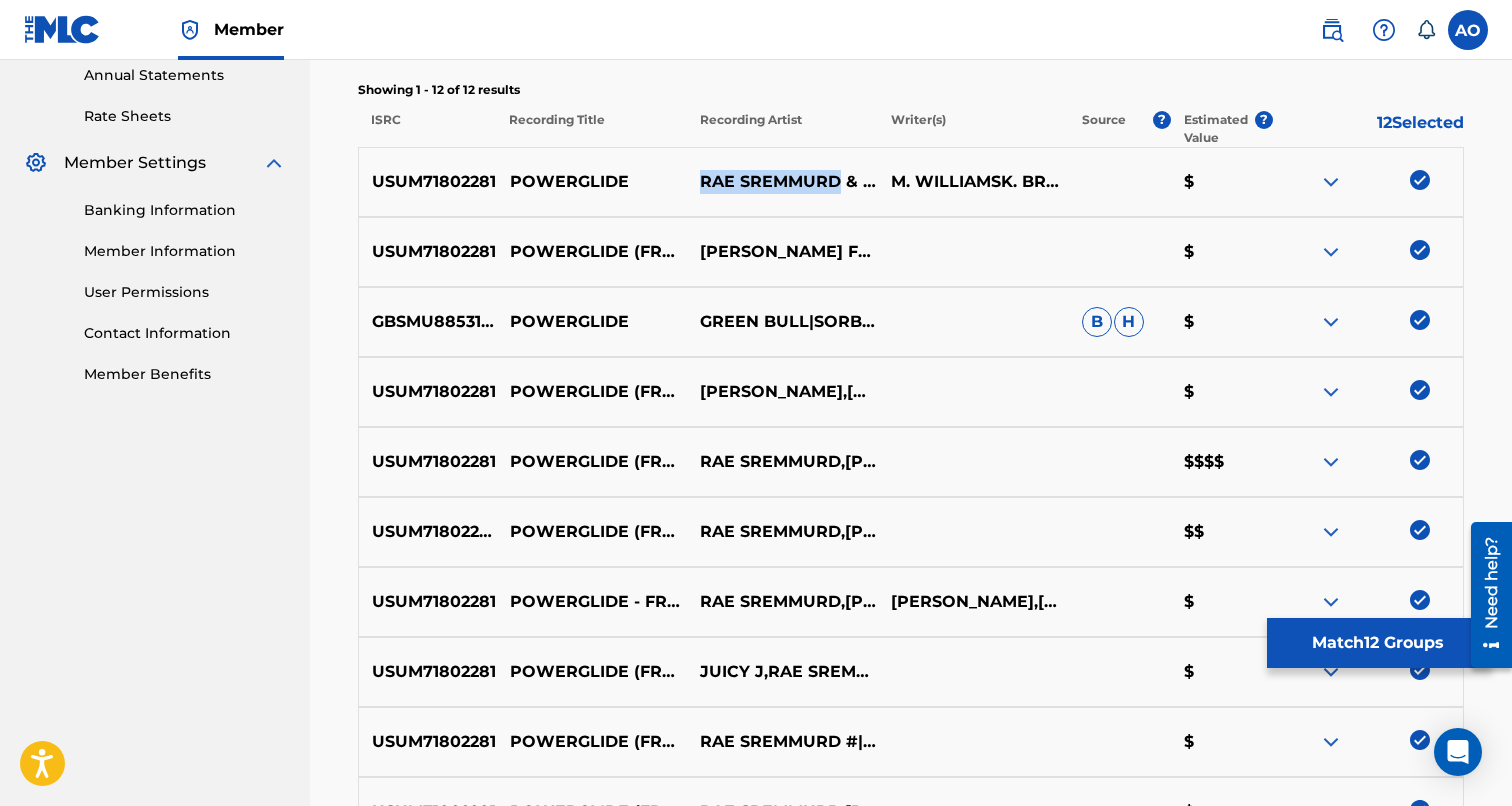 drag, startPoint x: 703, startPoint y: 160, endPoint x: 841, endPoint y: 161, distance: 138.00362 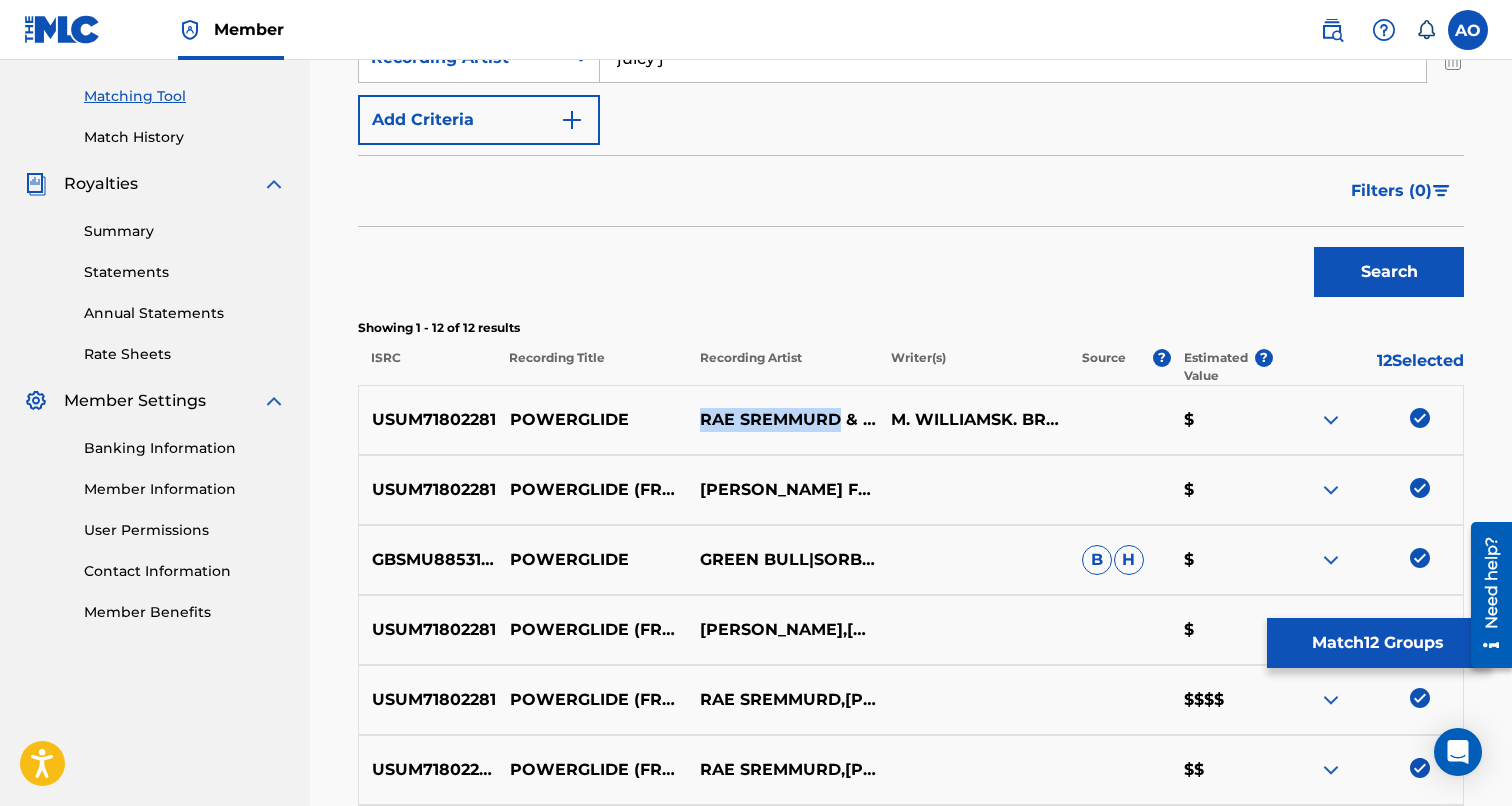 scroll, scrollTop: 0, scrollLeft: 0, axis: both 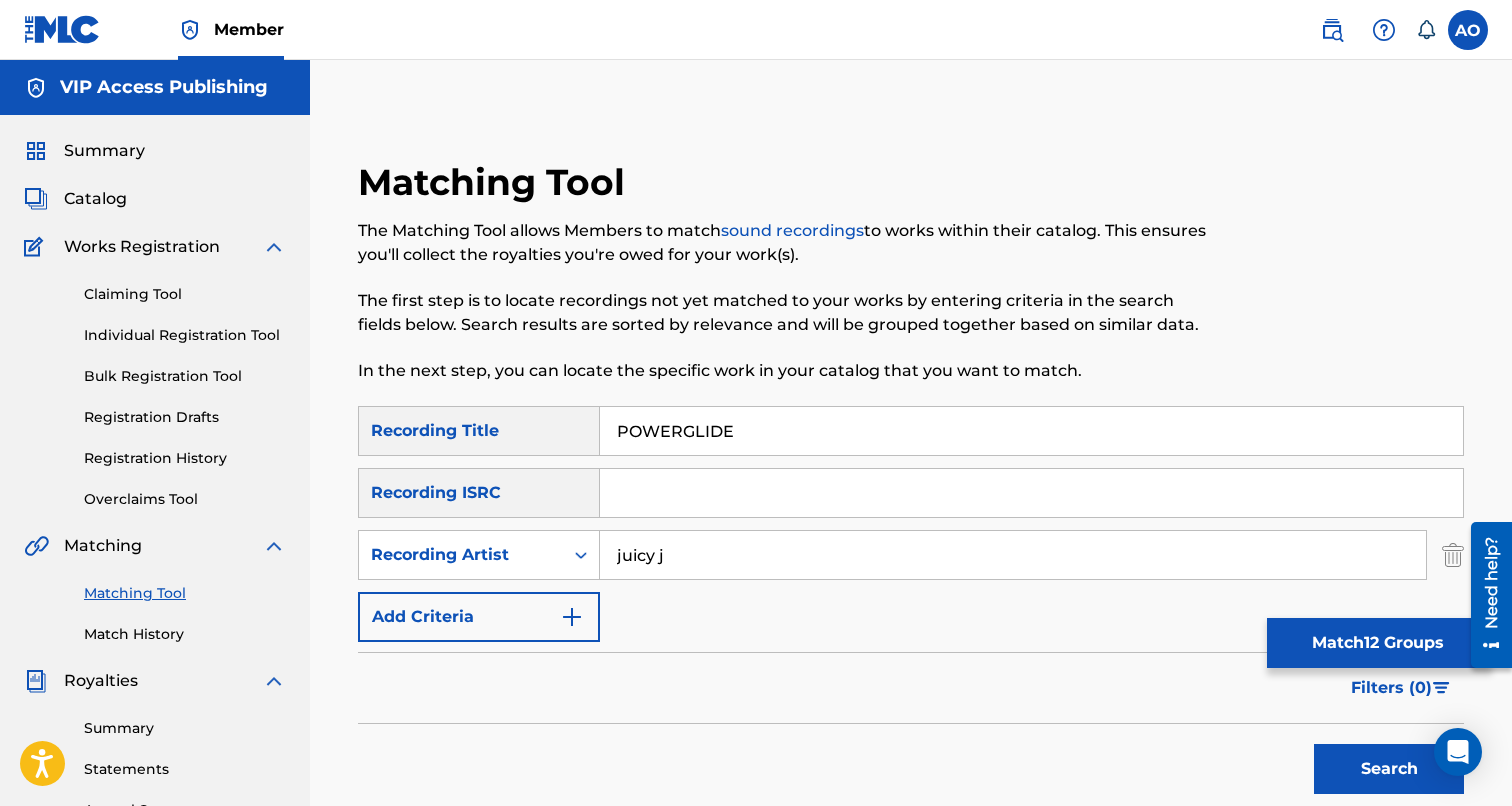 click on "juicy j" at bounding box center (1013, 555) 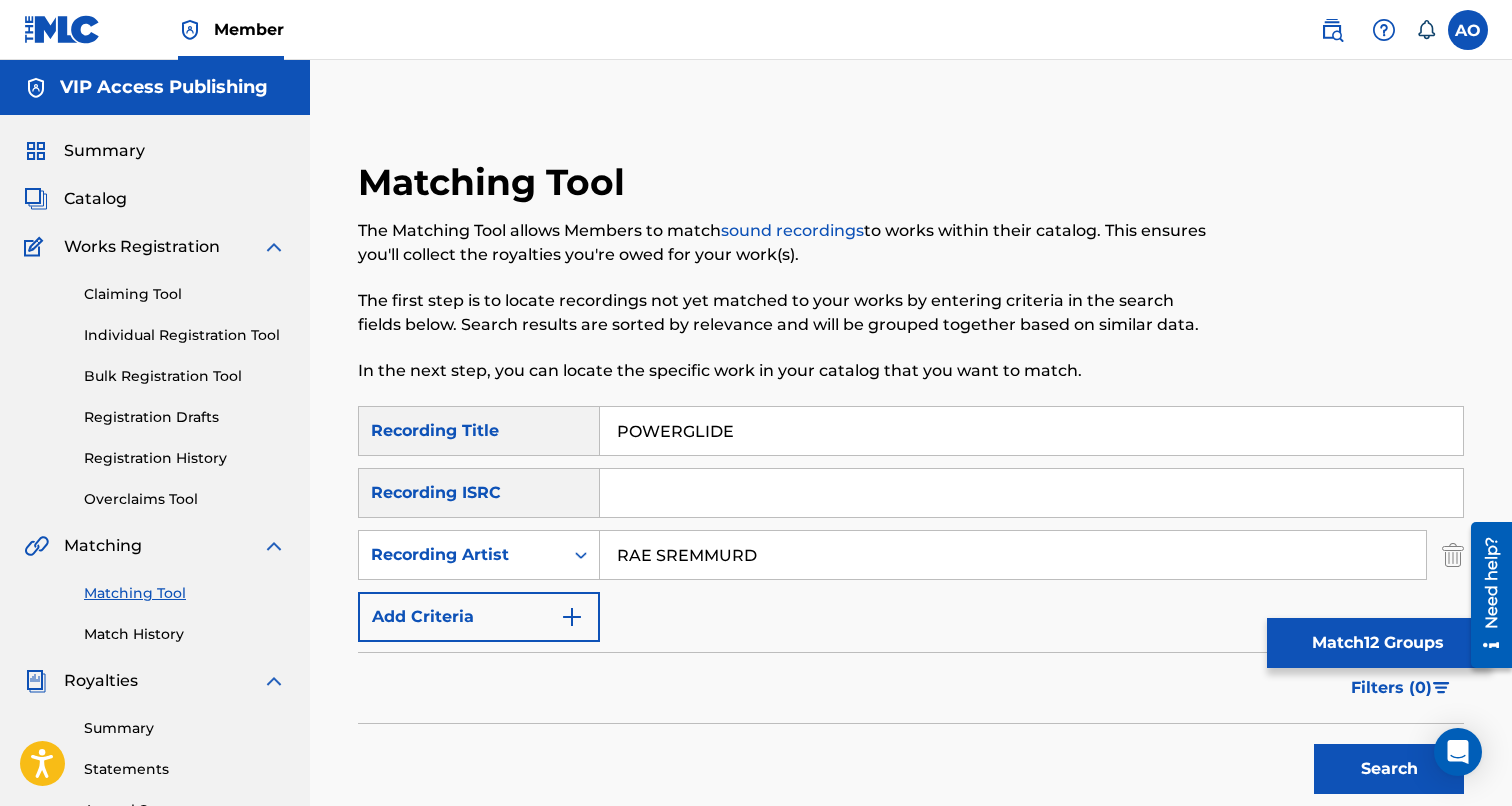click on "Search" at bounding box center [1389, 769] 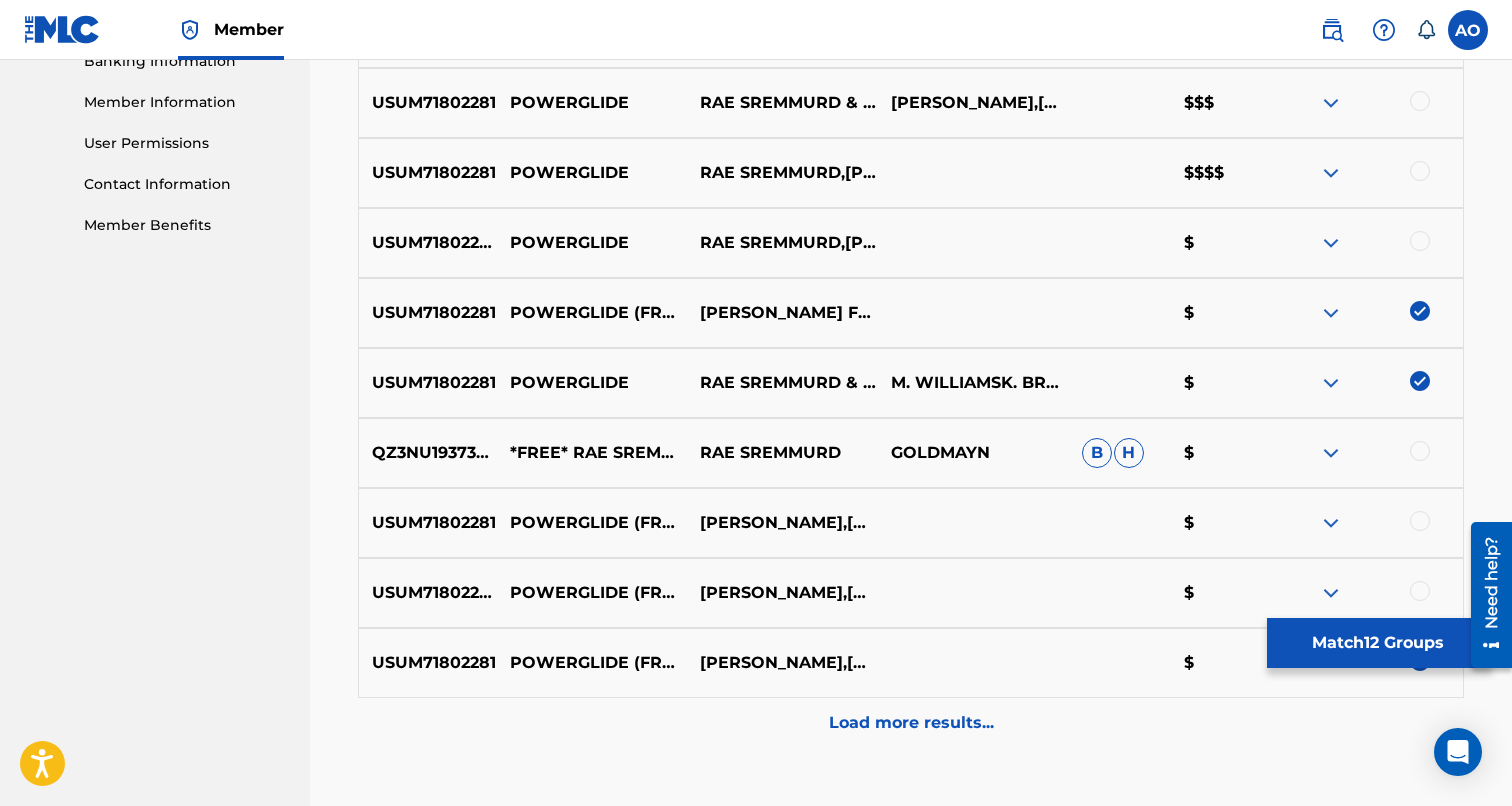 scroll, scrollTop: 919, scrollLeft: 0, axis: vertical 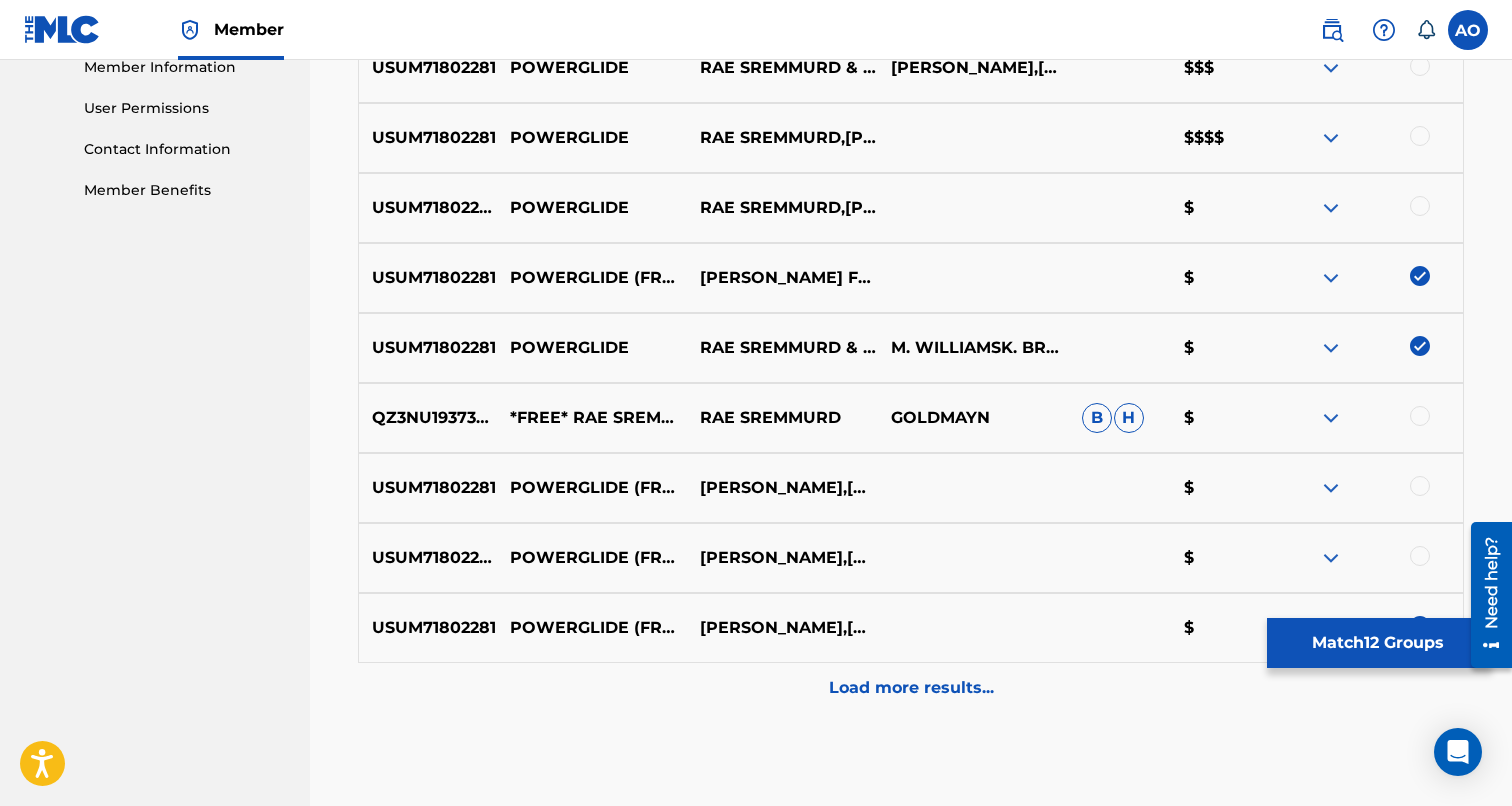 click on "Load more results..." at bounding box center (911, 688) 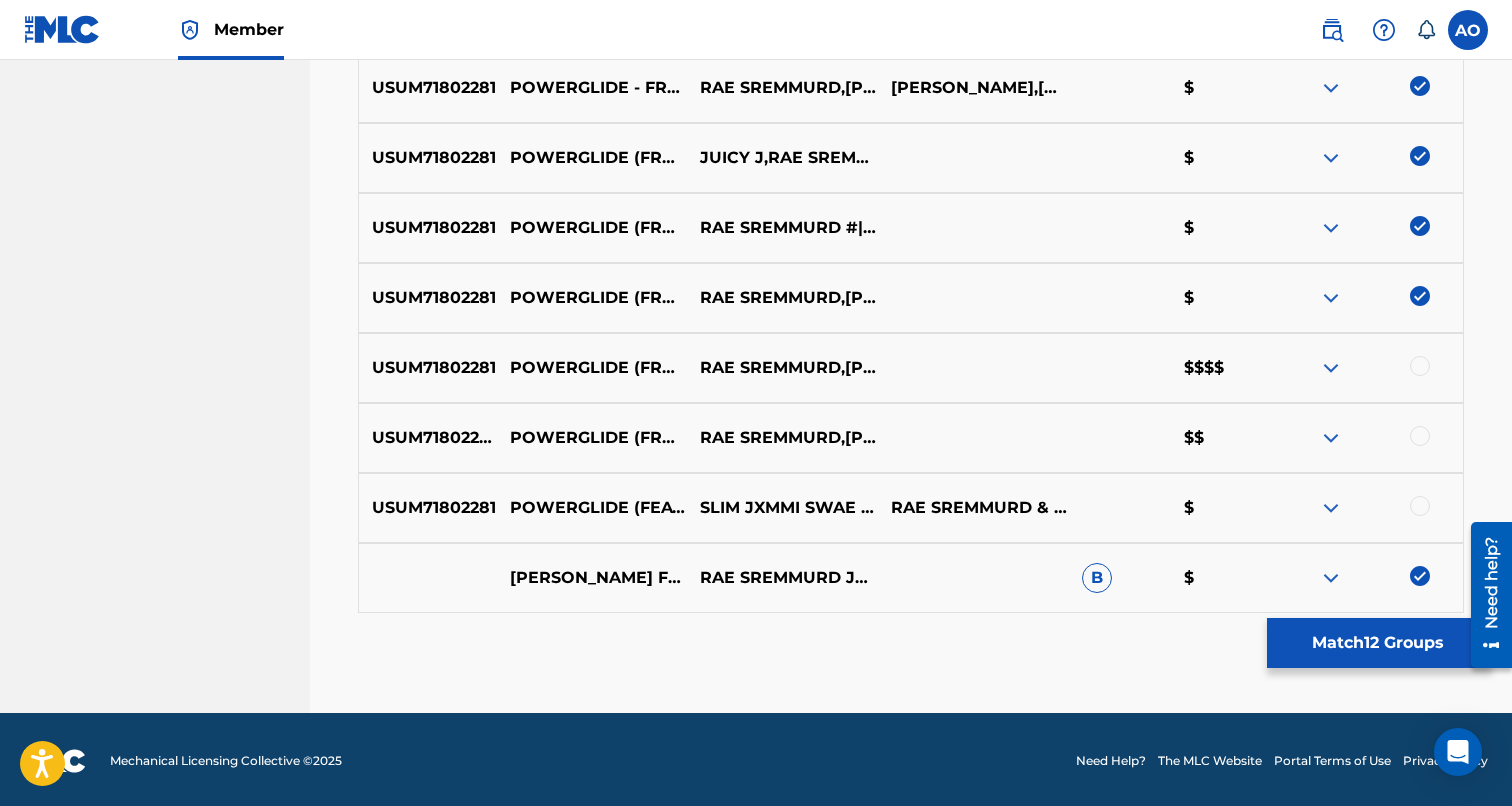 scroll, scrollTop: 1672, scrollLeft: 0, axis: vertical 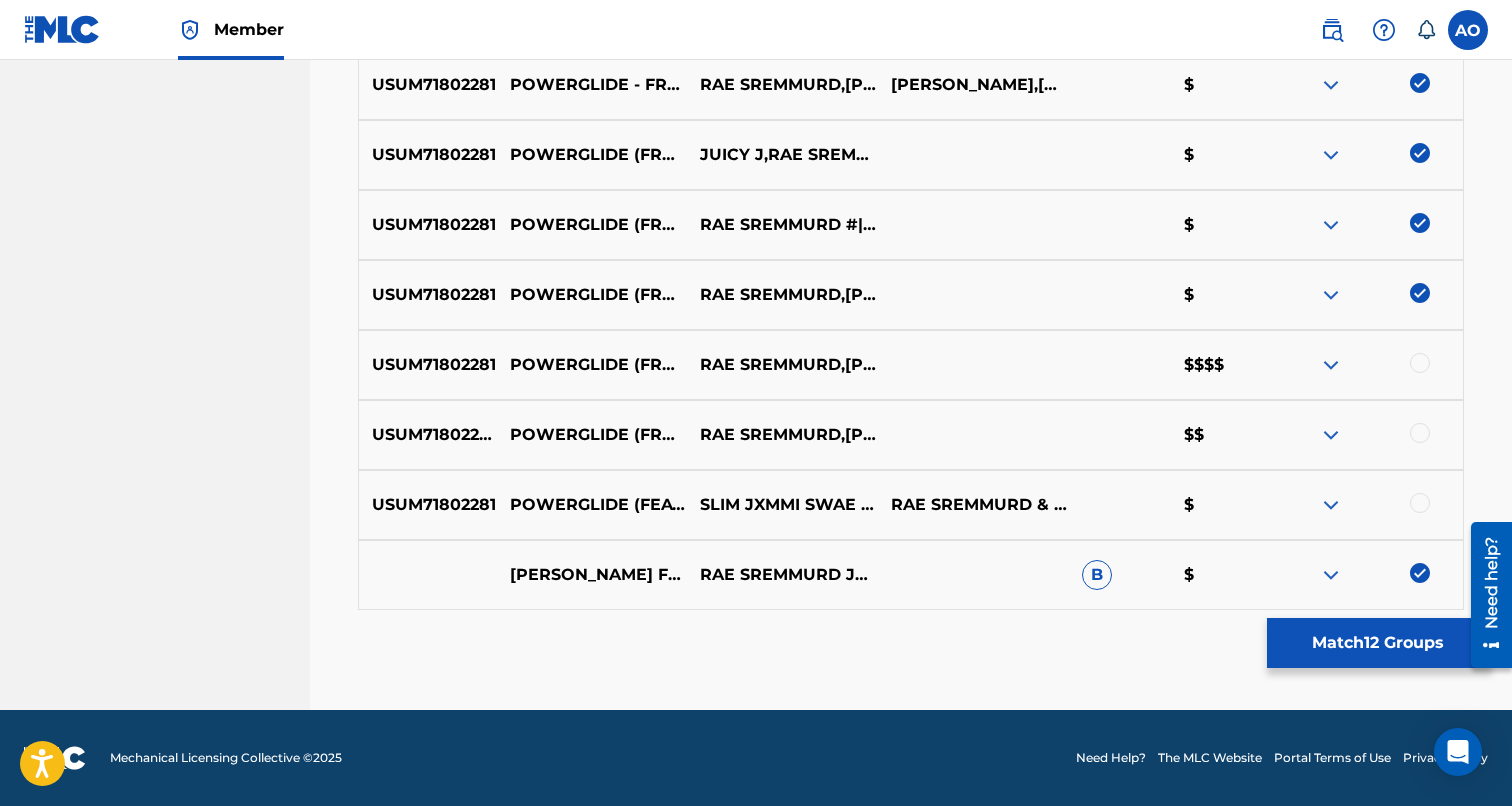 click at bounding box center [1420, 503] 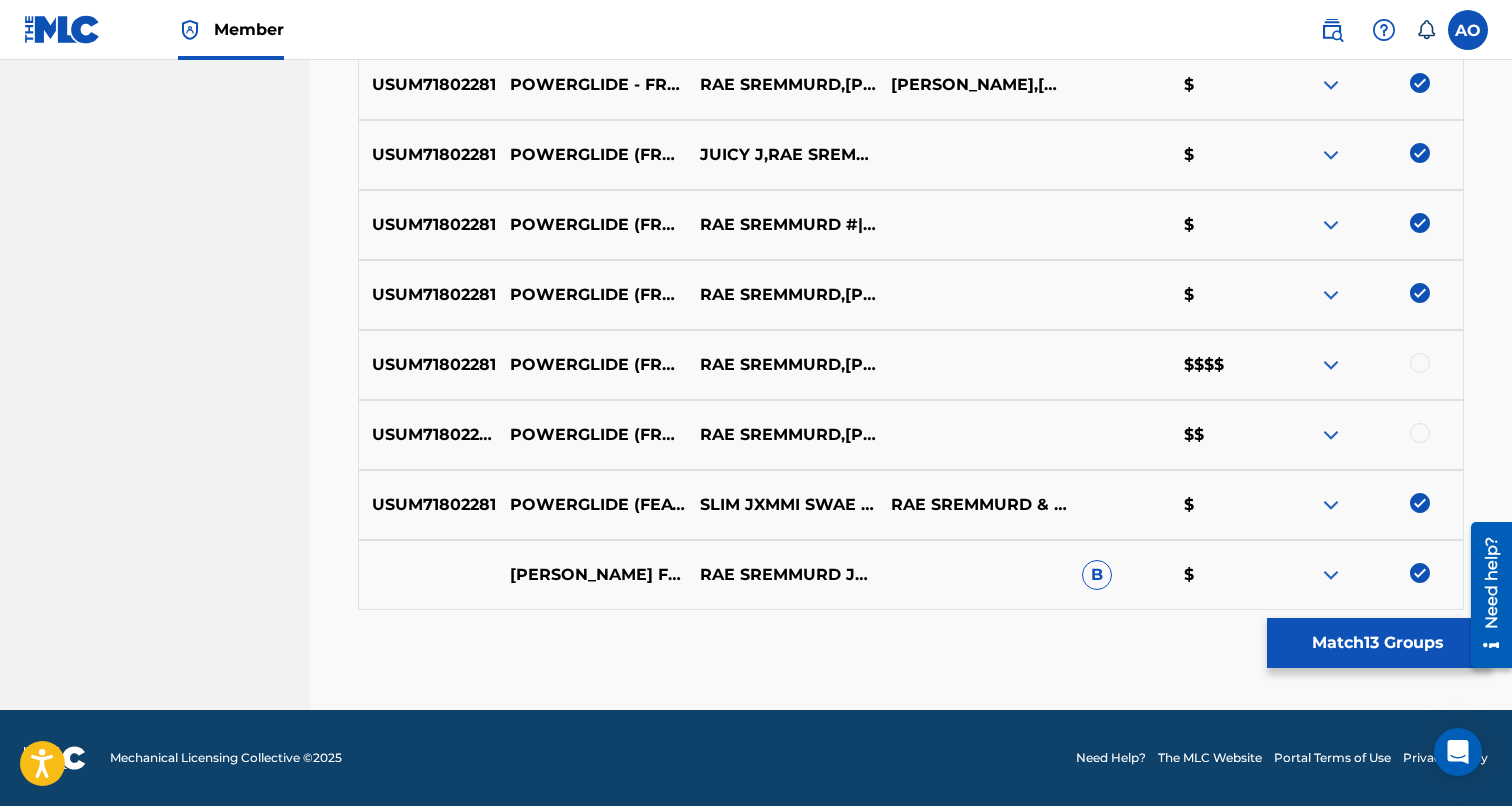 click at bounding box center (1420, 433) 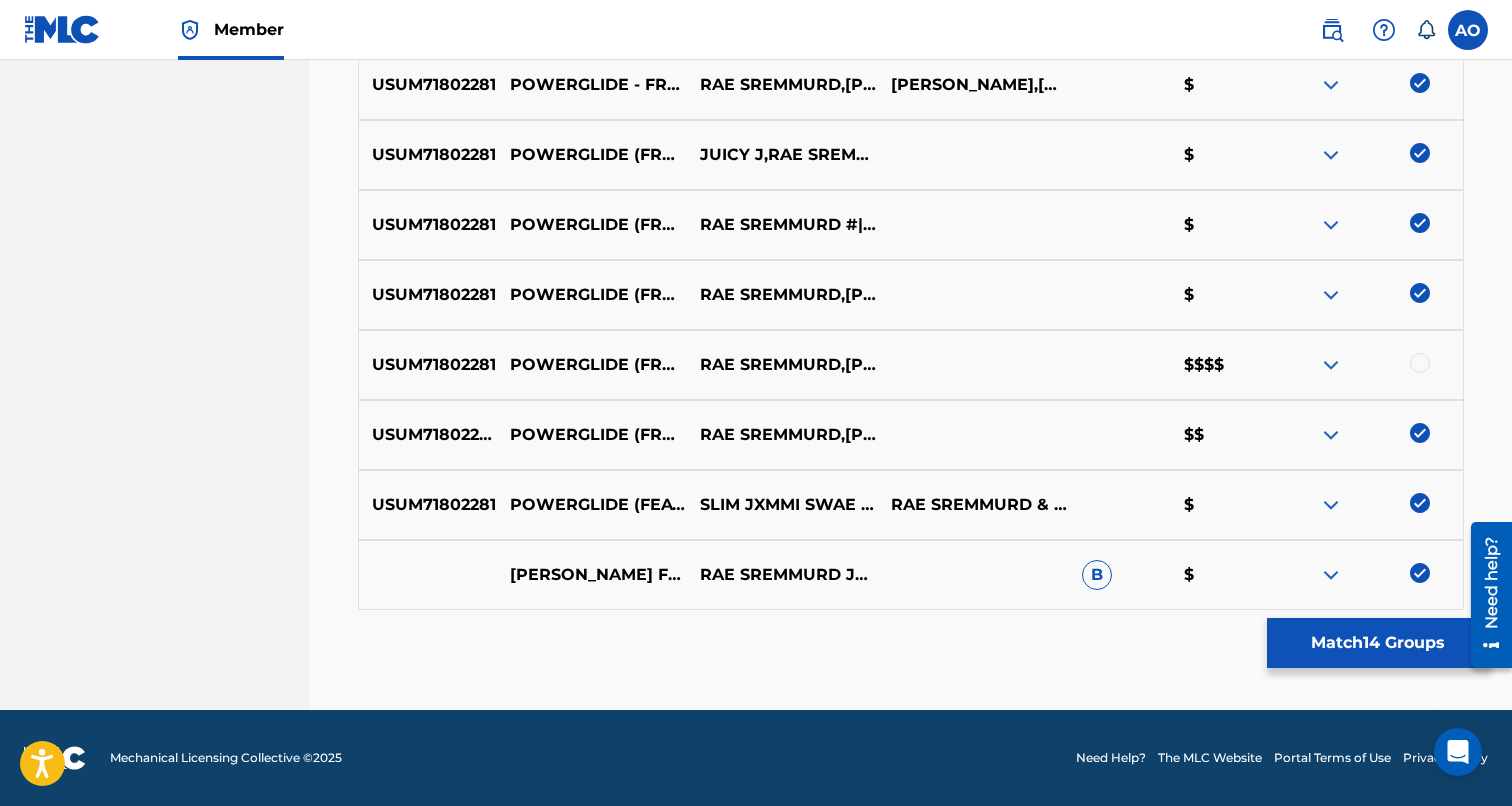click at bounding box center (1420, 363) 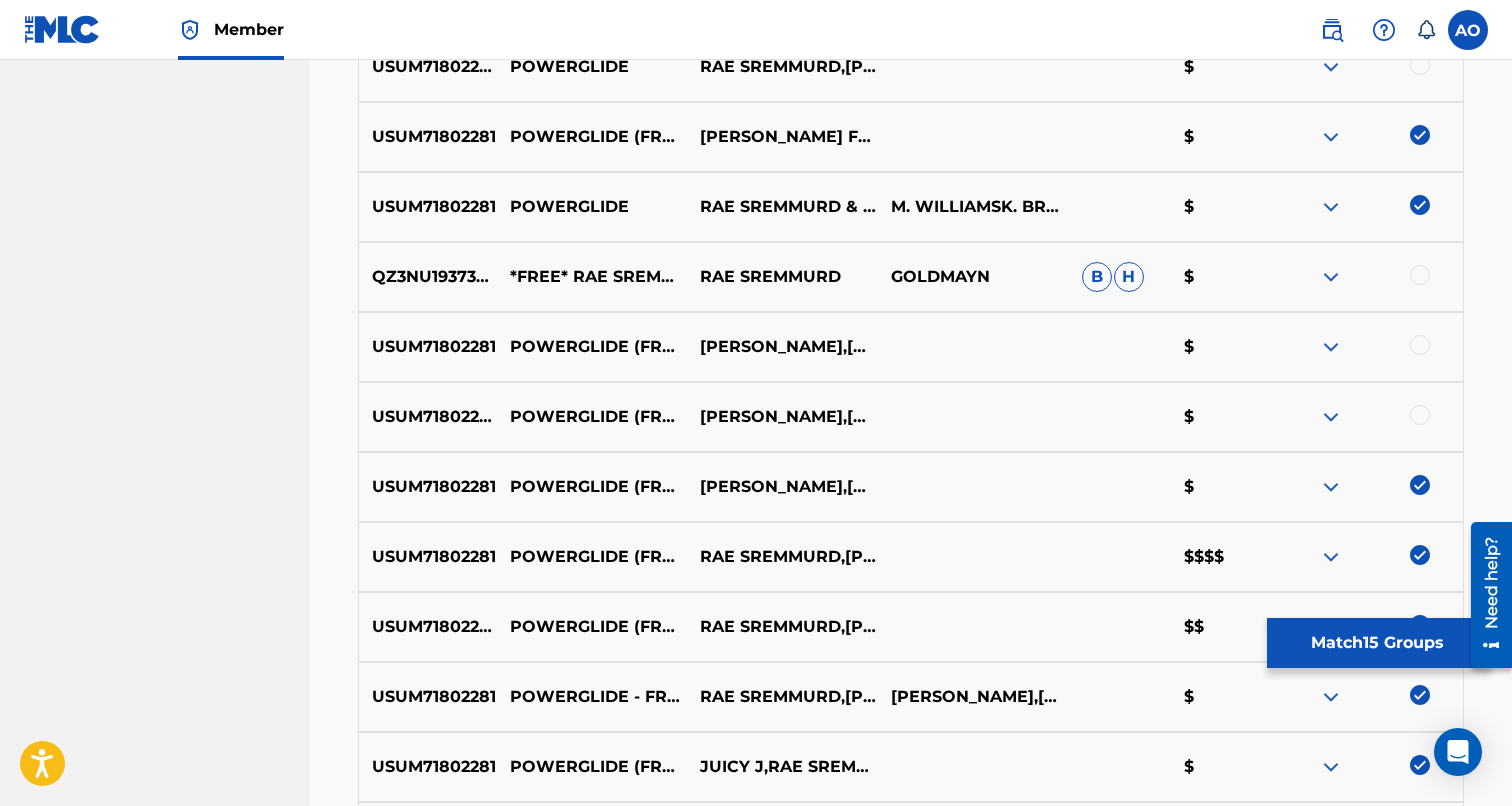 scroll, scrollTop: 1051, scrollLeft: 0, axis: vertical 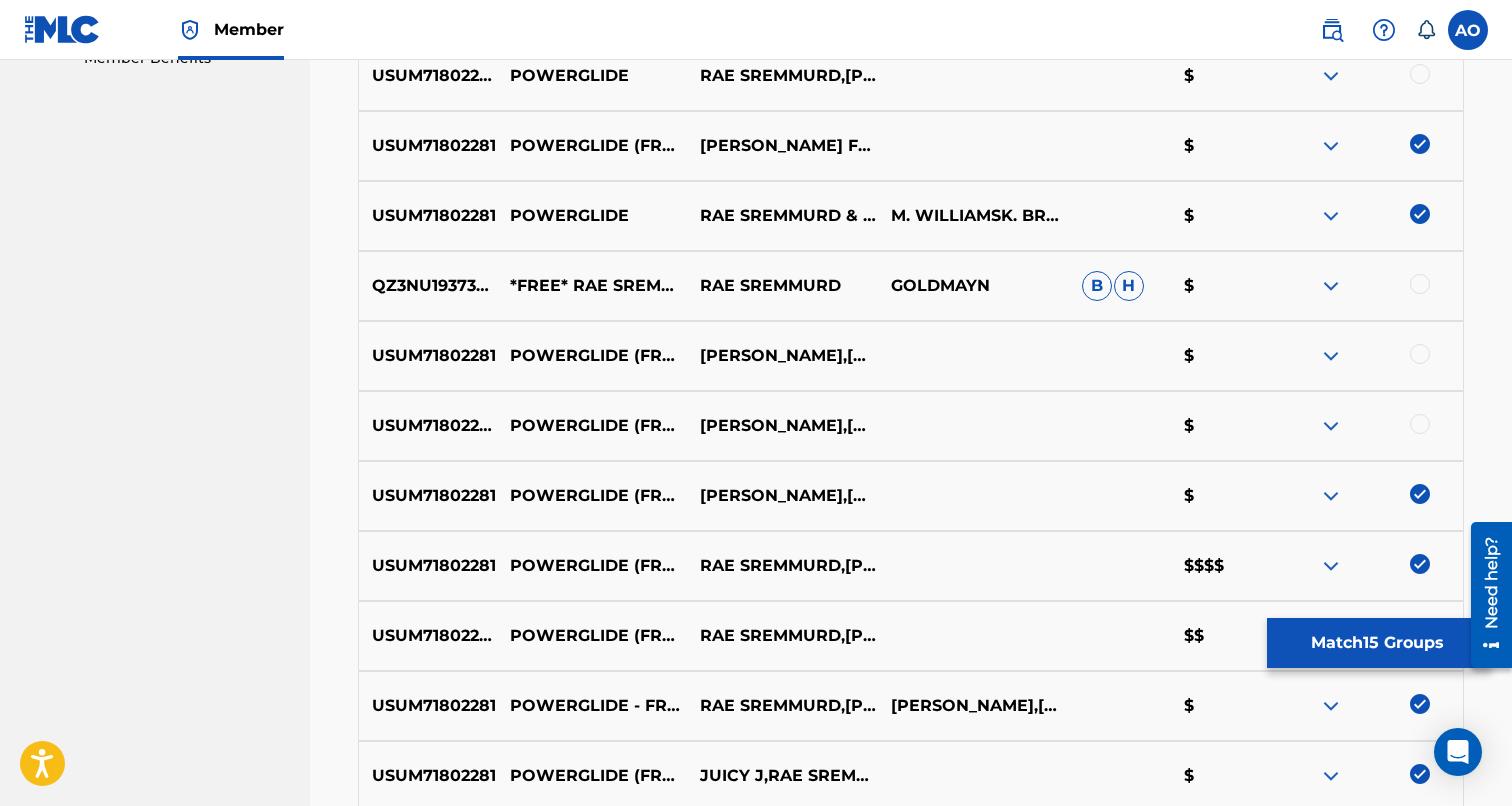 click at bounding box center [1420, 424] 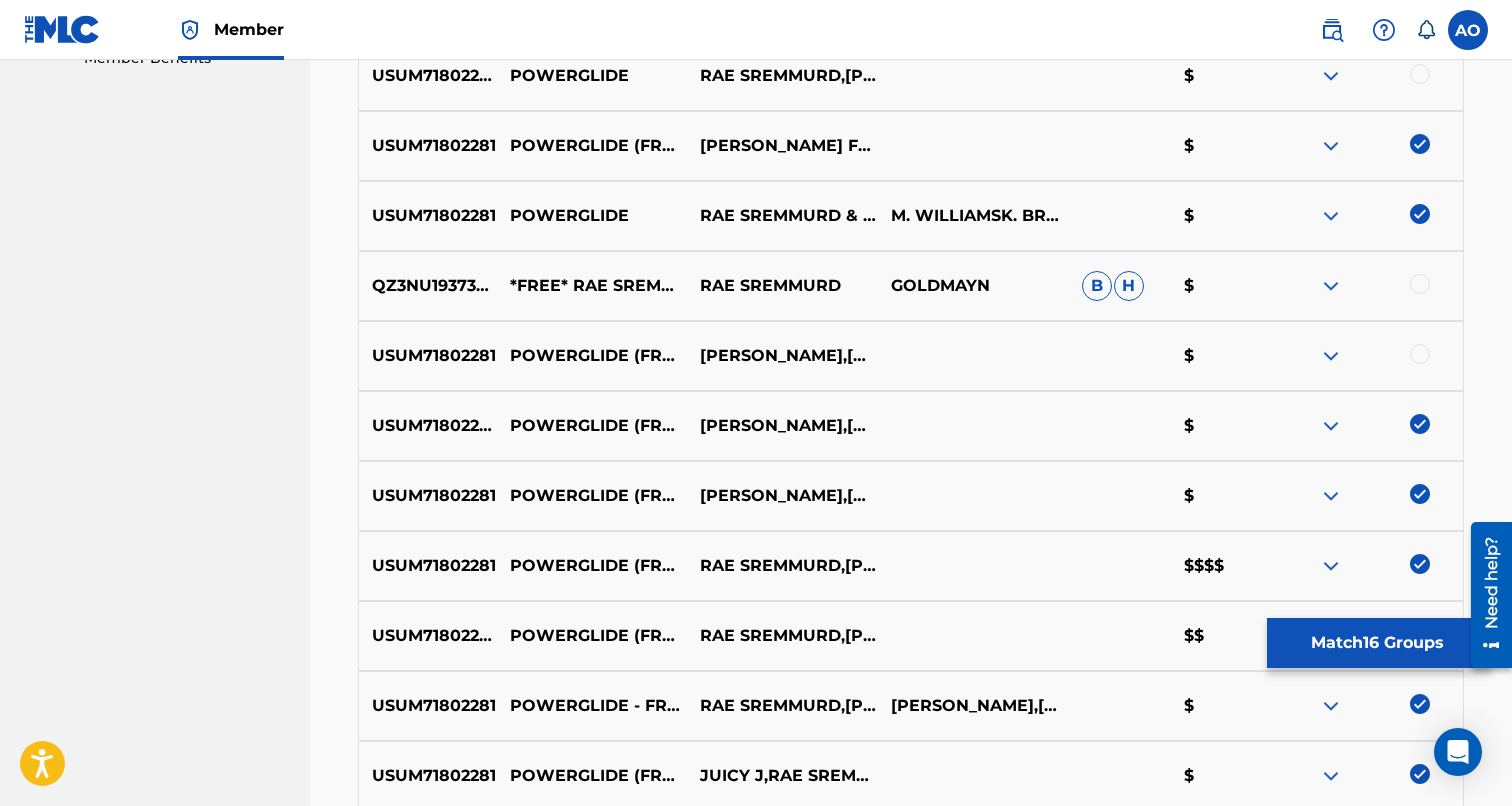 click at bounding box center (1420, 354) 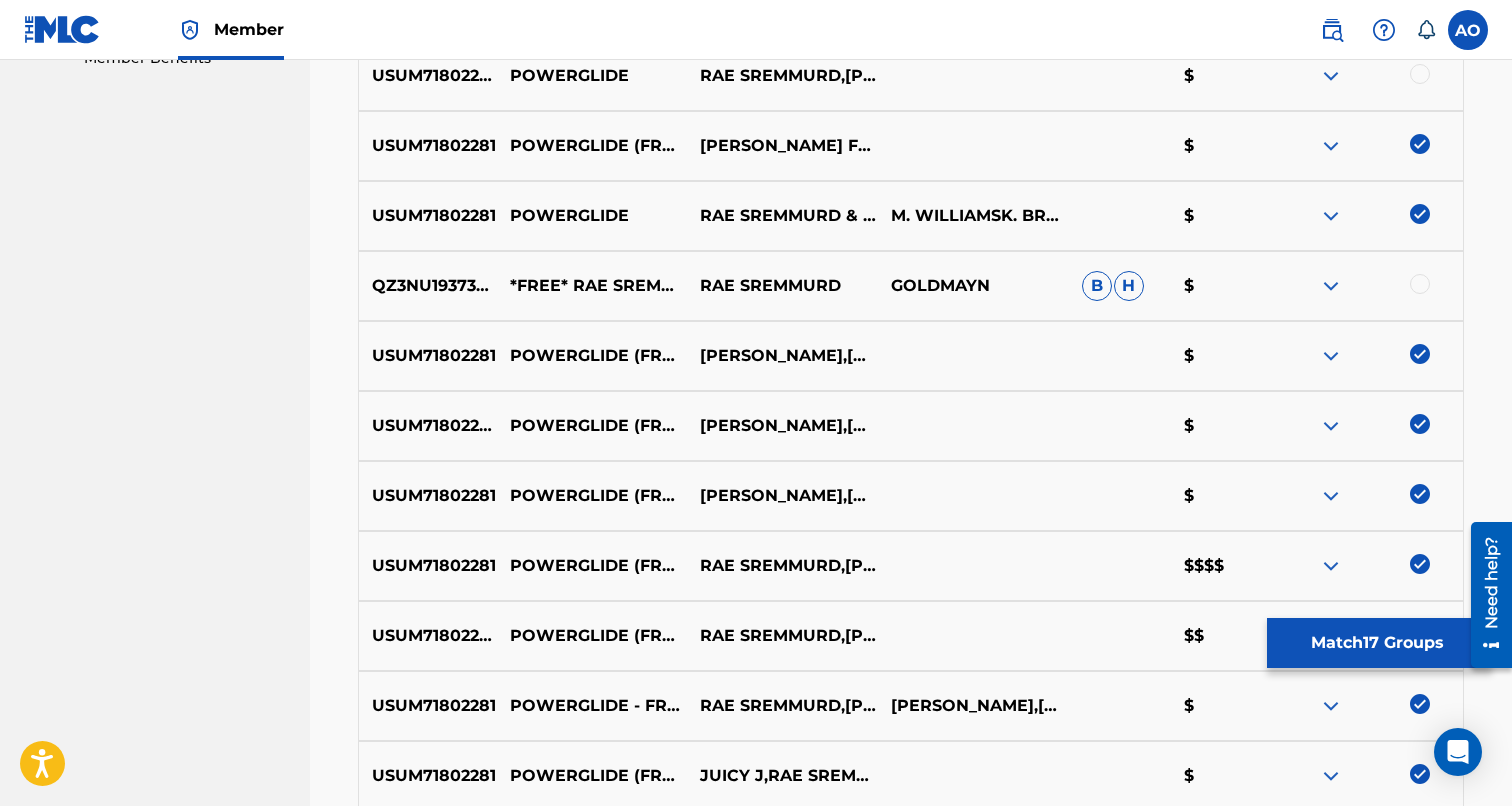 click at bounding box center [1420, 284] 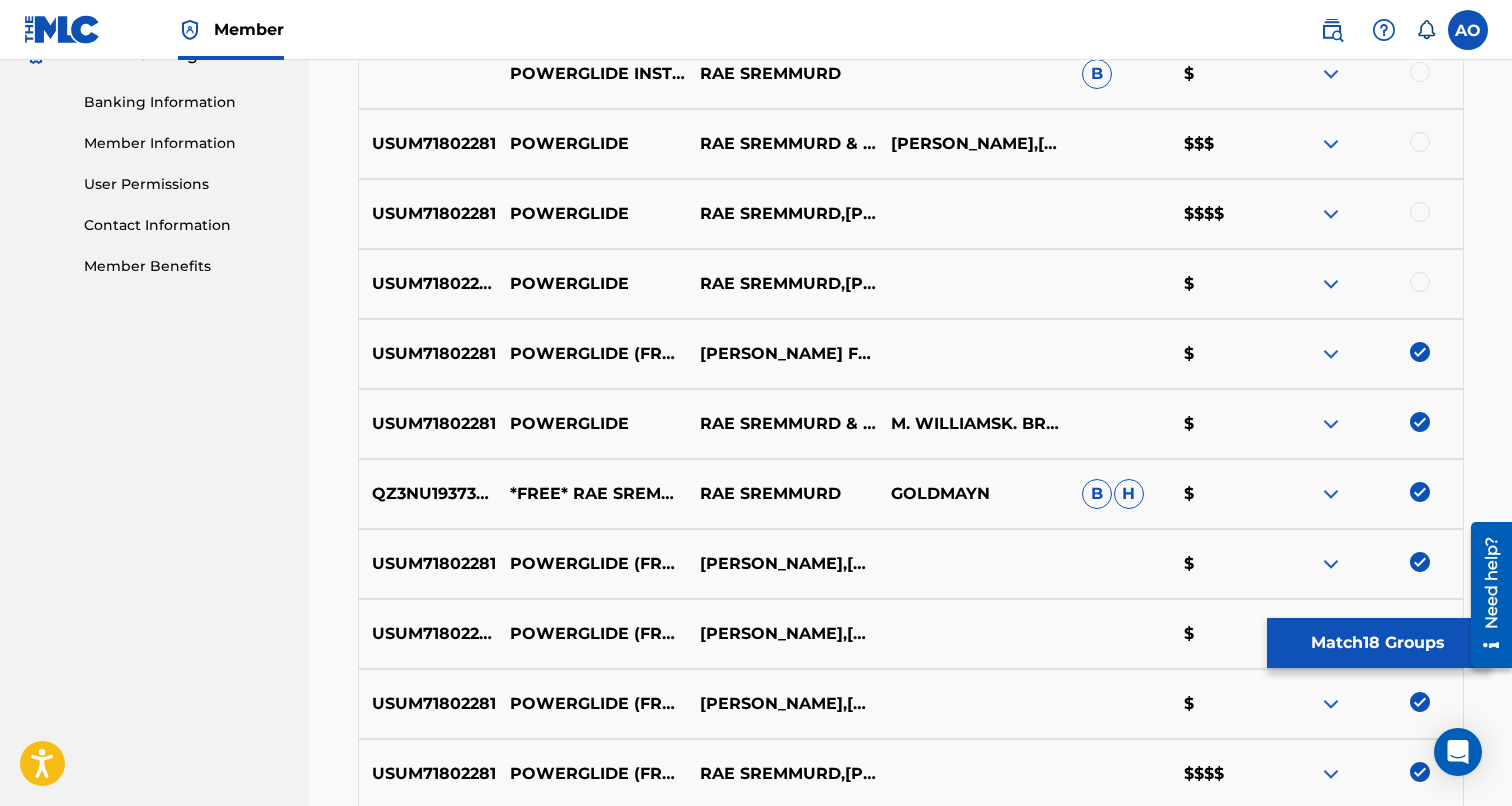 scroll, scrollTop: 820, scrollLeft: 0, axis: vertical 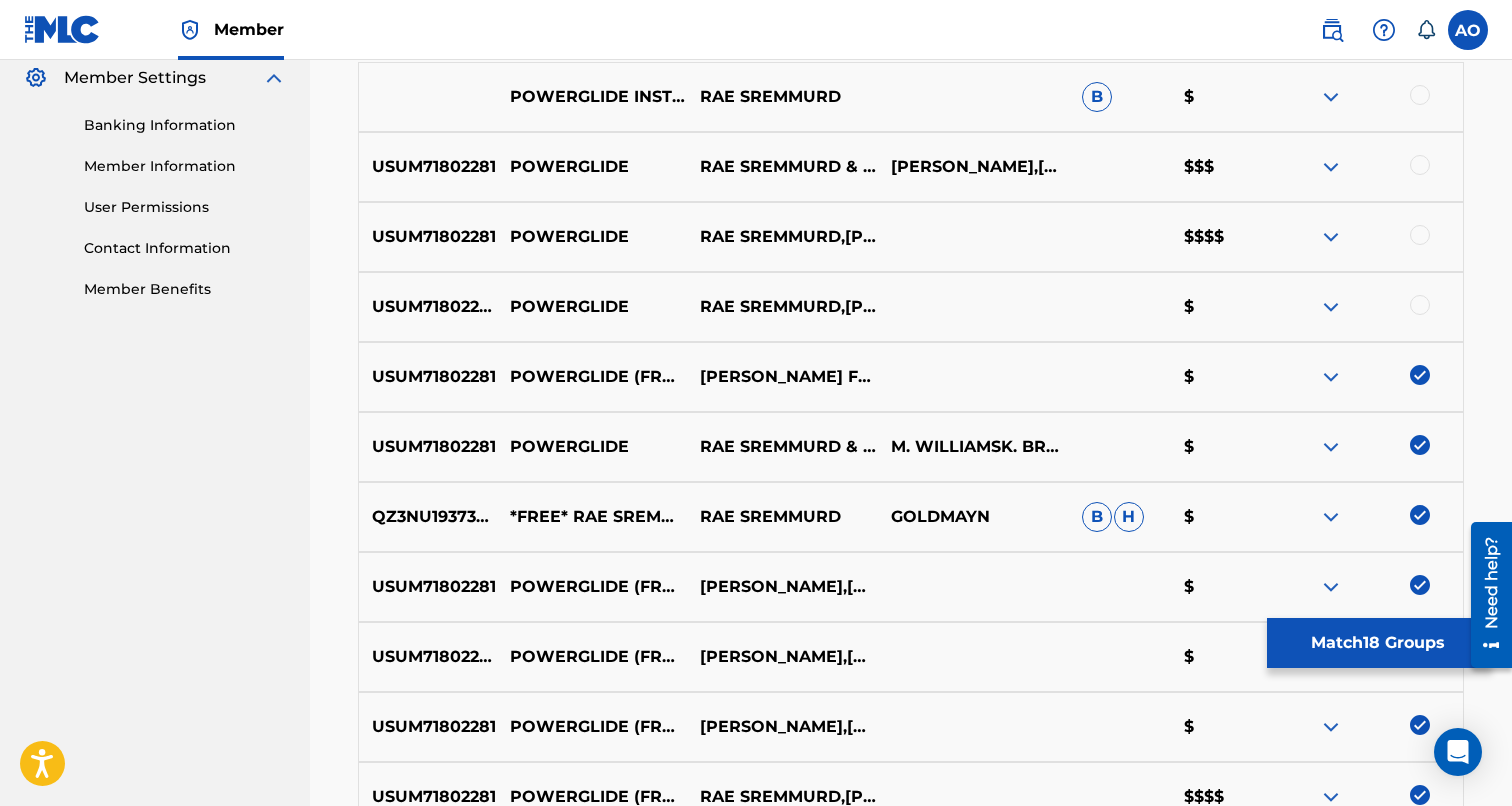 click at bounding box center [1420, 305] 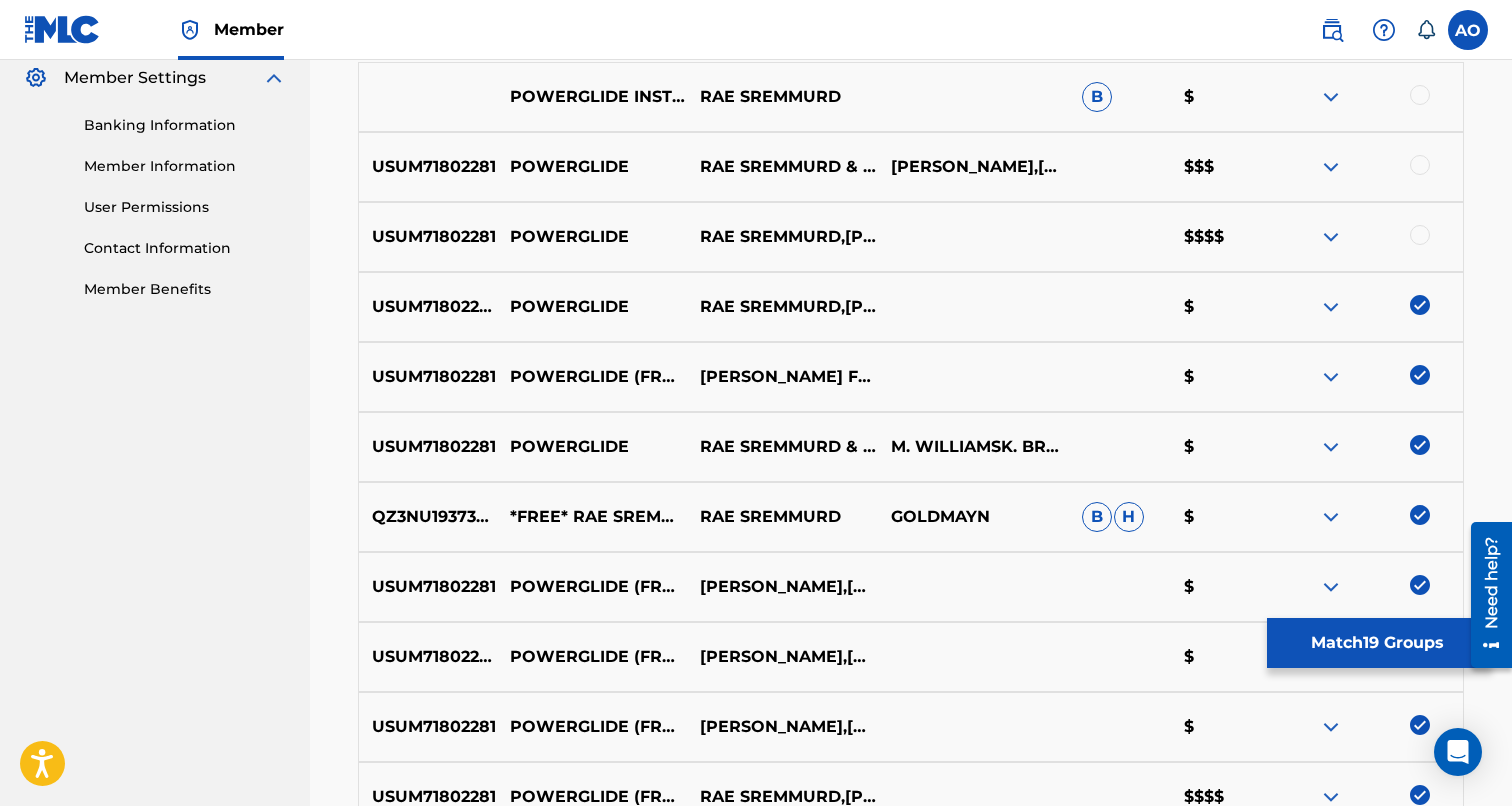click at bounding box center [1420, 235] 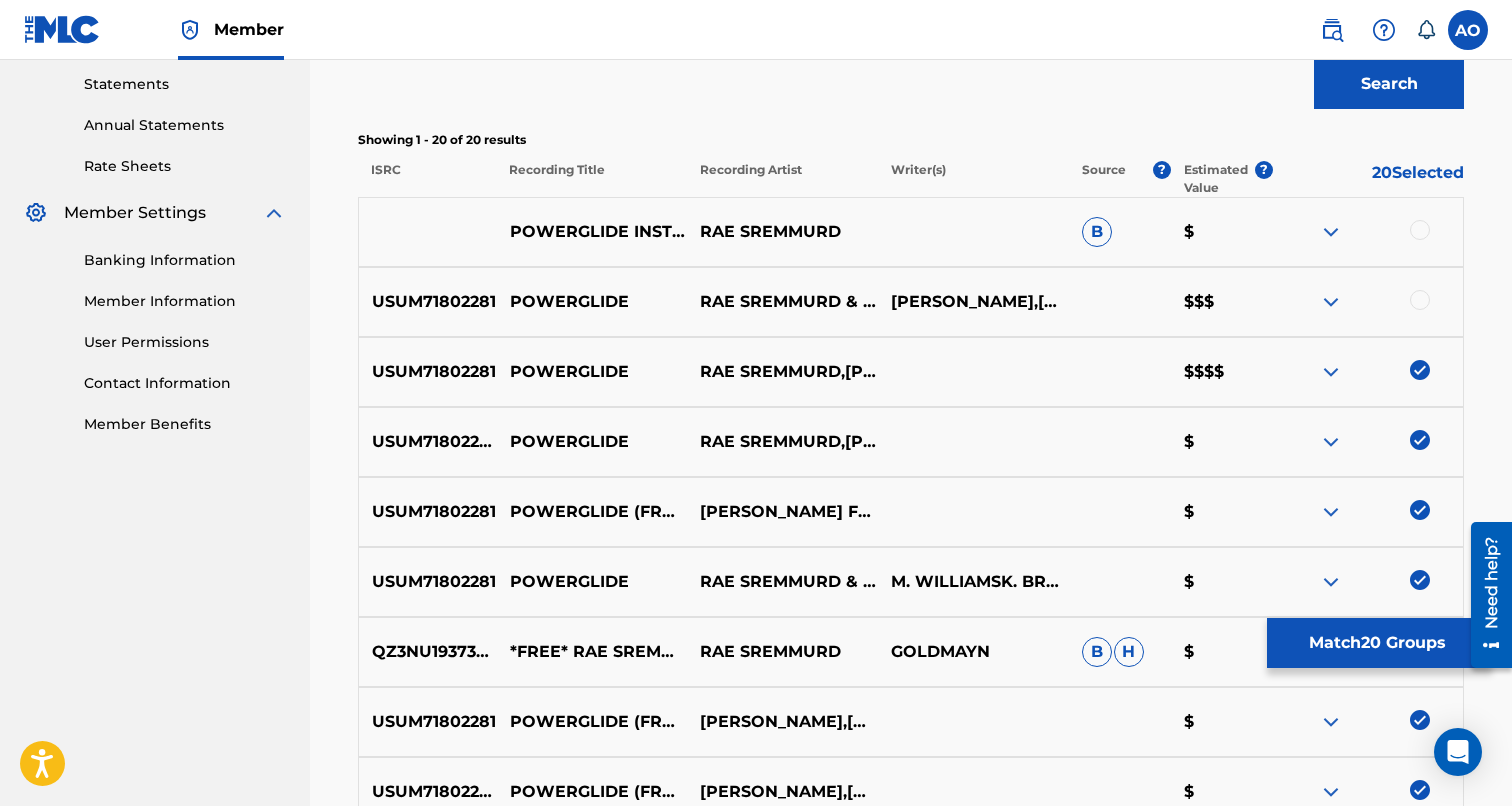 scroll, scrollTop: 673, scrollLeft: 0, axis: vertical 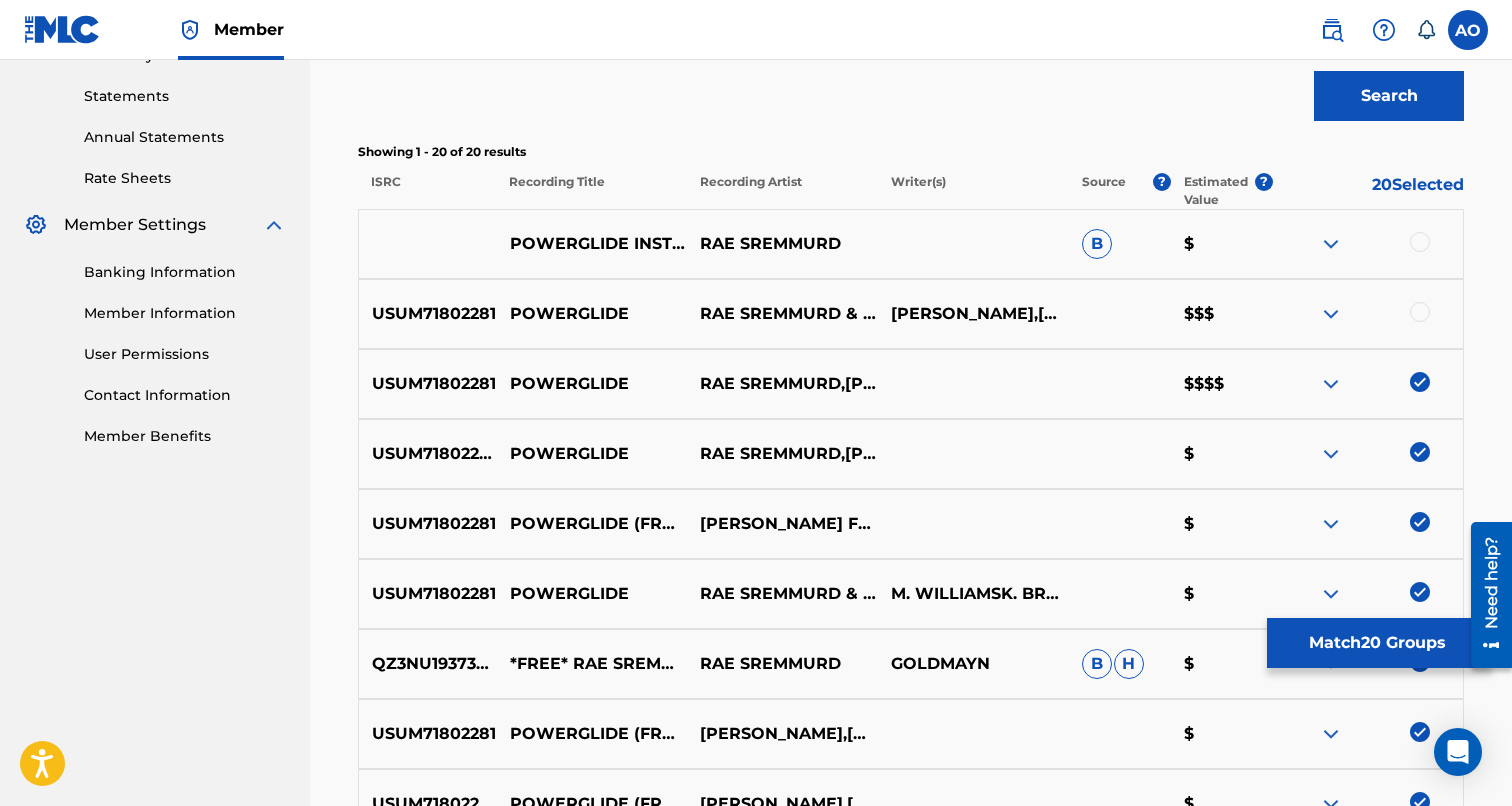 click at bounding box center [1420, 312] 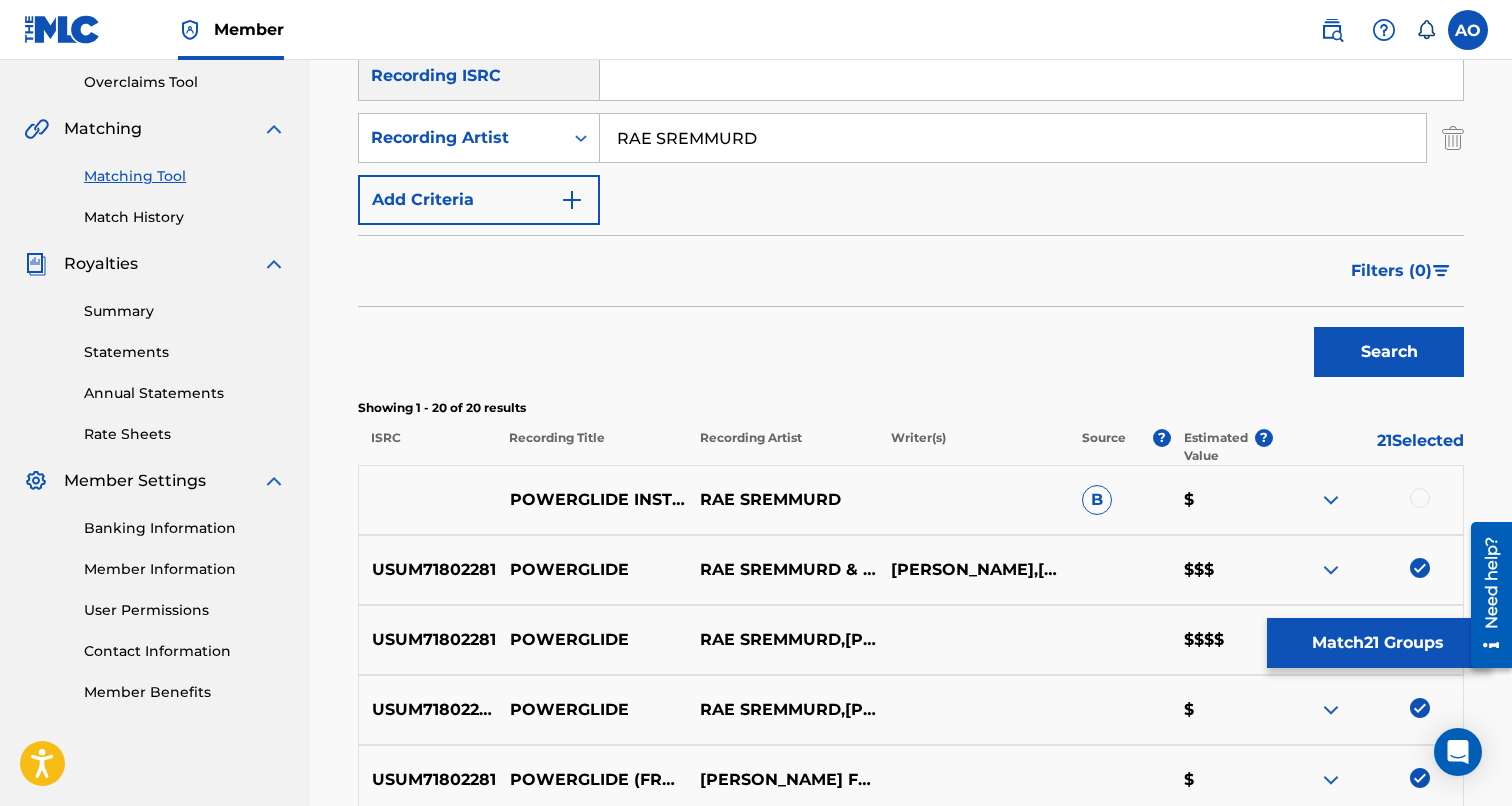 scroll, scrollTop: 416, scrollLeft: 0, axis: vertical 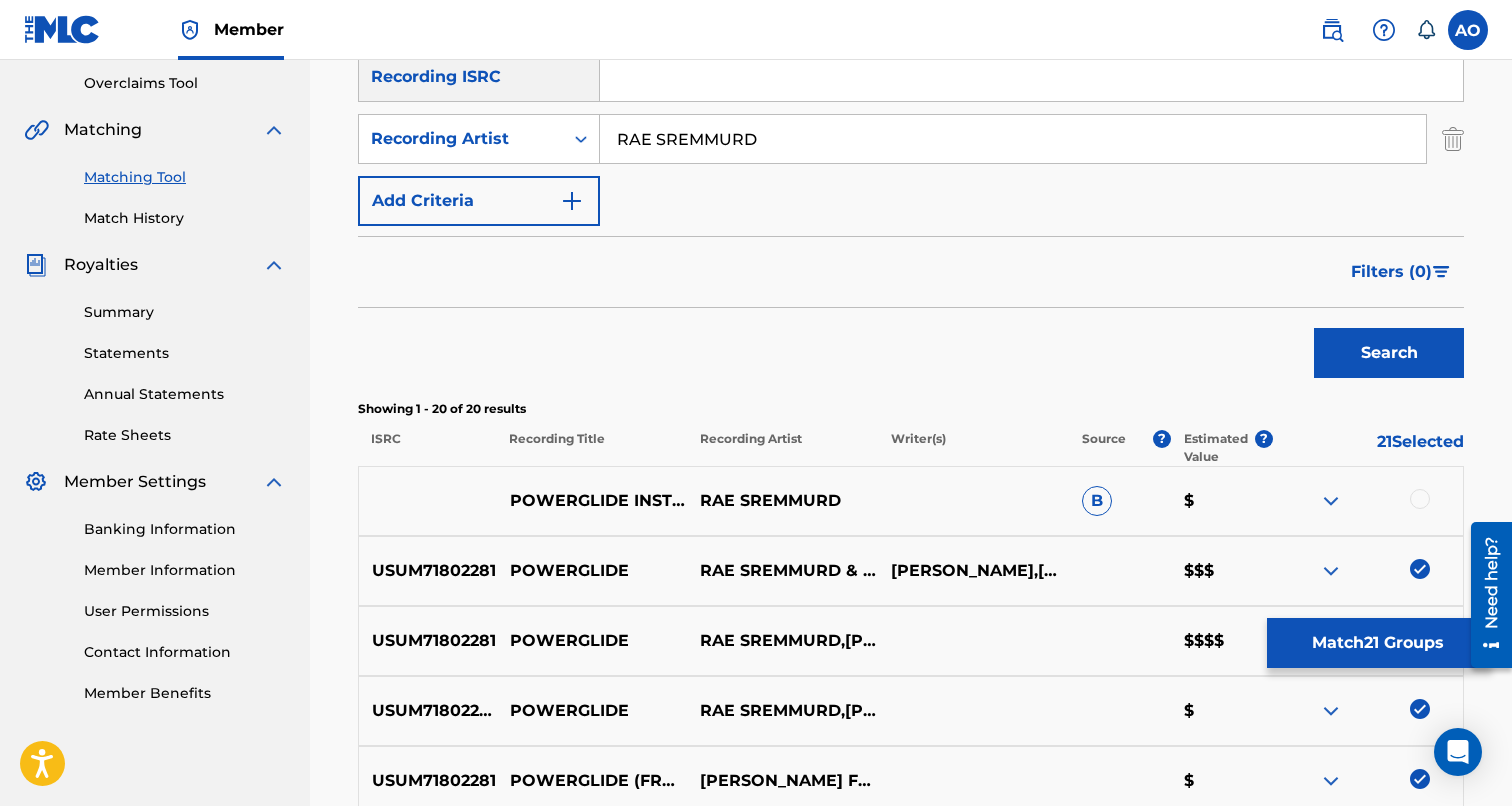 drag, startPoint x: 702, startPoint y: 571, endPoint x: 789, endPoint y: 577, distance: 87.20665 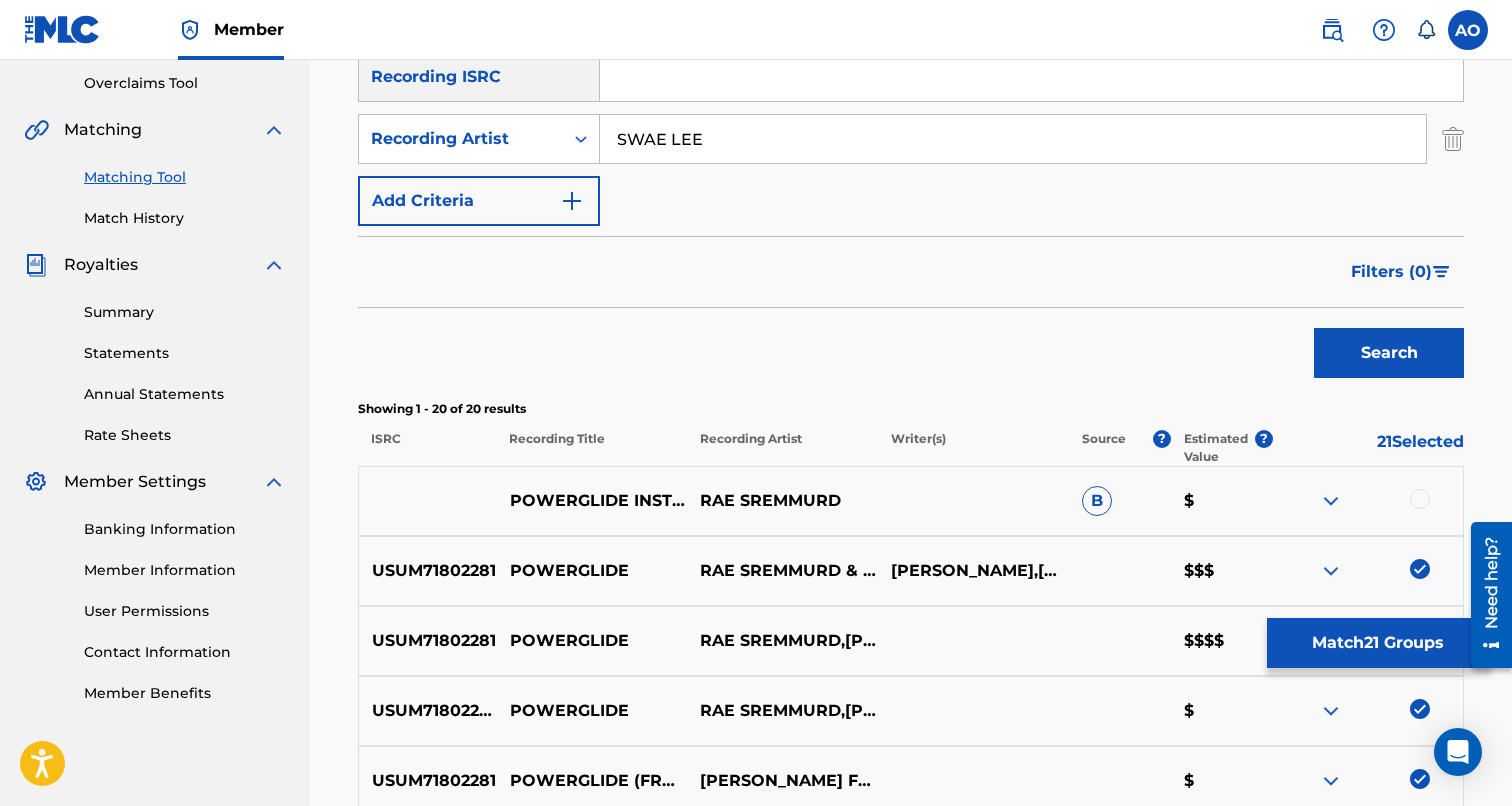 type on "SWAE LEE" 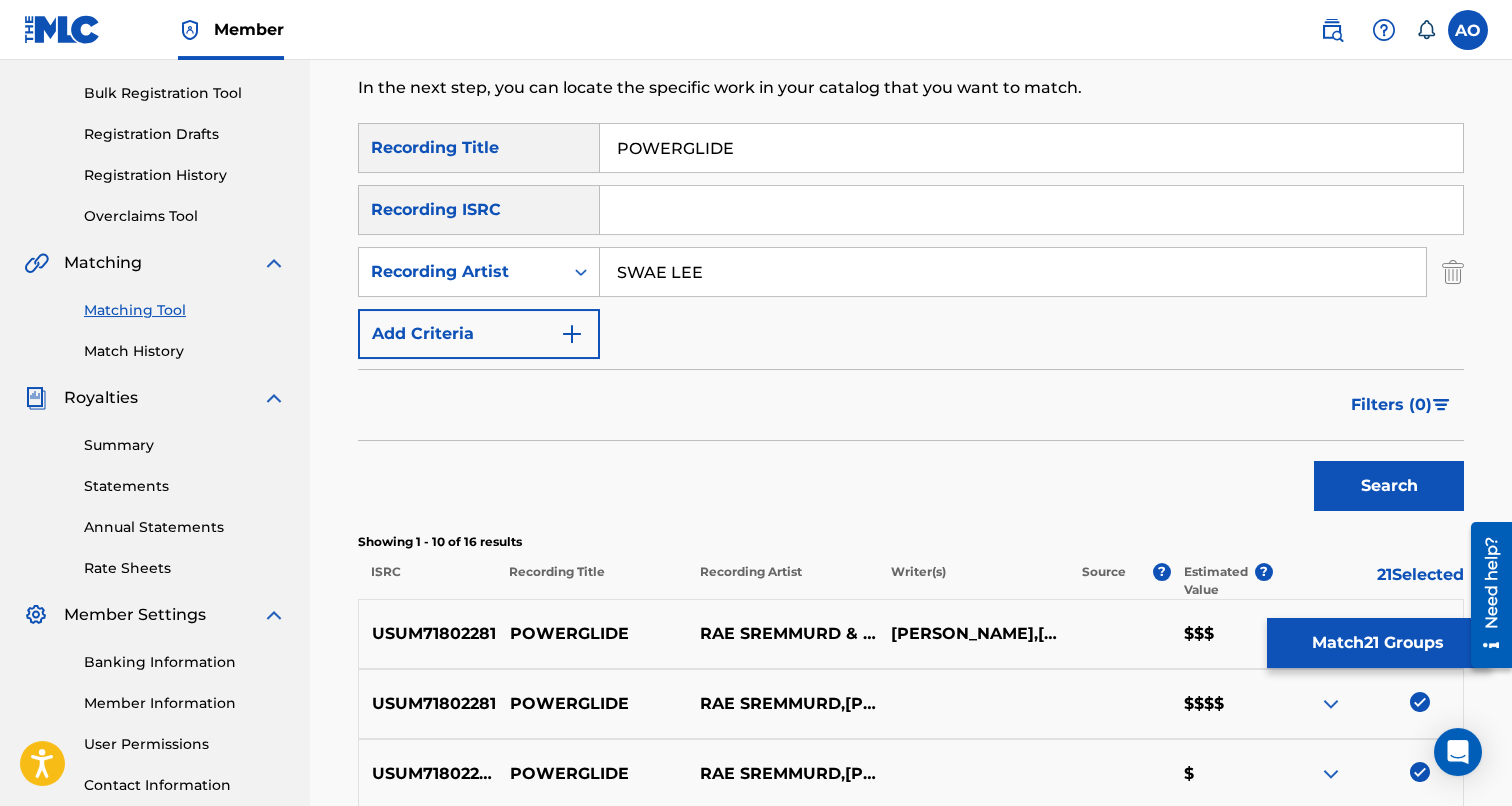 scroll, scrollTop: 0, scrollLeft: 0, axis: both 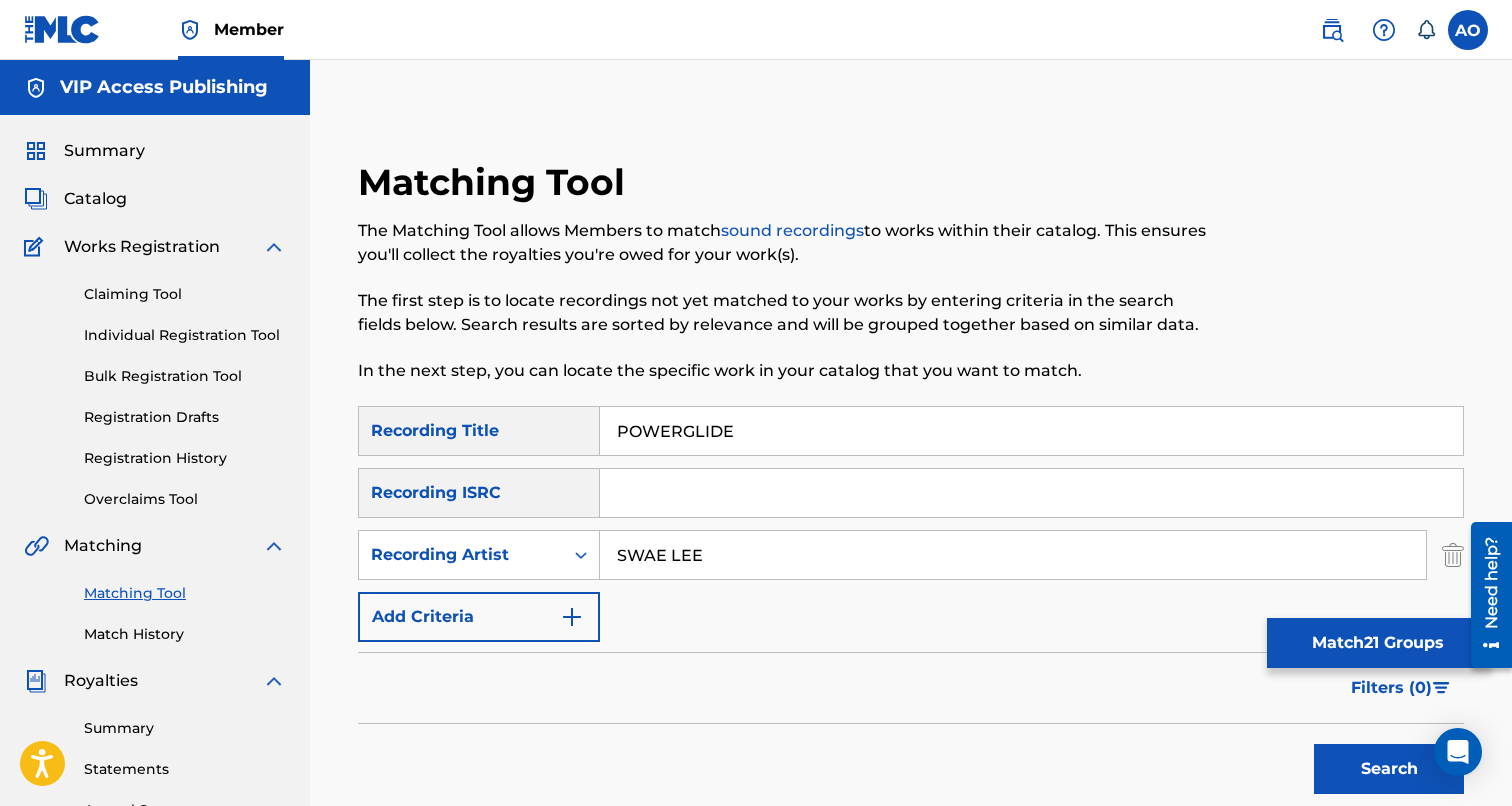 click on "Match  21 Groups" at bounding box center [1377, 643] 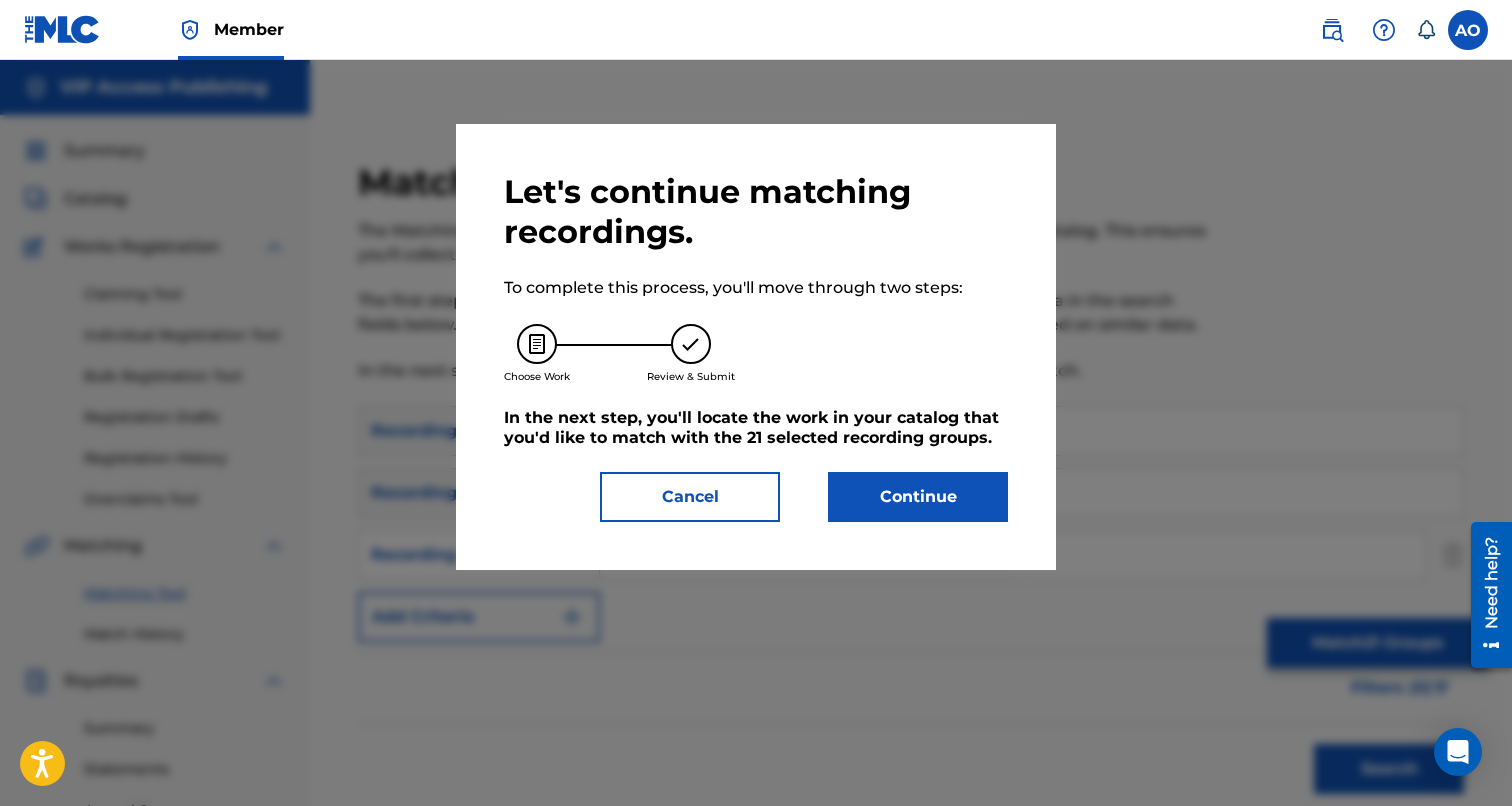 click on "Continue" at bounding box center [918, 497] 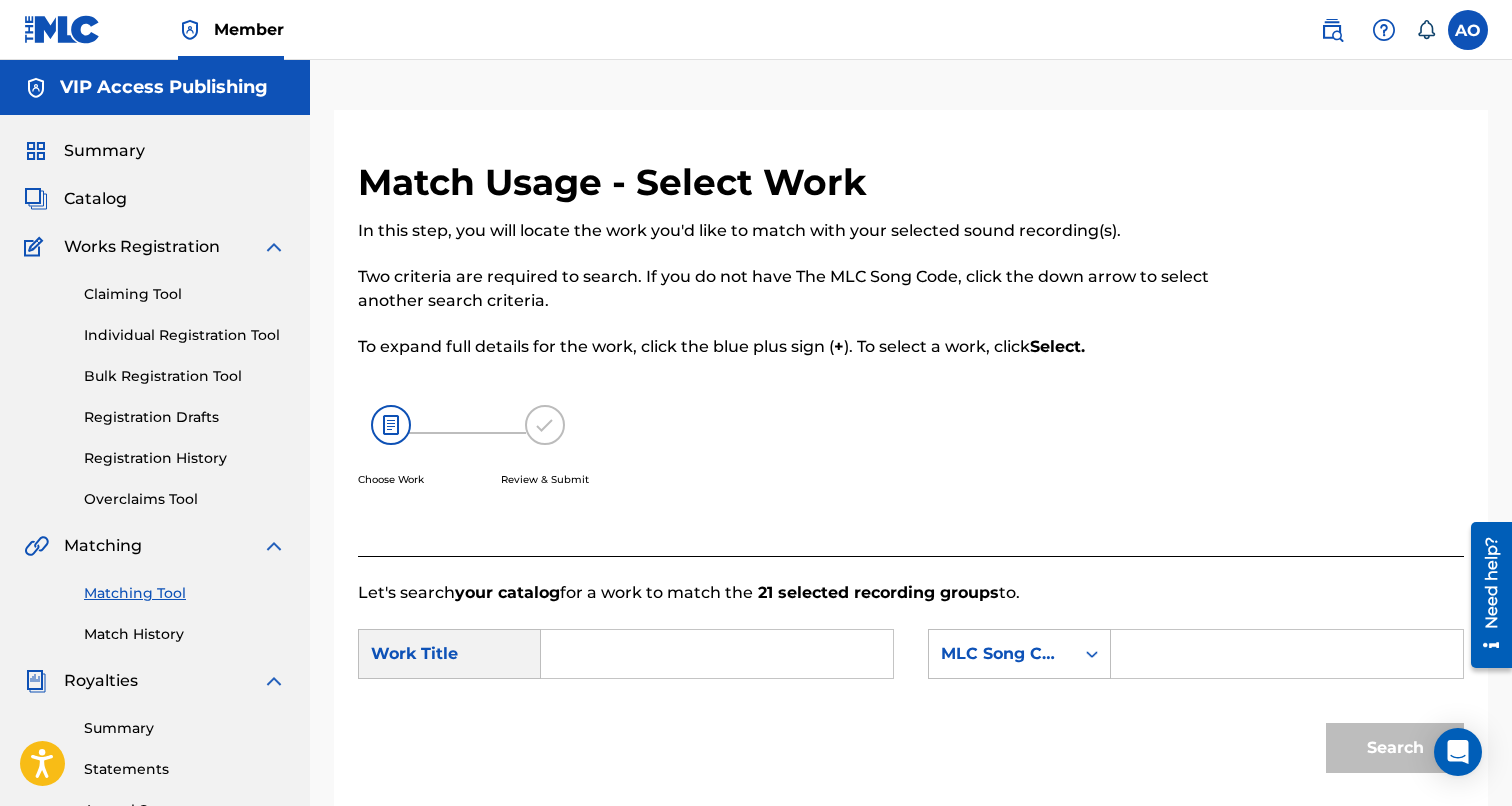 click at bounding box center [717, 654] 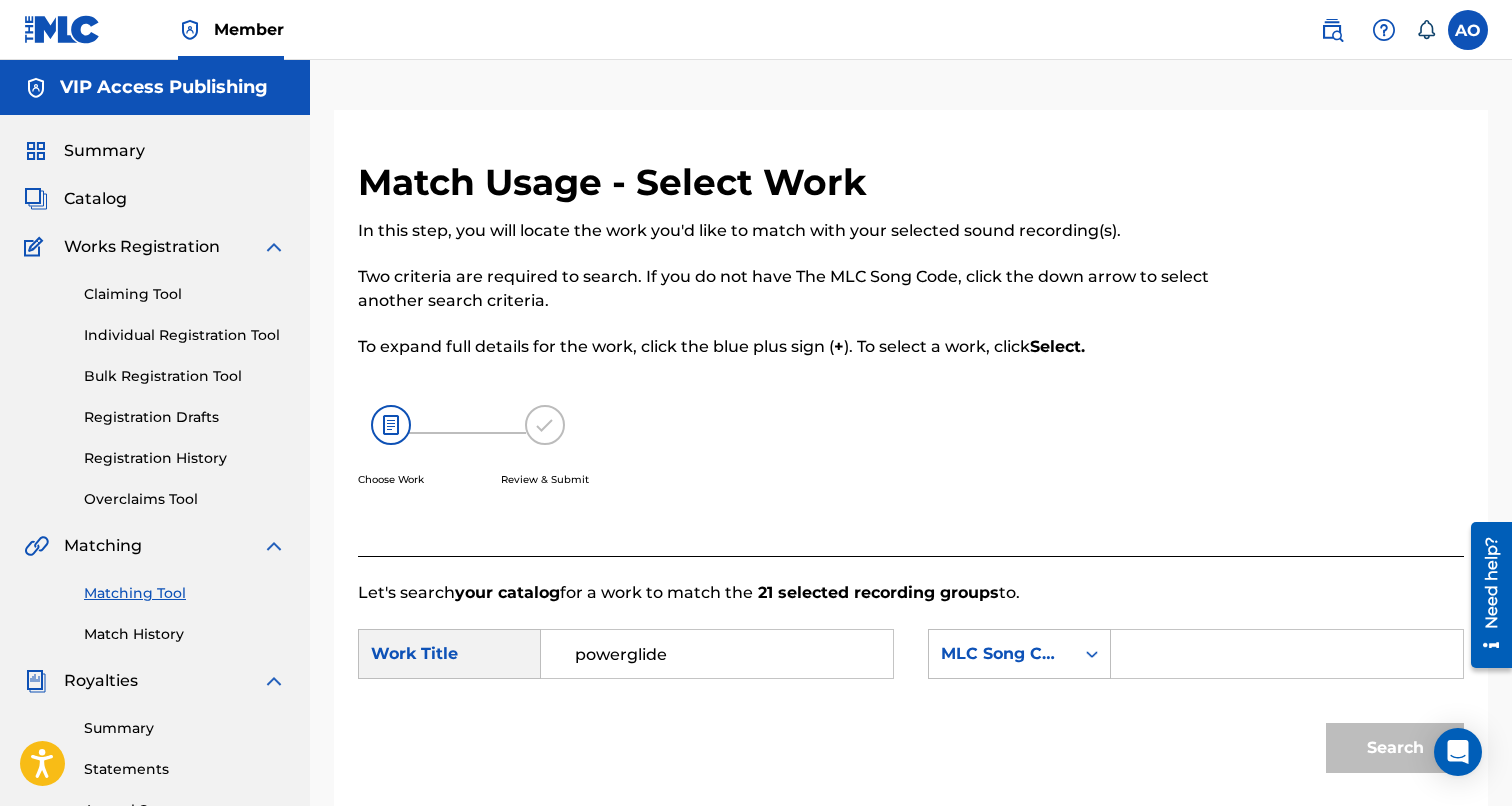 type on "powerglide" 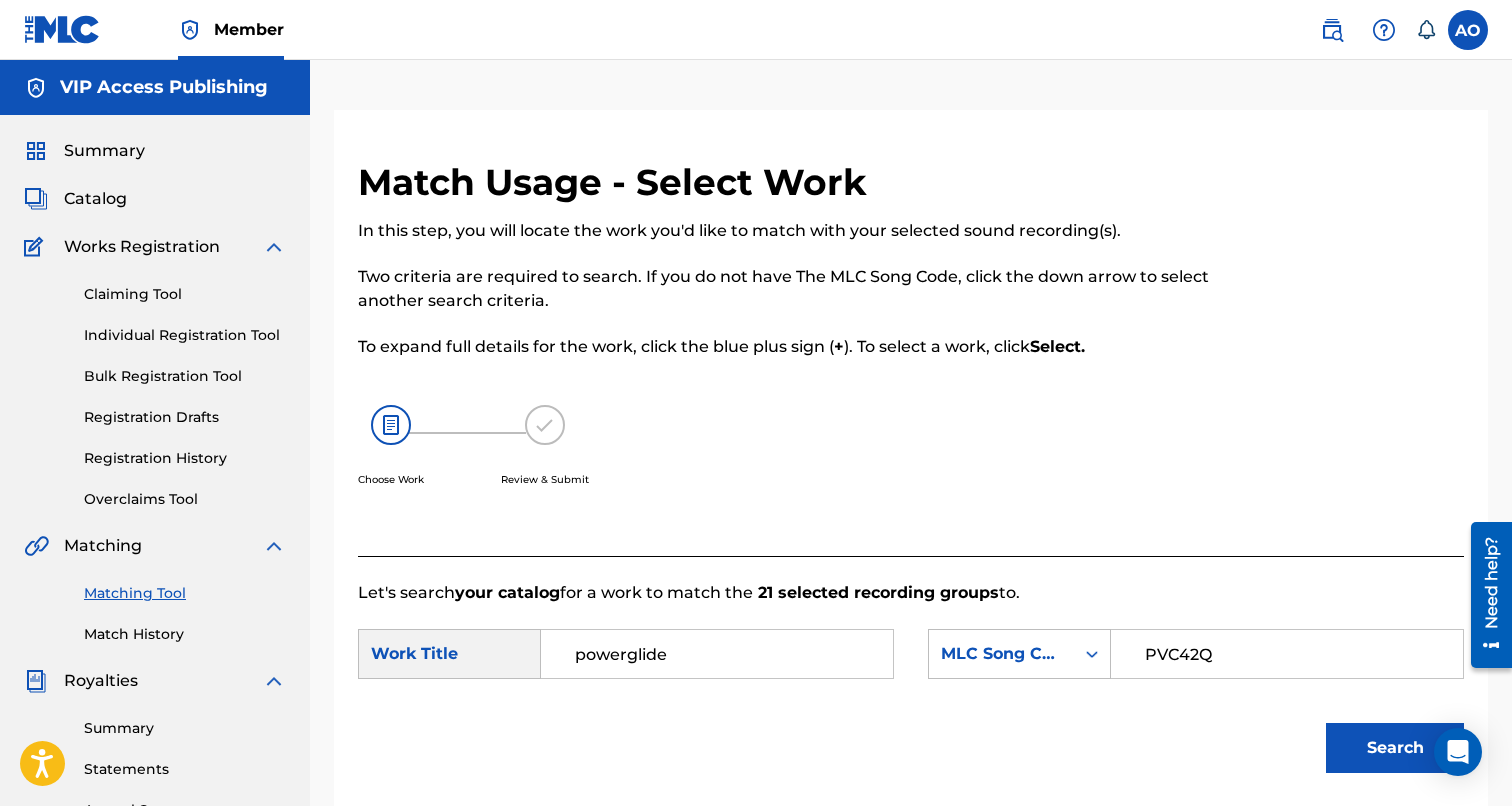 type on "PVC42Q" 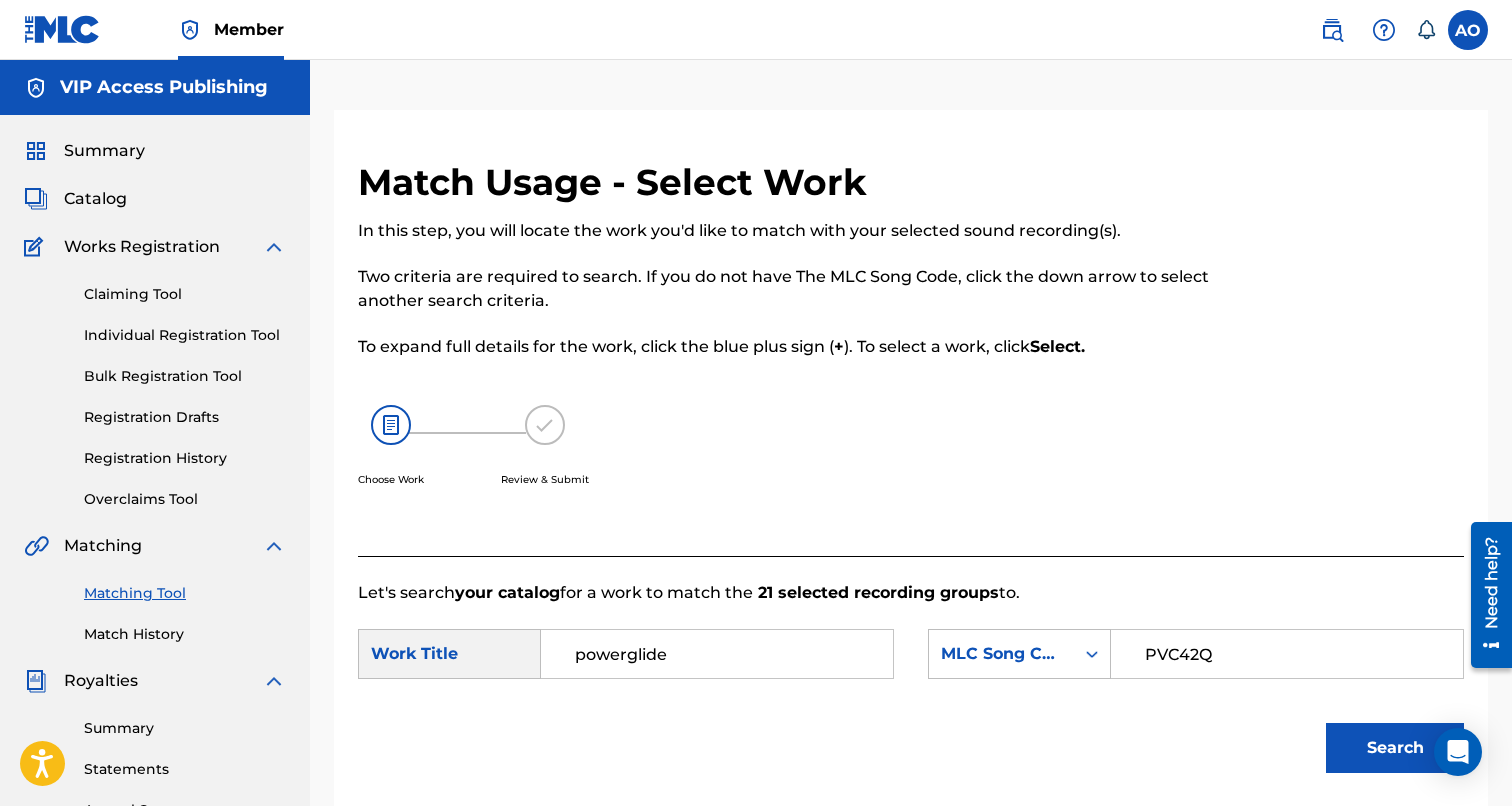 click on "Search" at bounding box center (1395, 748) 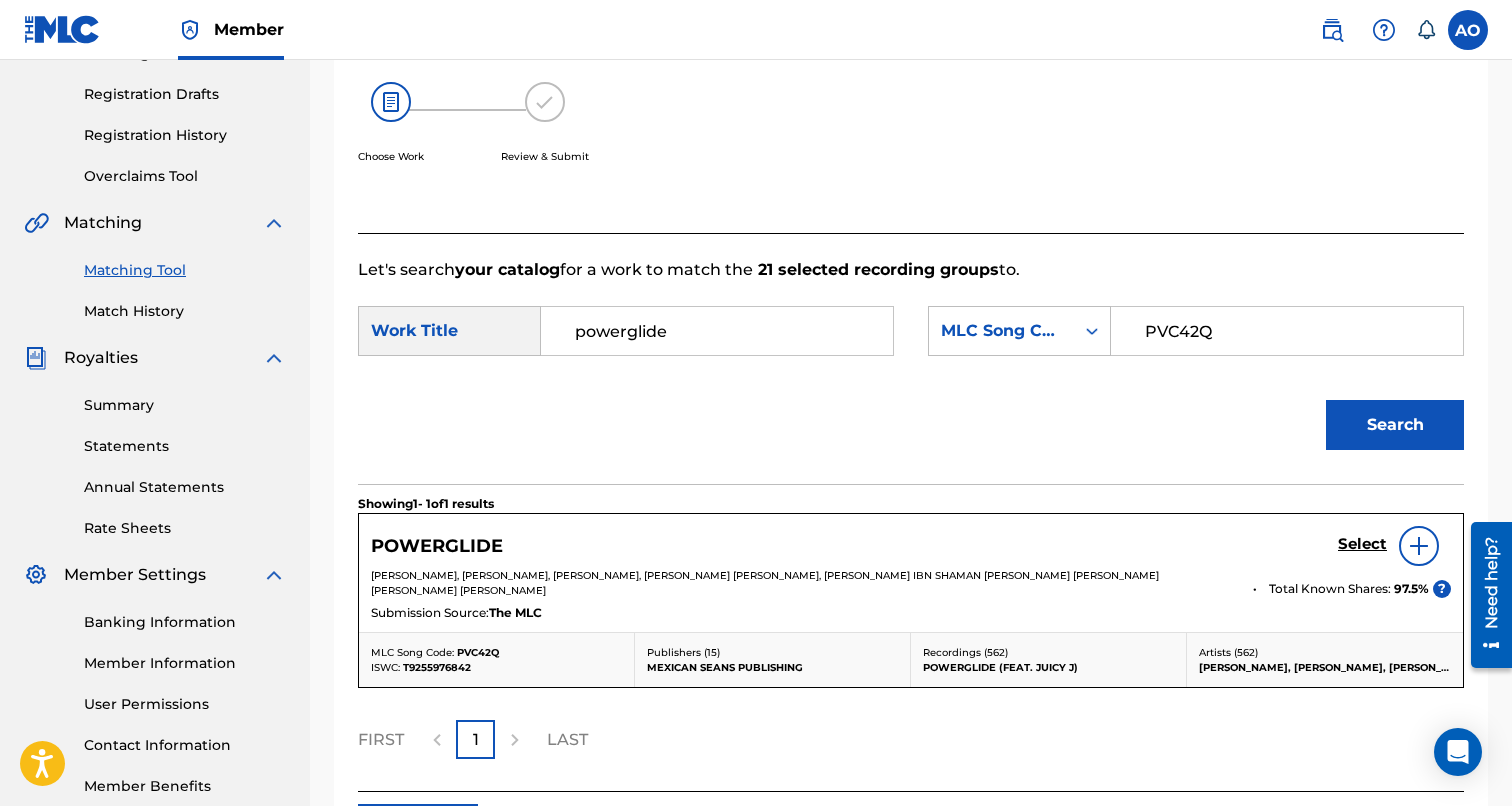 scroll, scrollTop: 380, scrollLeft: 0, axis: vertical 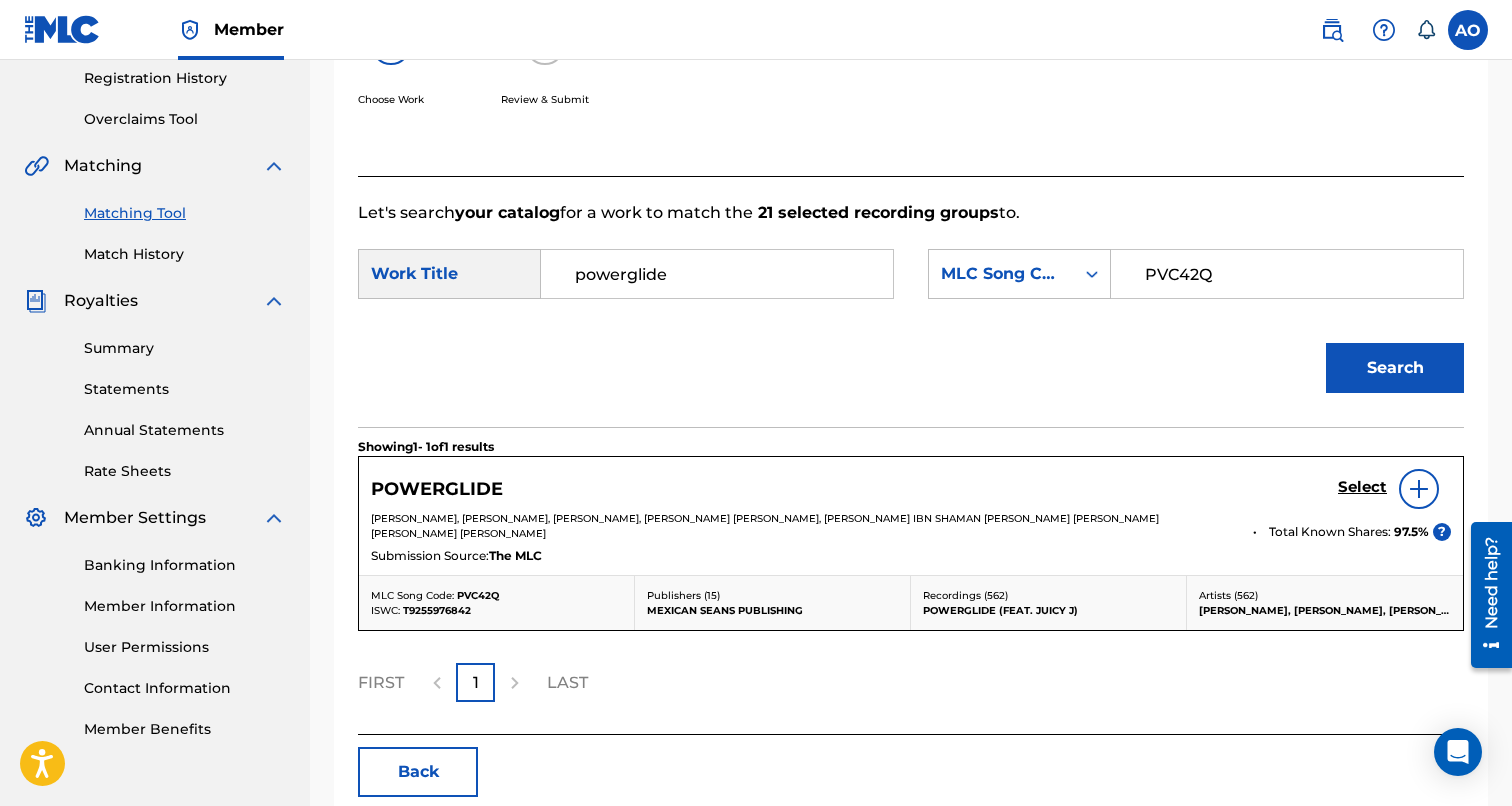 click on "Select" at bounding box center (1362, 487) 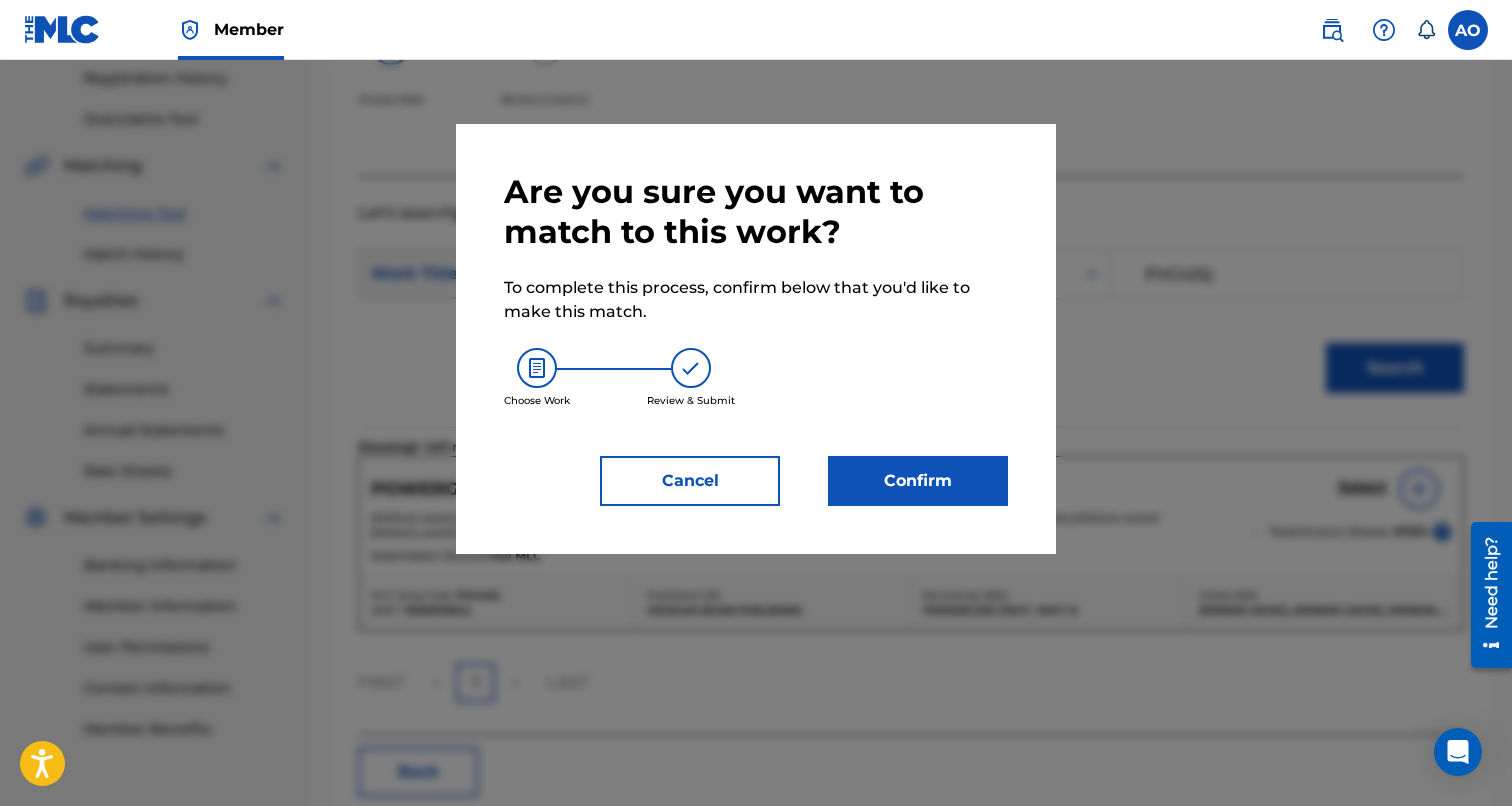 click on "Confirm" at bounding box center [918, 481] 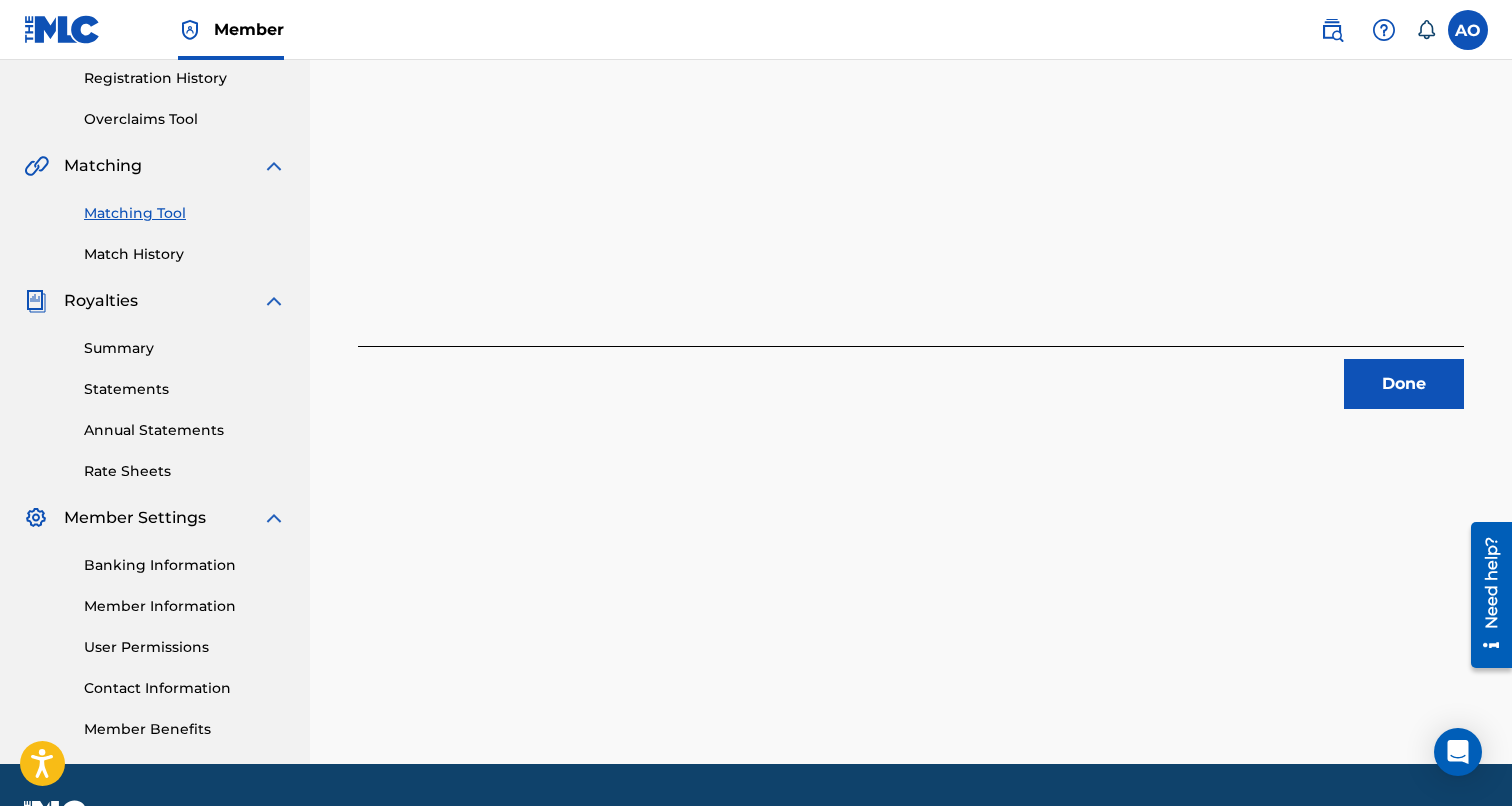 scroll, scrollTop: 0, scrollLeft: 0, axis: both 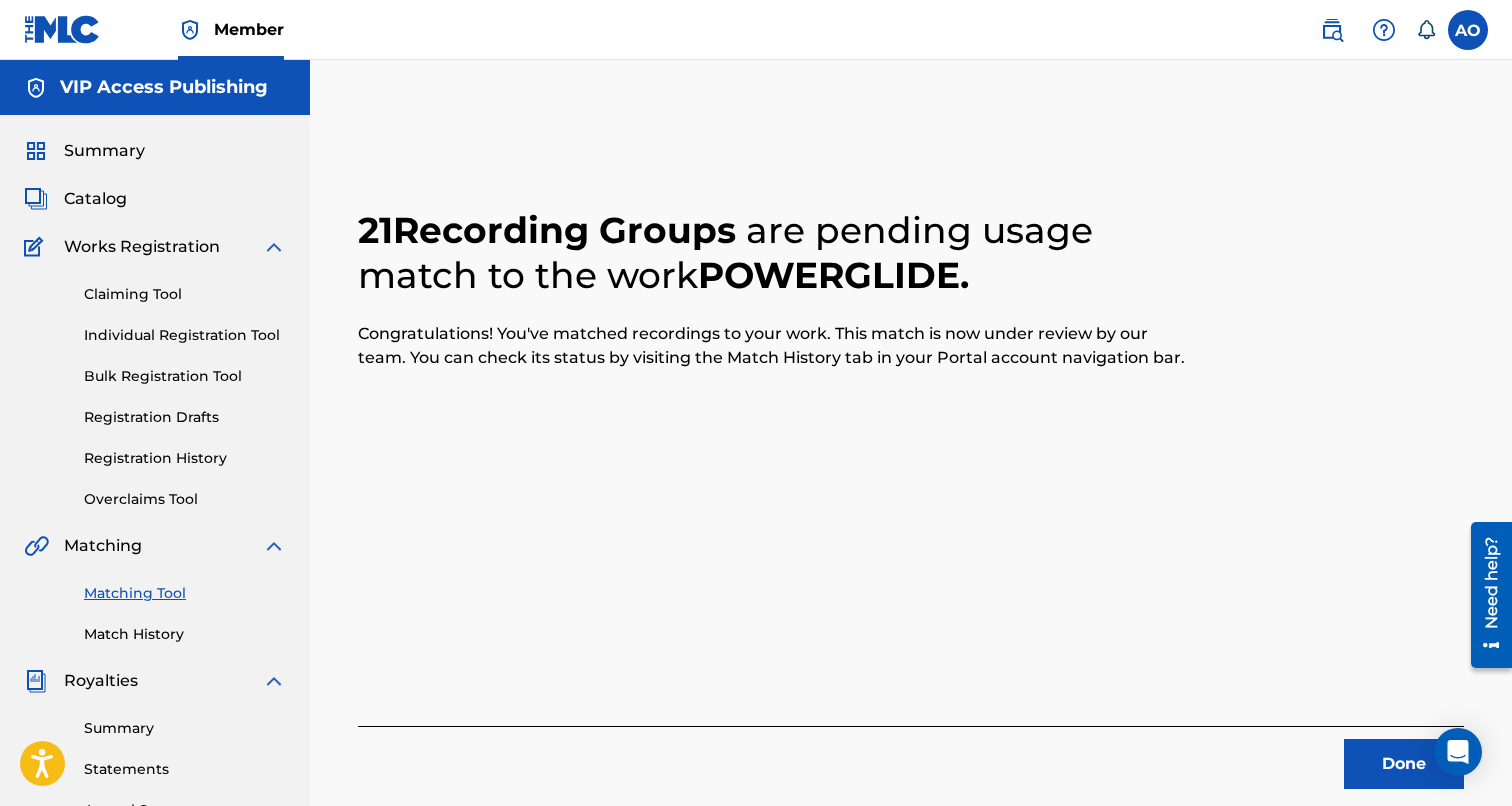 click on "Summary" at bounding box center (104, 151) 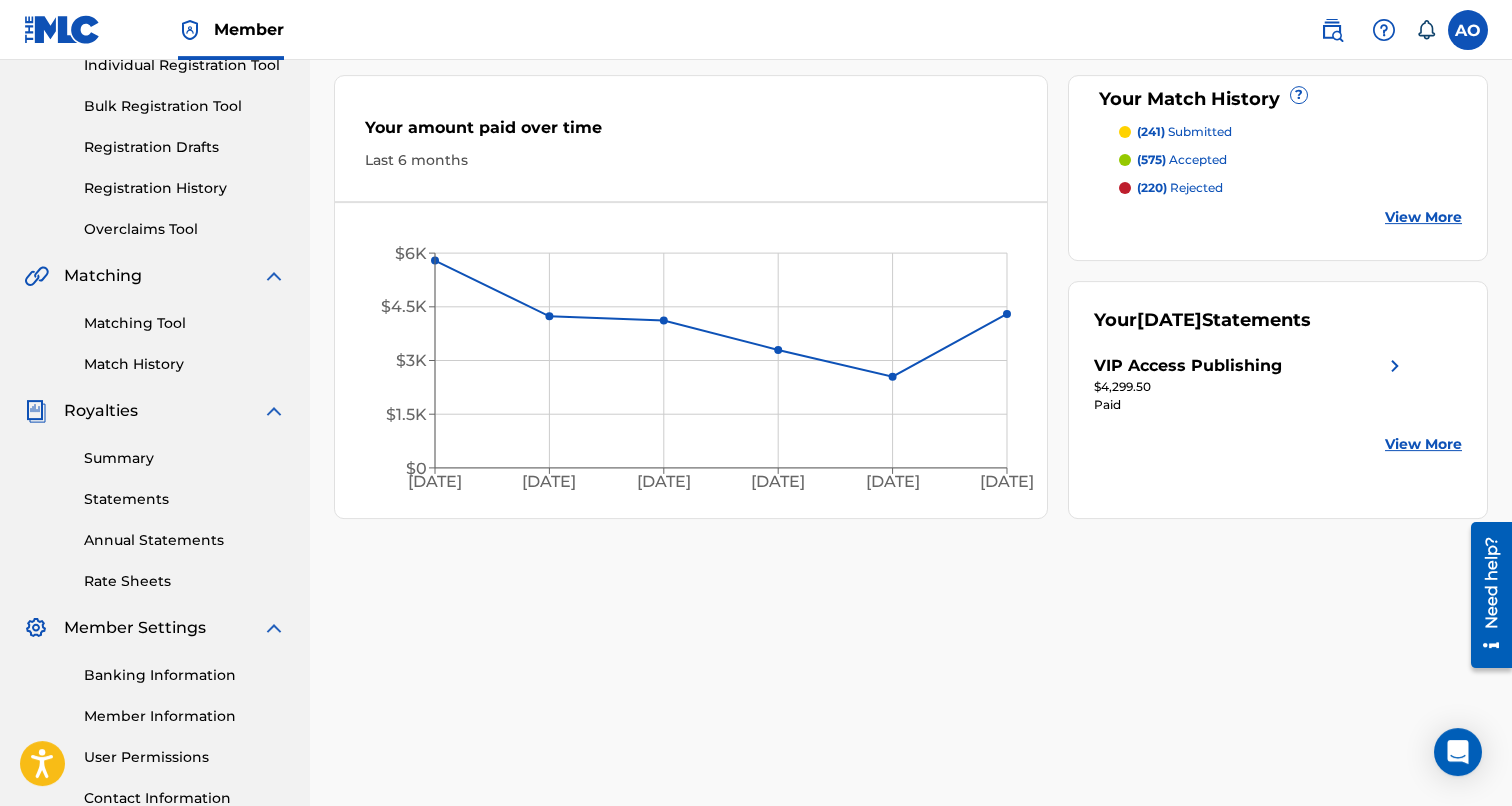 scroll, scrollTop: 275, scrollLeft: 0, axis: vertical 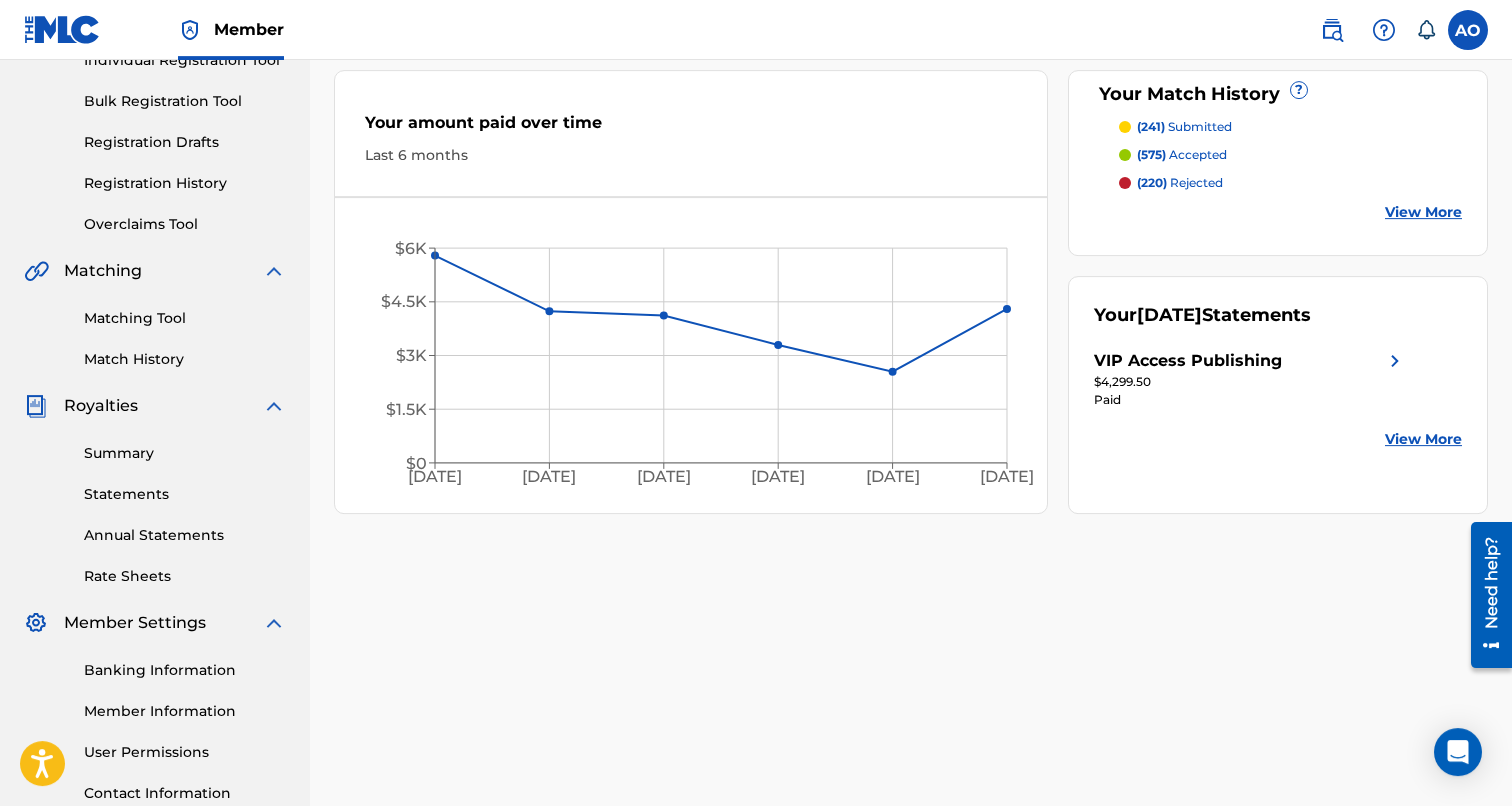 click on "Statements" at bounding box center [185, 494] 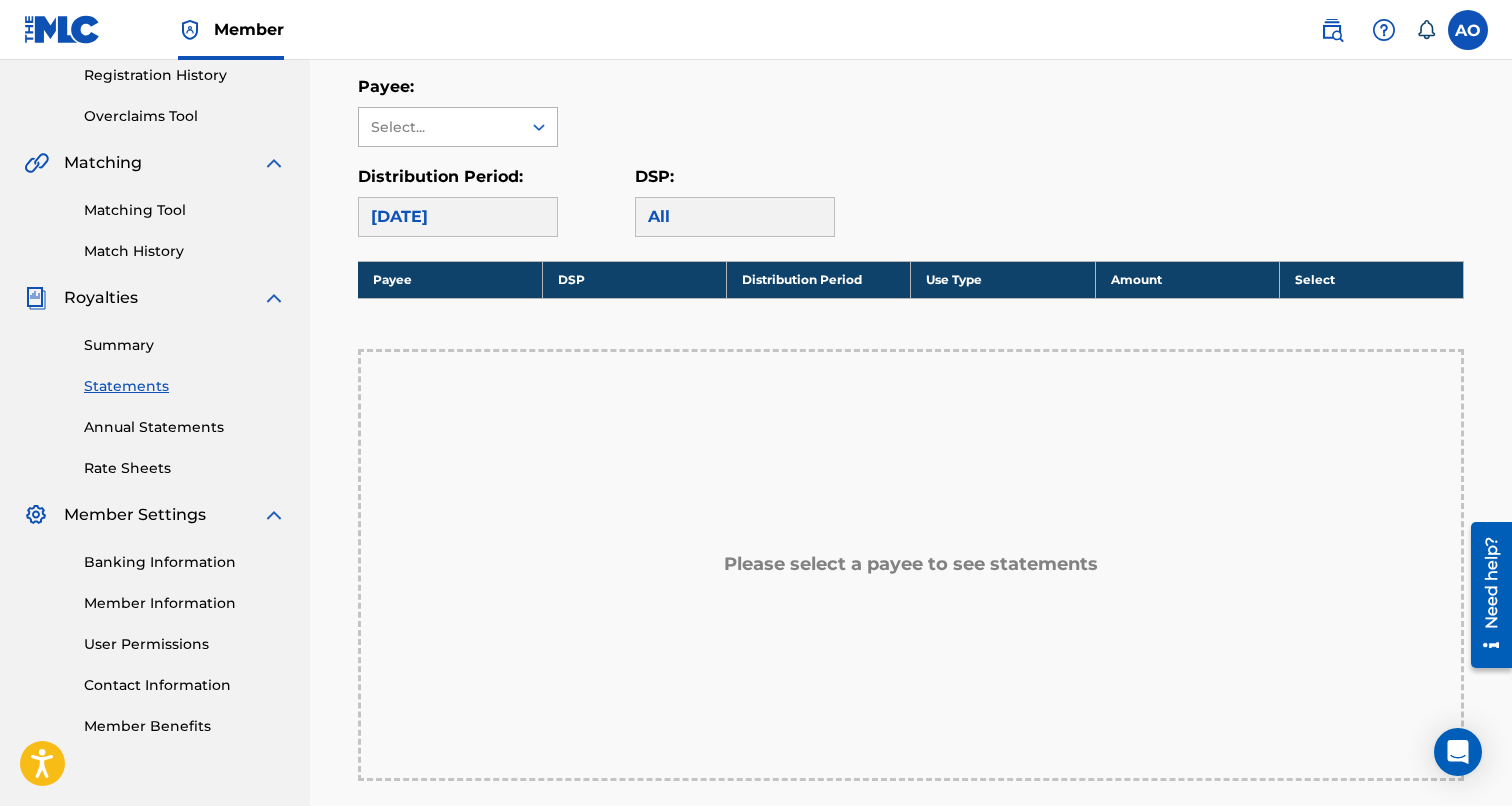 scroll, scrollTop: 384, scrollLeft: 0, axis: vertical 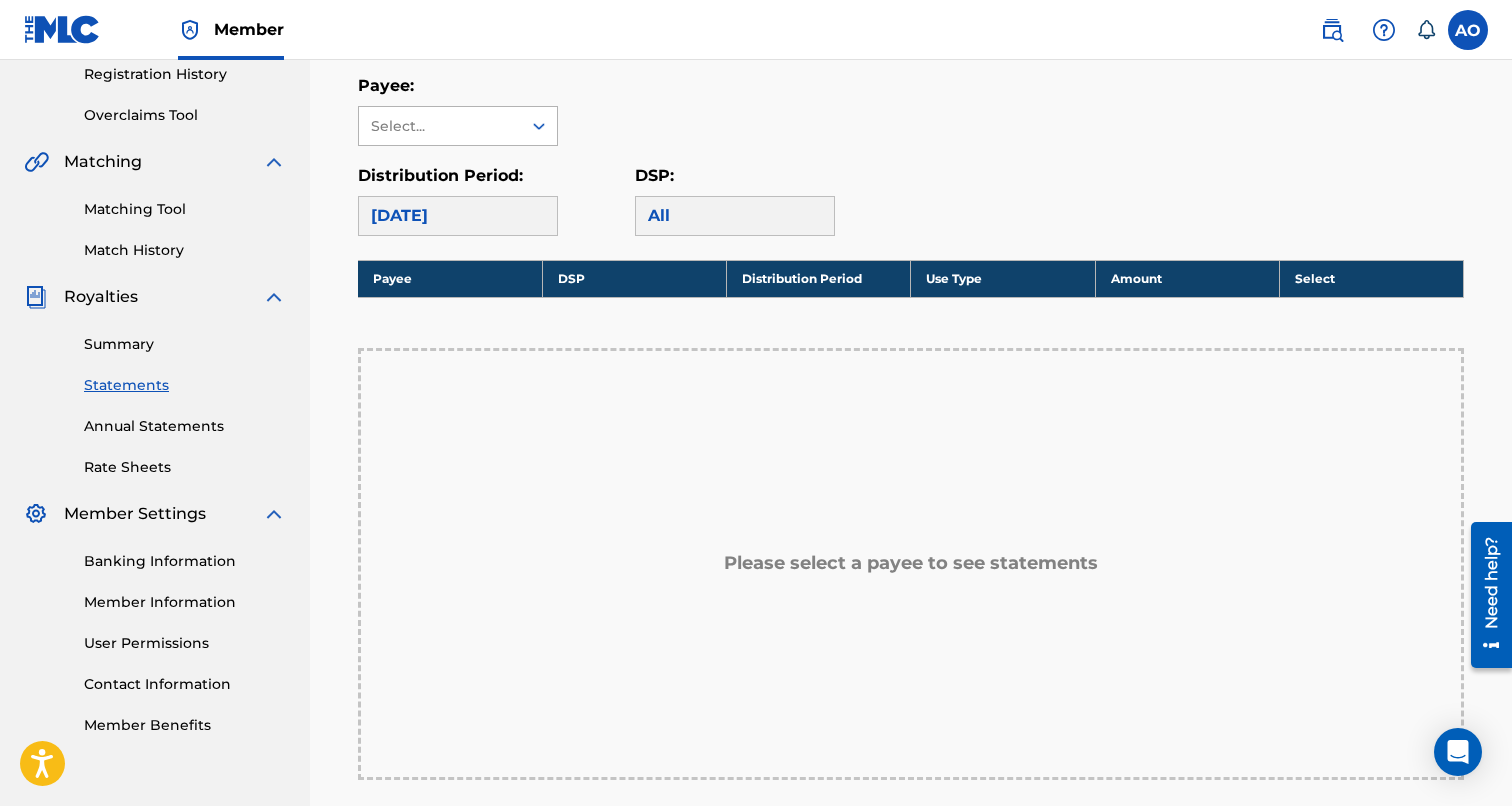 click on "Select..." at bounding box center (440, 126) 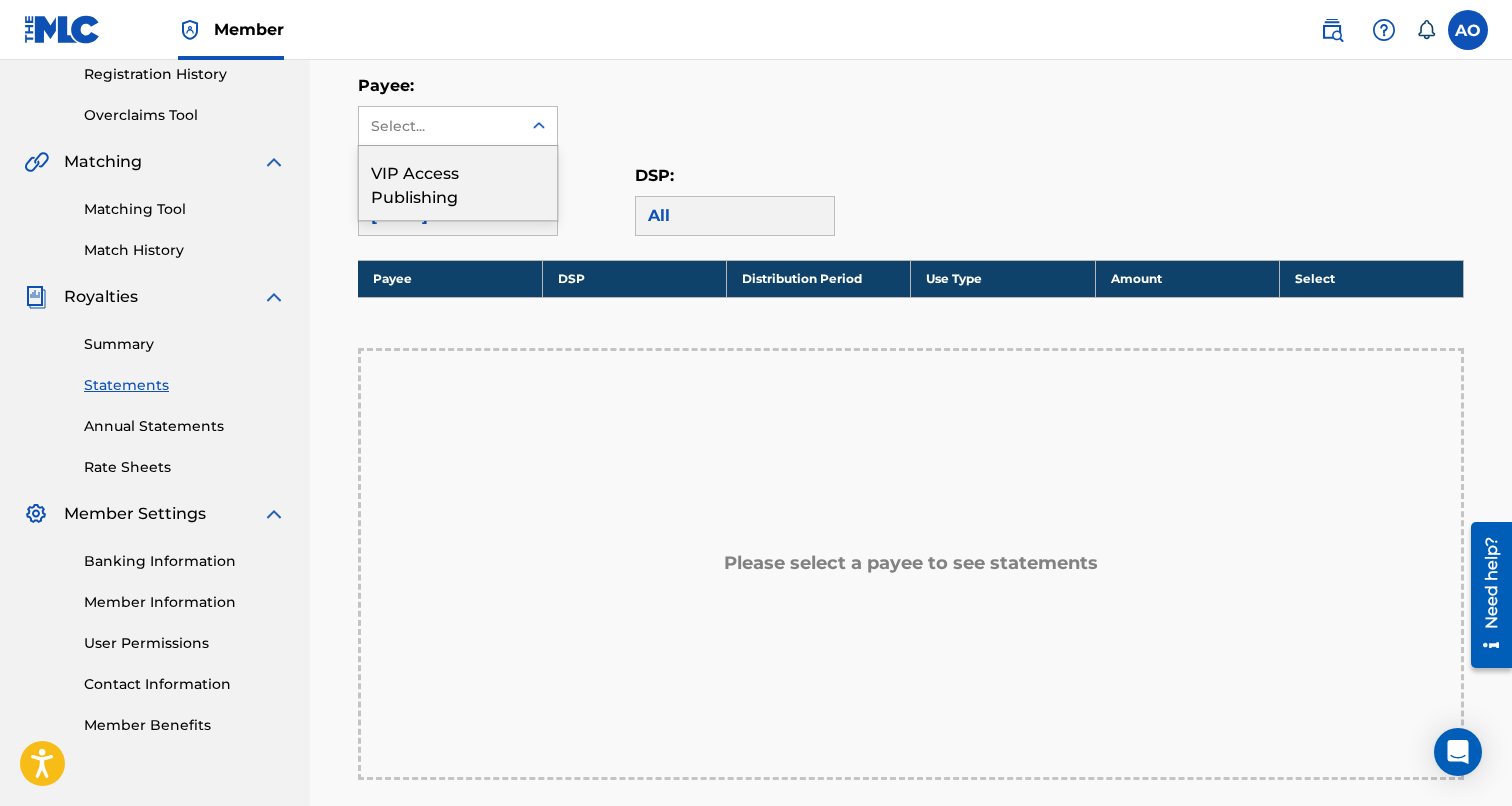 click on "VIP Access Publishing" at bounding box center (458, 183) 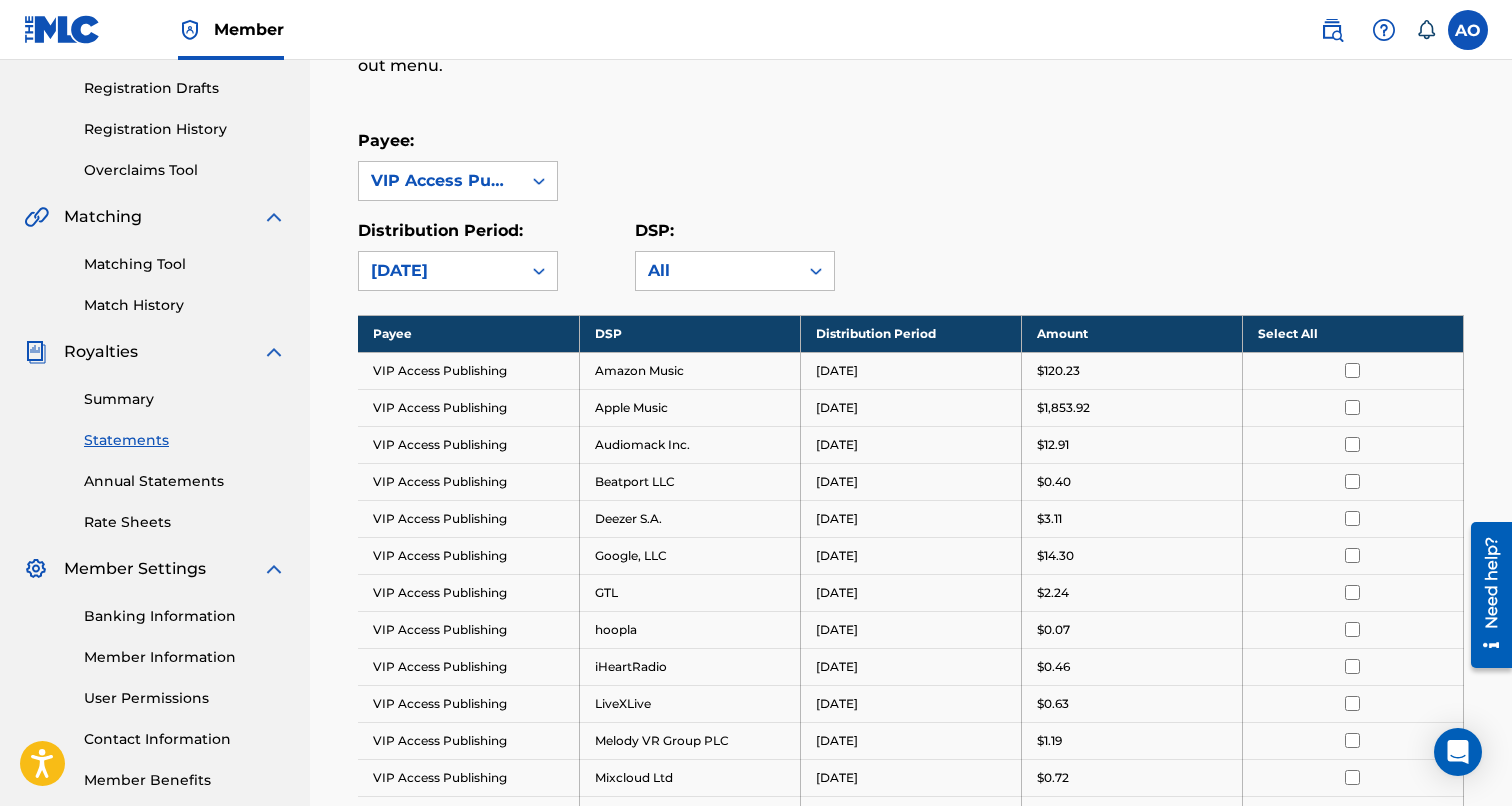 scroll, scrollTop: 212, scrollLeft: 0, axis: vertical 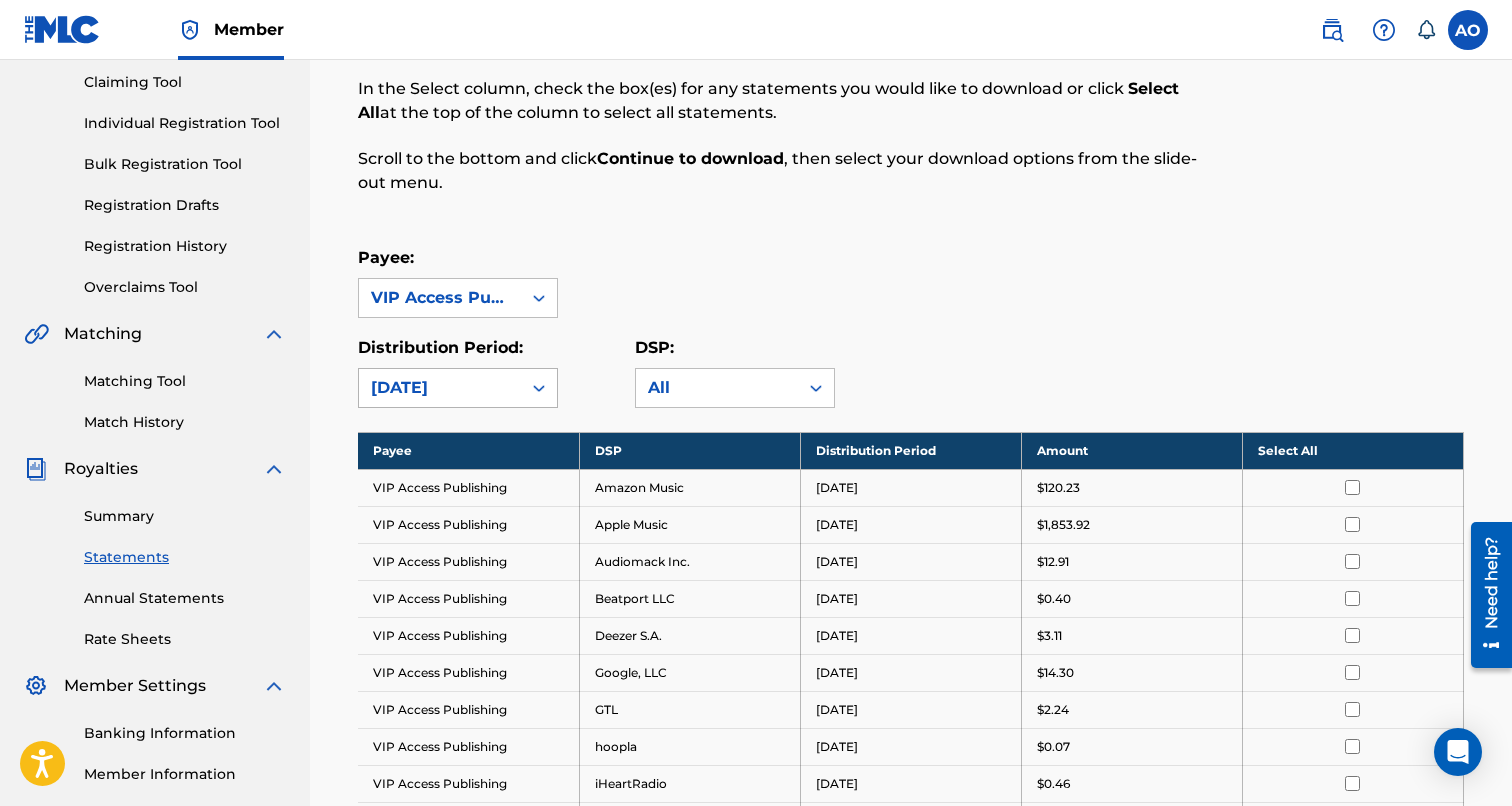 click on "[DATE]" at bounding box center [440, 388] 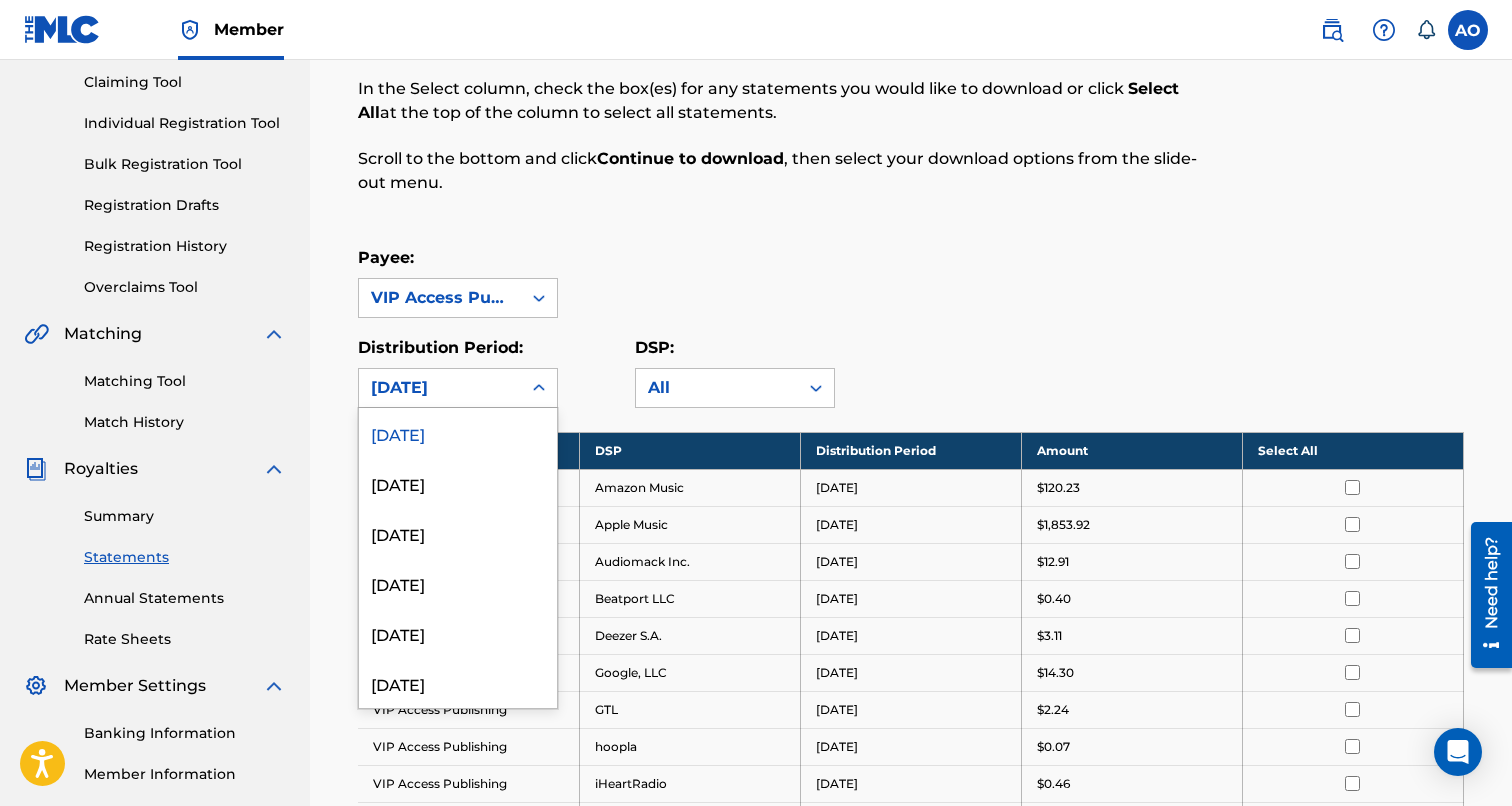 click on "[DATE]" at bounding box center (458, 483) 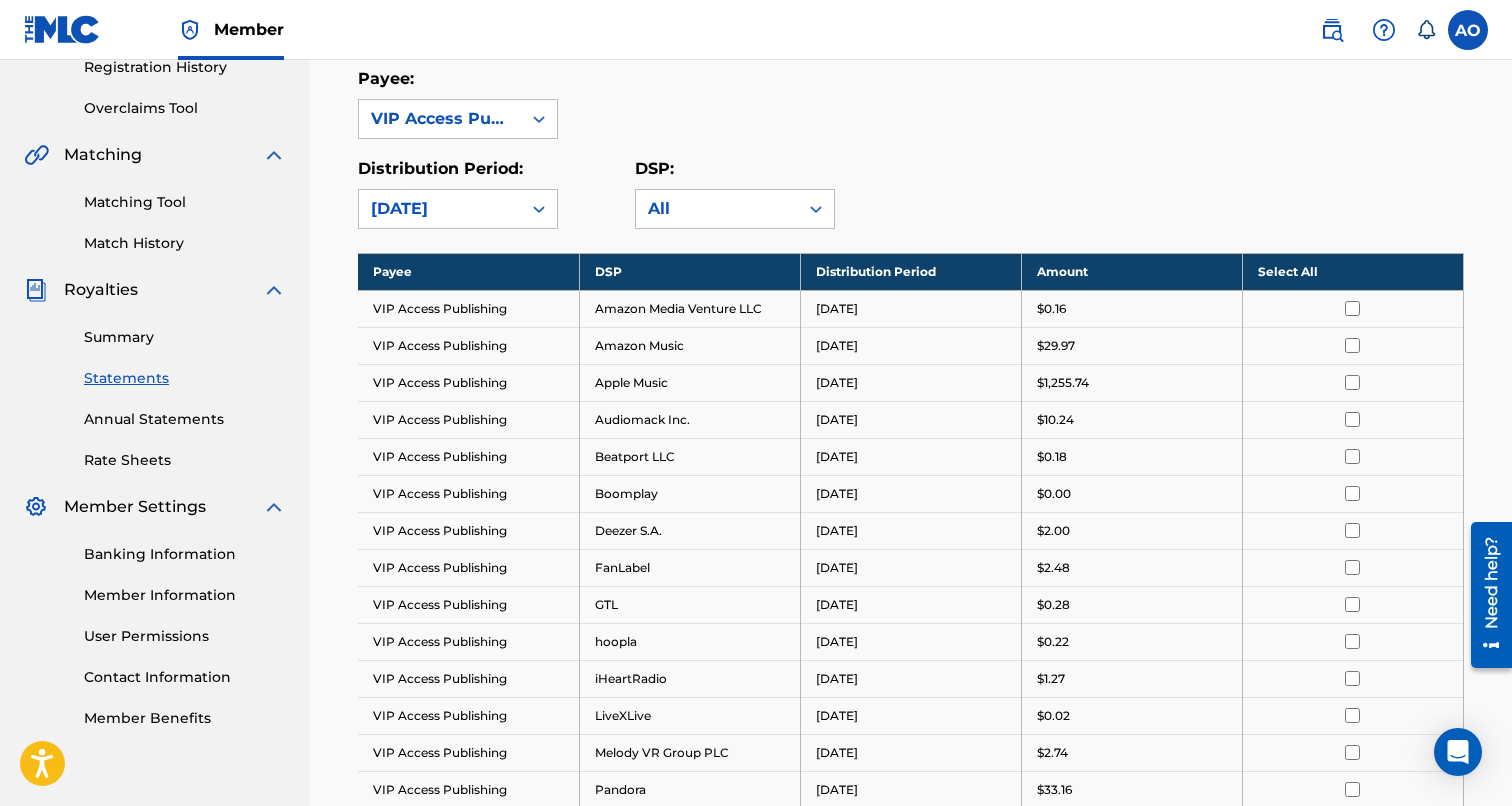 scroll, scrollTop: 315, scrollLeft: 0, axis: vertical 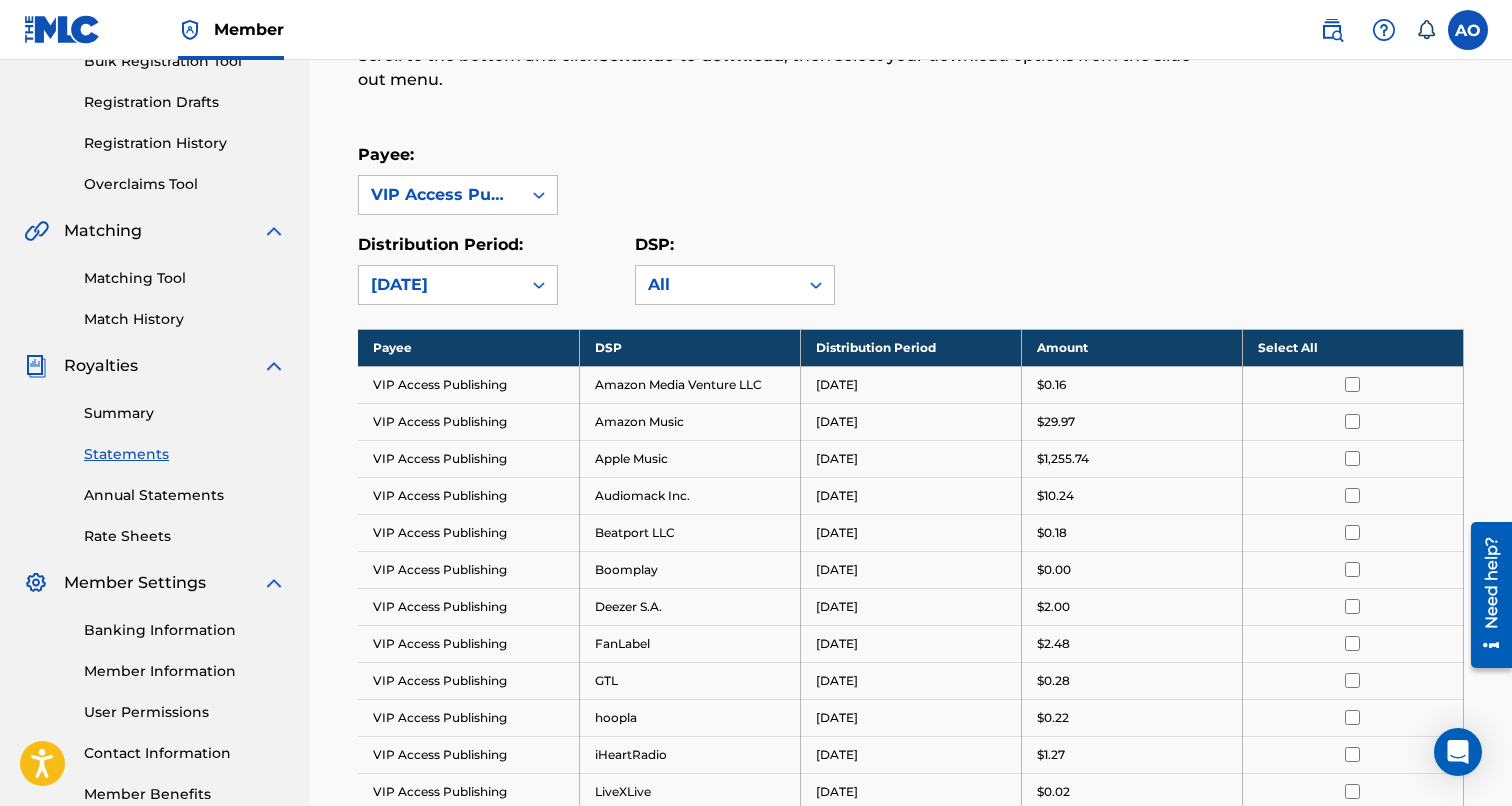 click on "[DATE]" at bounding box center [440, 285] 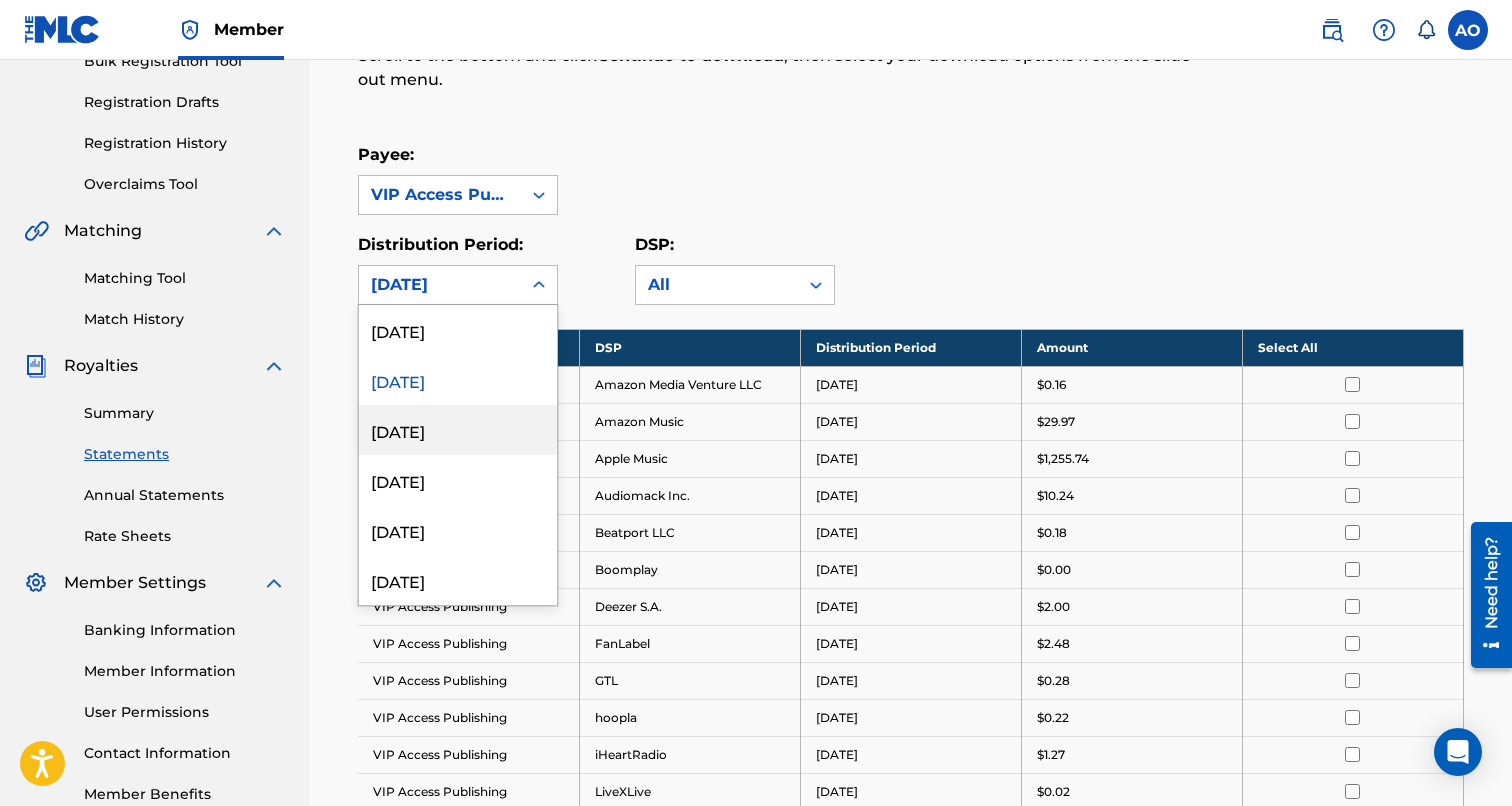 click on "[DATE]" at bounding box center (458, 430) 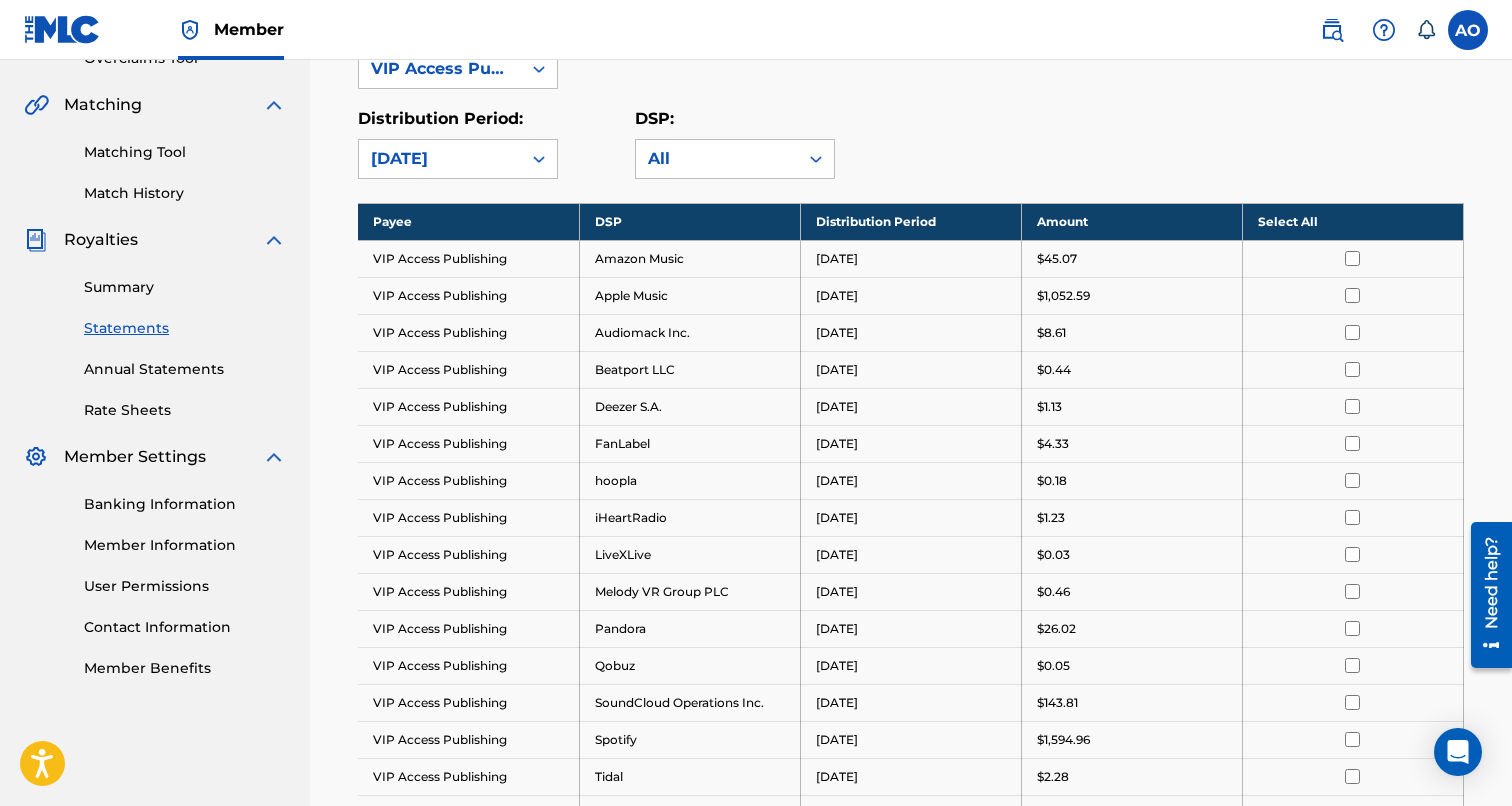 scroll, scrollTop: 410, scrollLeft: 0, axis: vertical 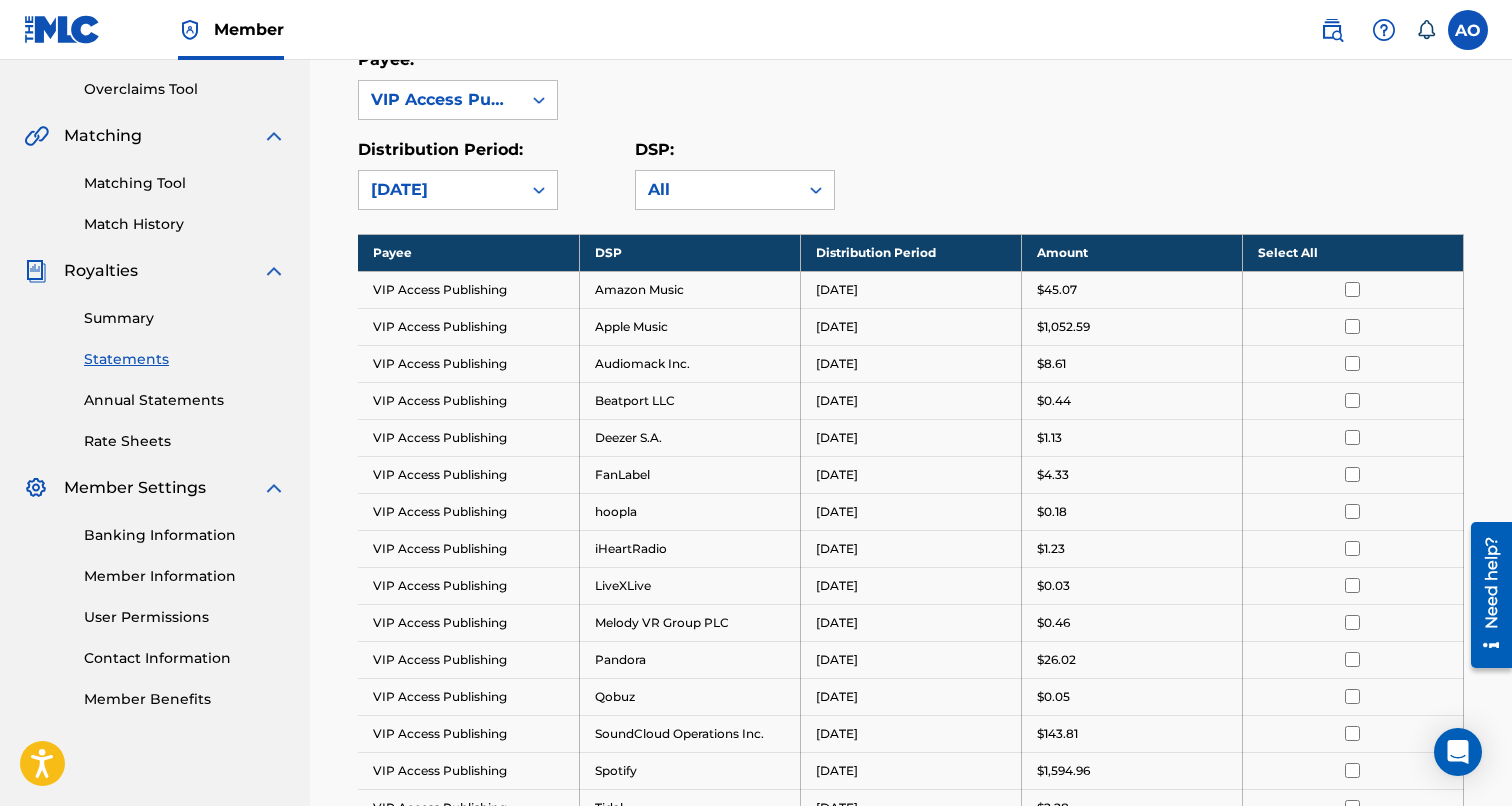 click on "[DATE]" at bounding box center [440, 190] 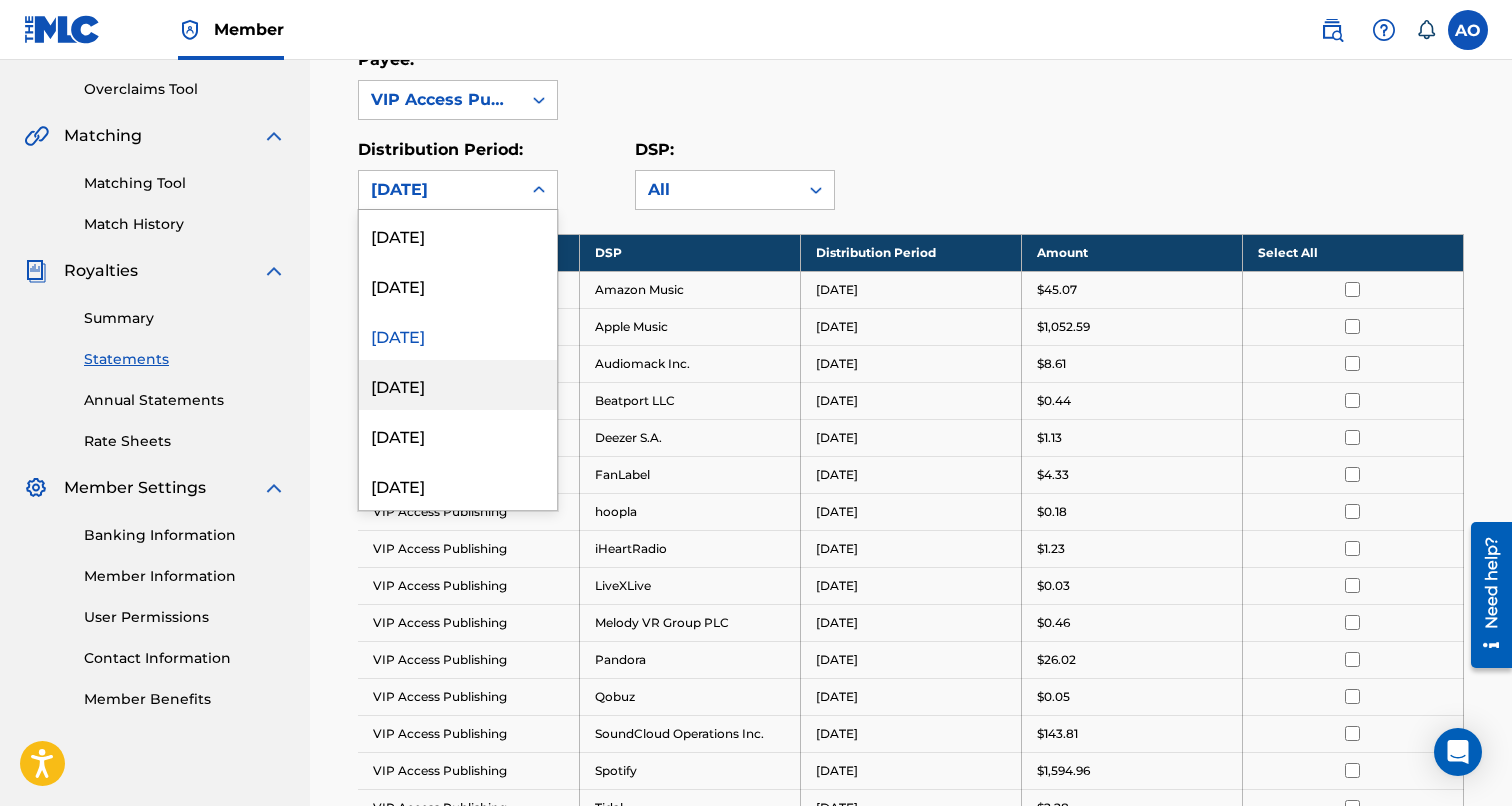 click on "[DATE]" at bounding box center [458, 385] 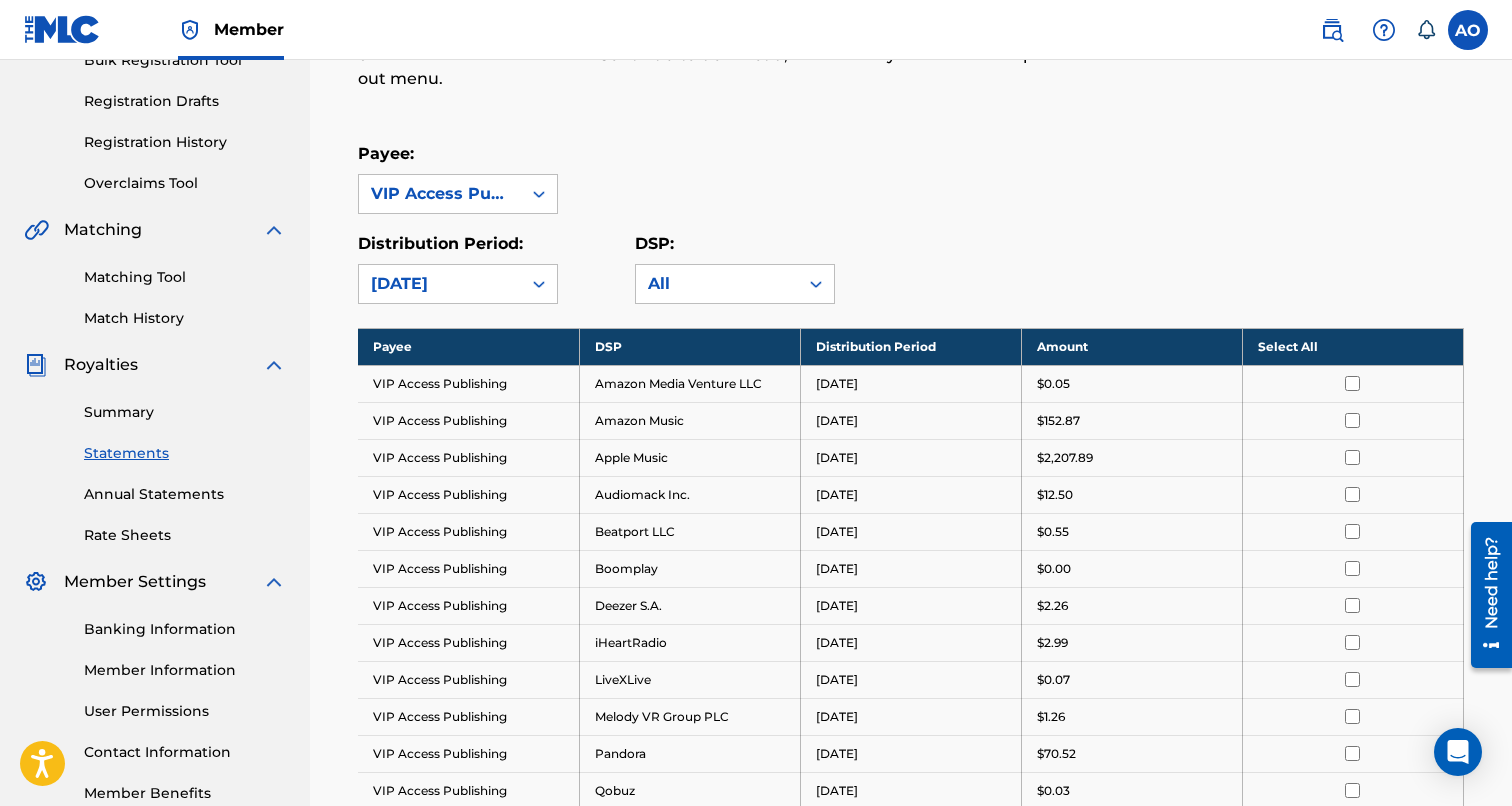 scroll, scrollTop: 309, scrollLeft: 0, axis: vertical 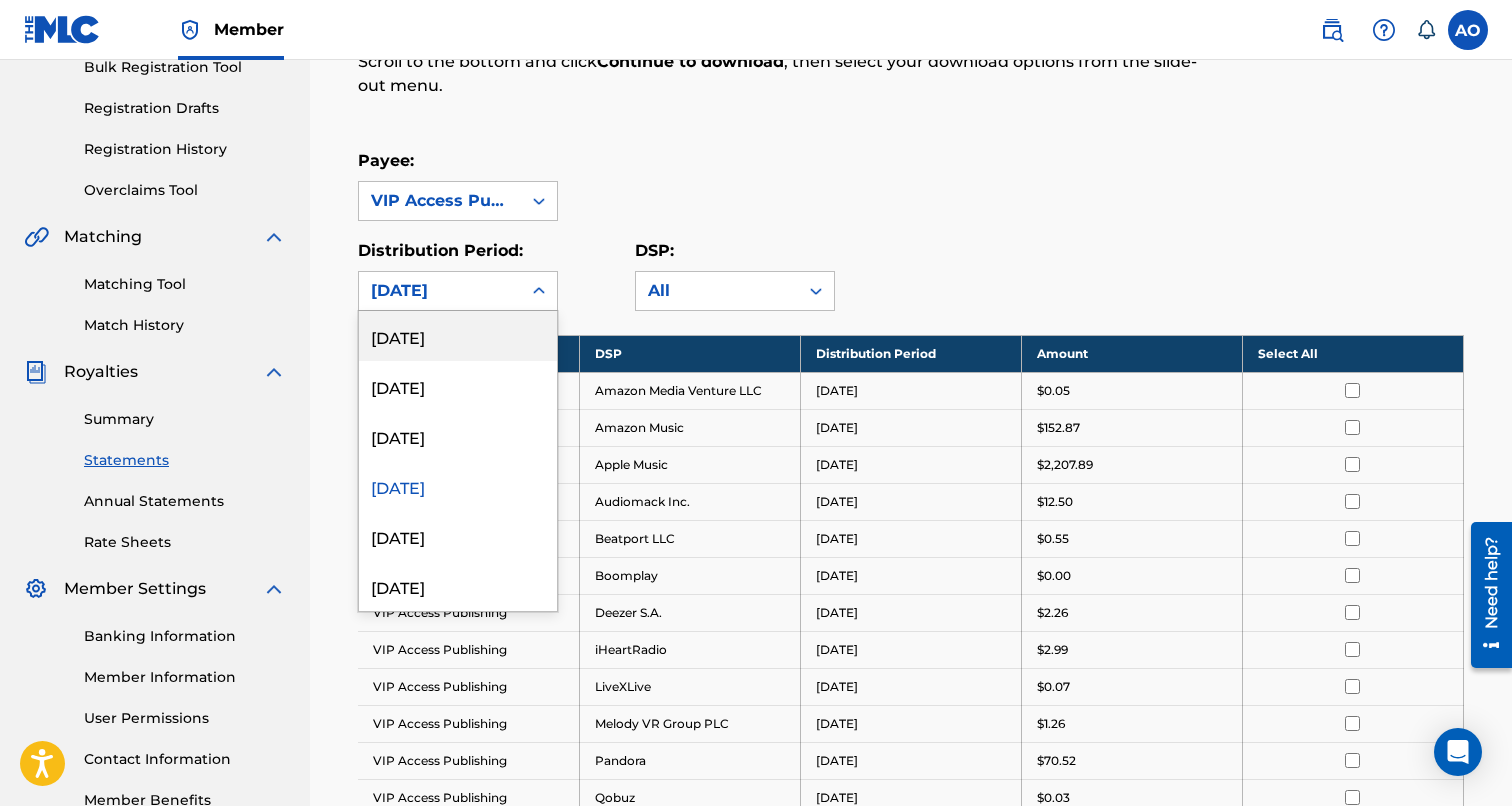 click on "[DATE]" at bounding box center [440, 291] 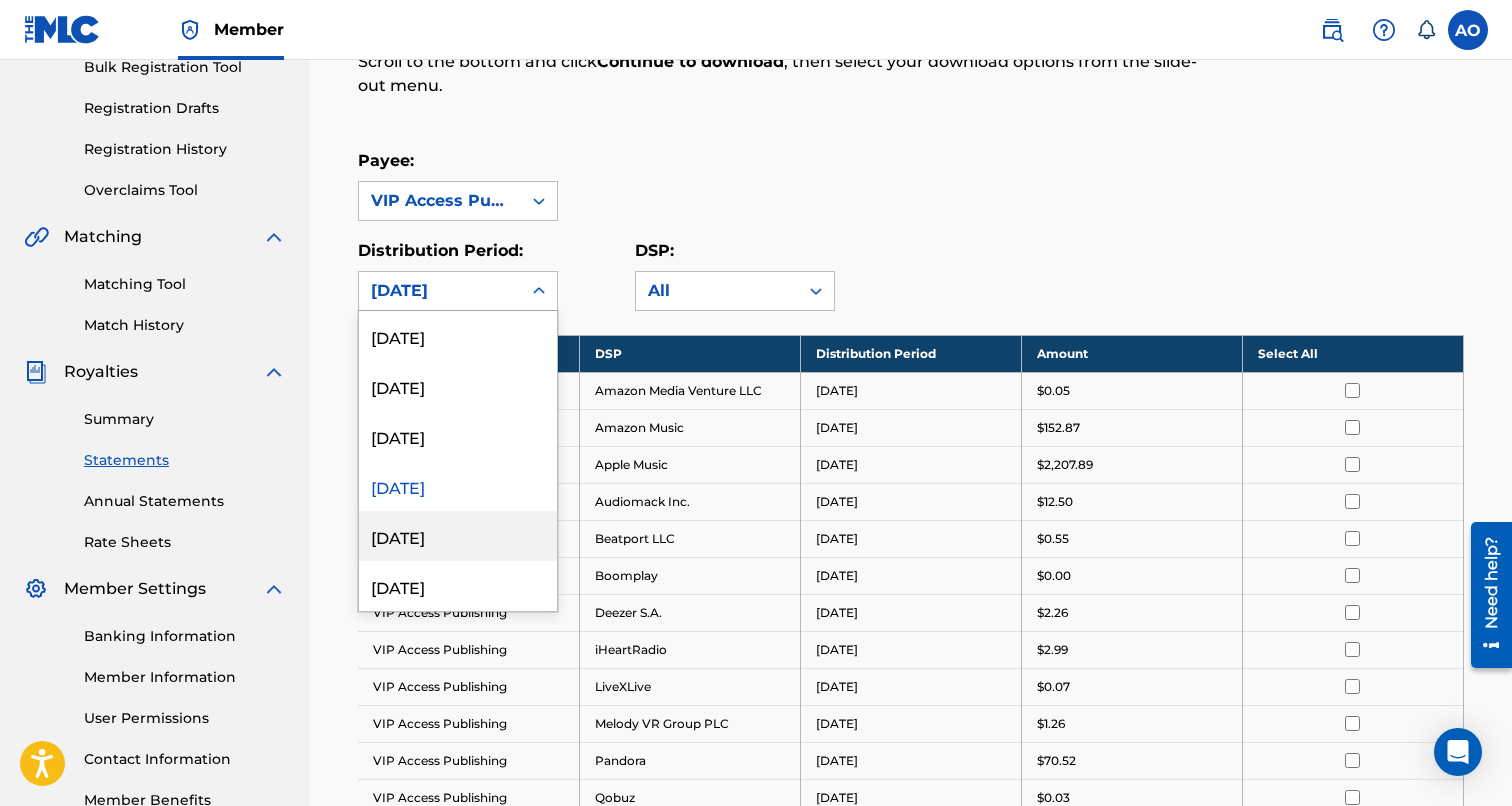 click on "[DATE]" at bounding box center (458, 536) 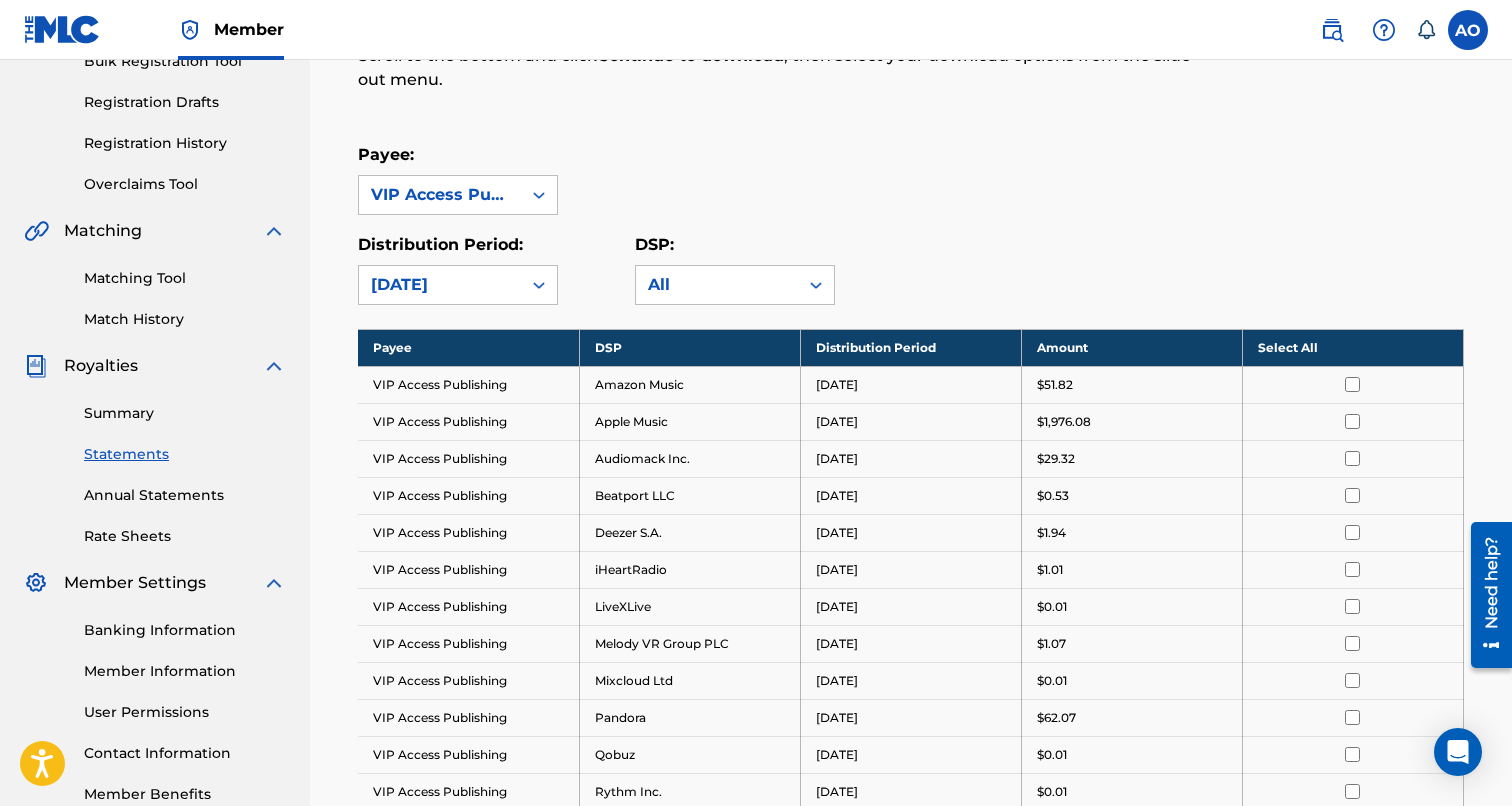 scroll, scrollTop: 302, scrollLeft: 0, axis: vertical 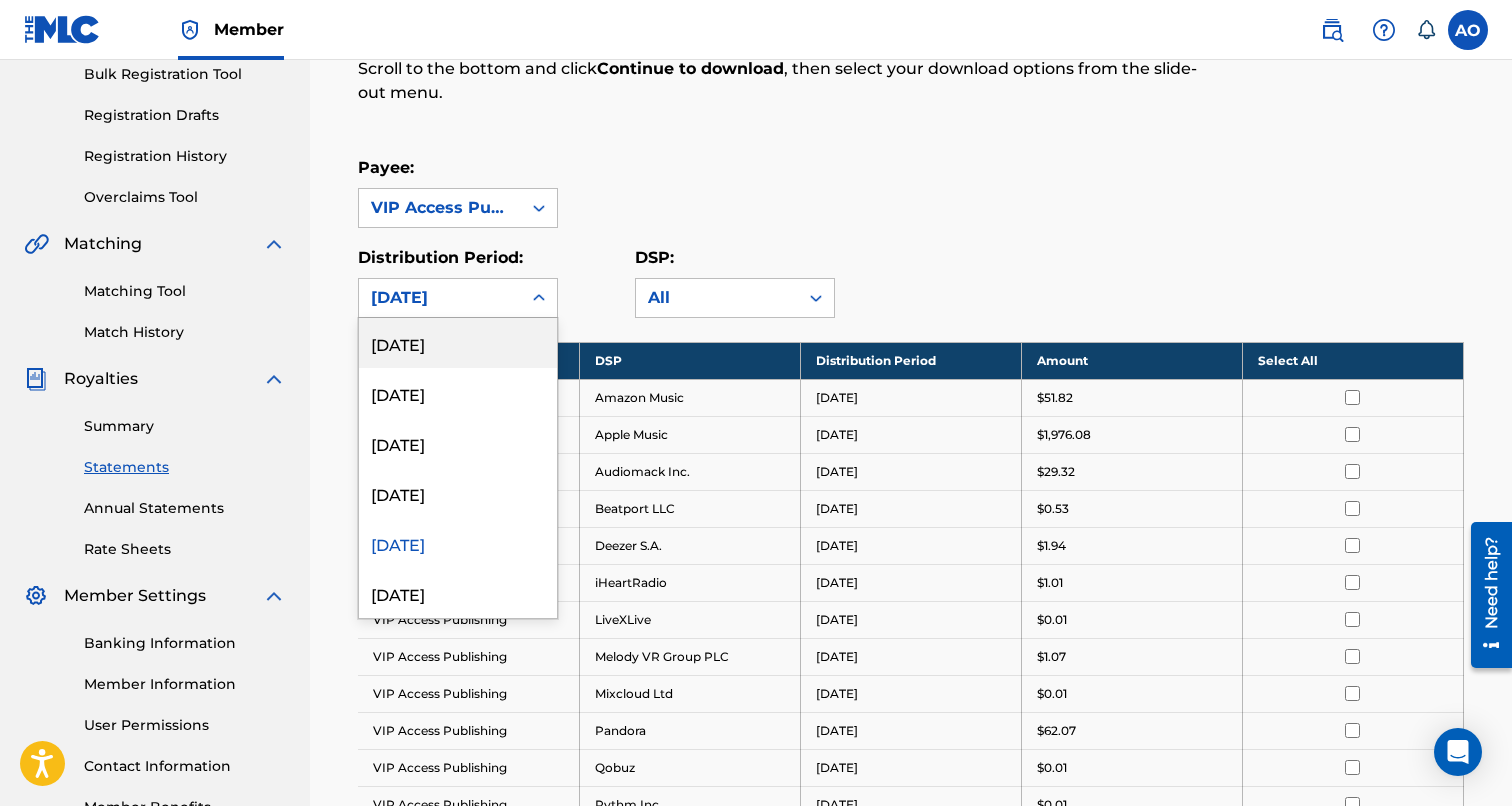 click on "[DATE]" at bounding box center [440, 298] 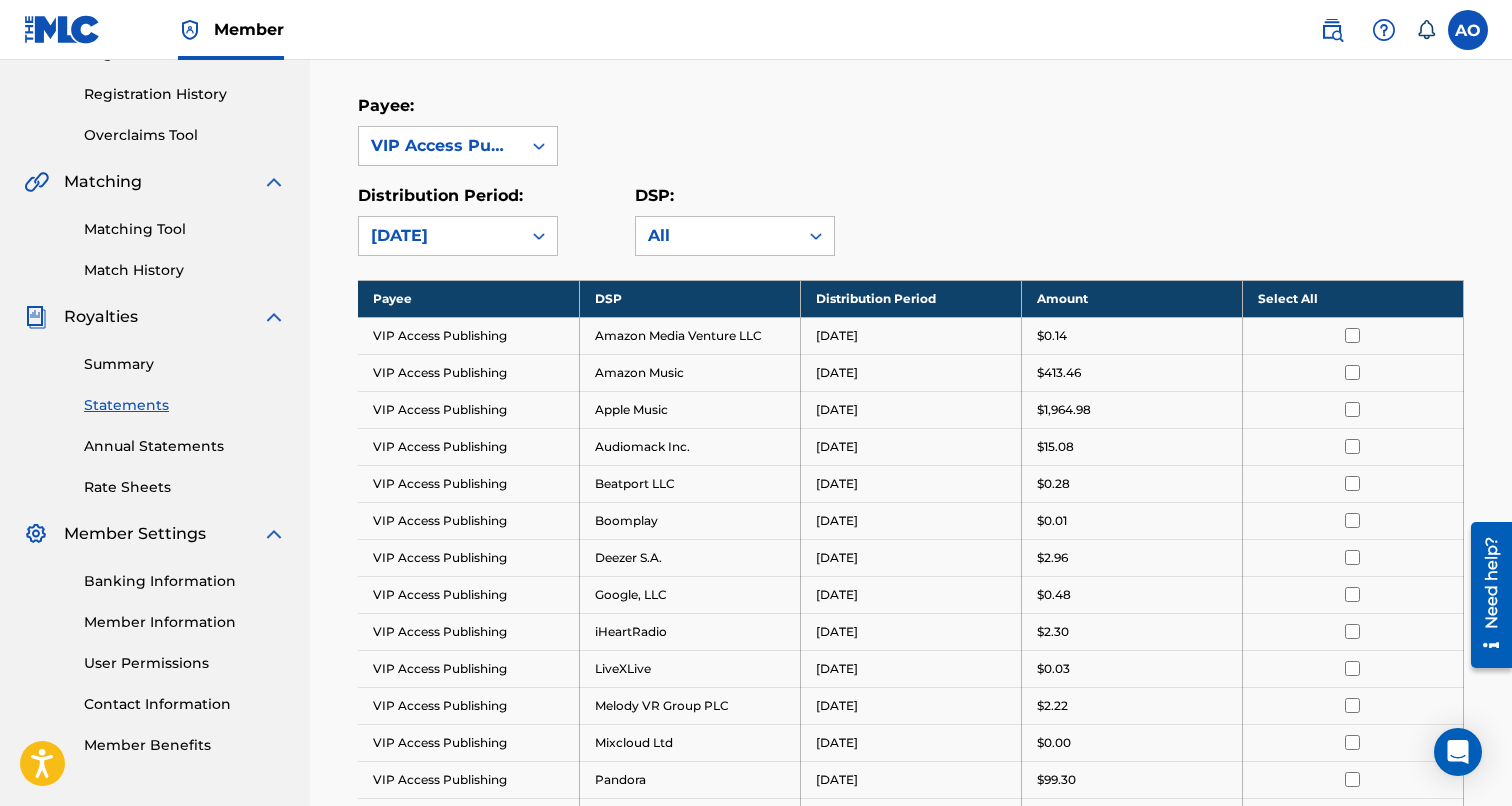 scroll, scrollTop: 351, scrollLeft: 0, axis: vertical 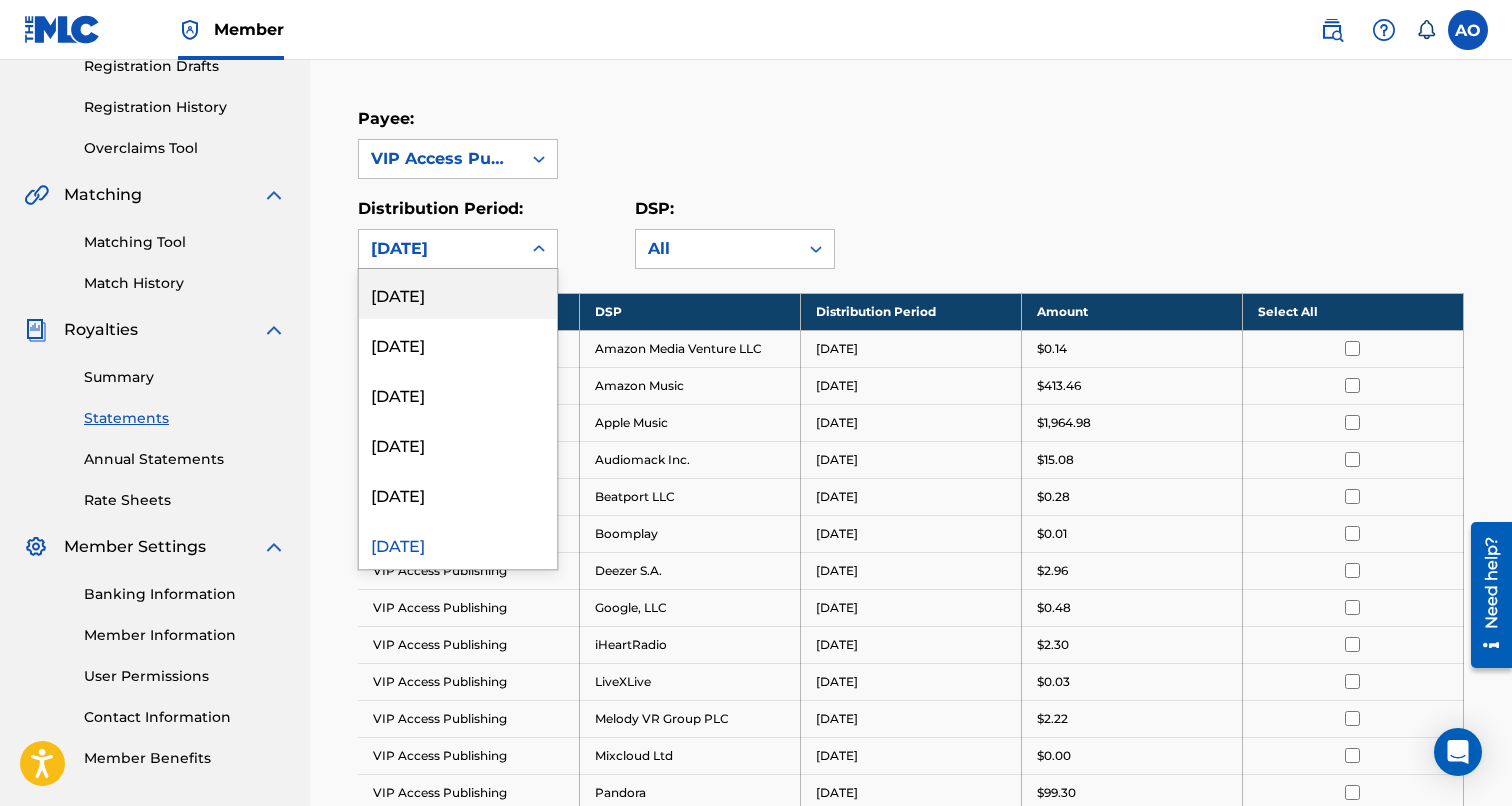 click on "[DATE]" at bounding box center (440, 249) 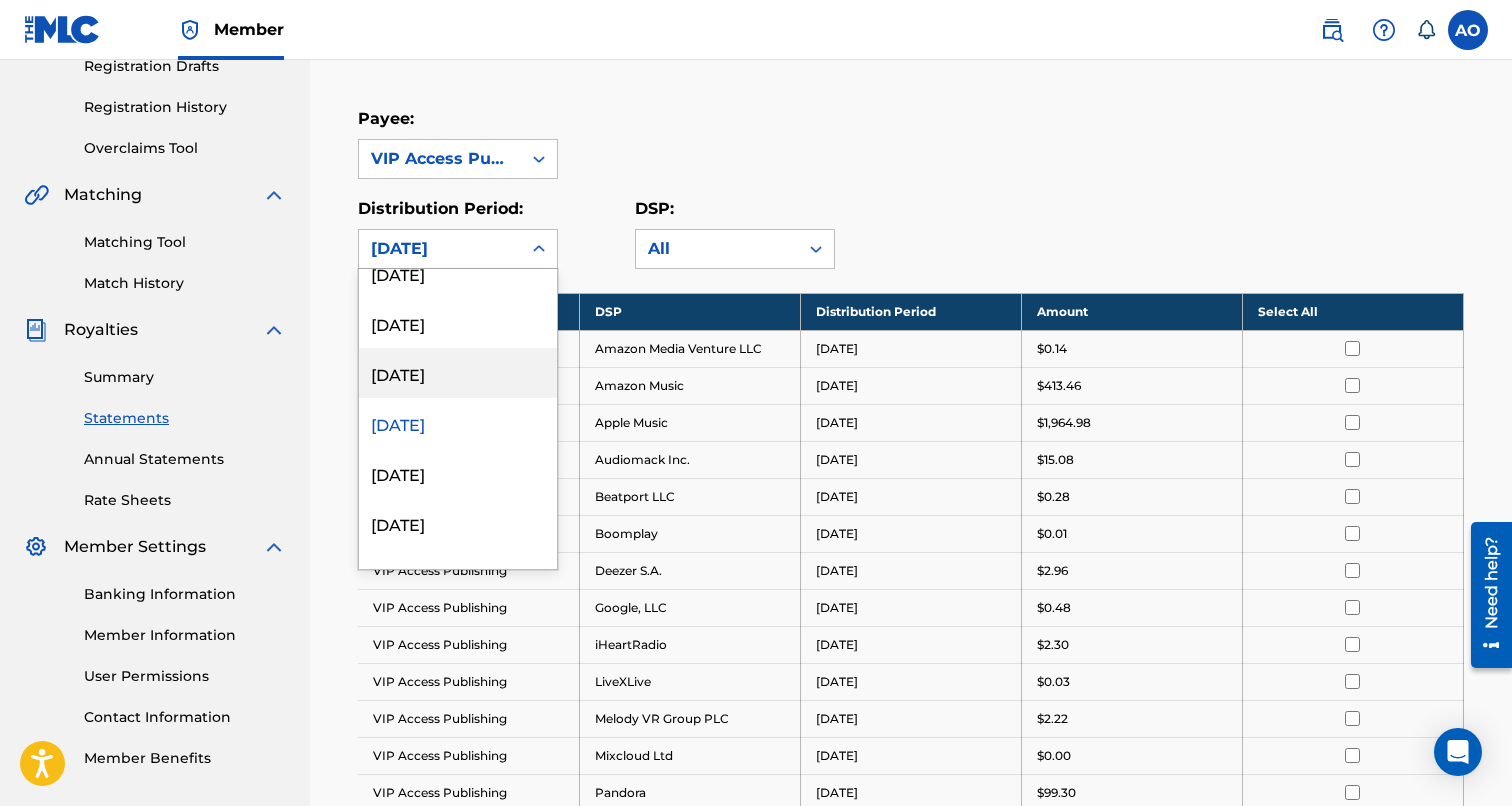 scroll, scrollTop: 159, scrollLeft: 0, axis: vertical 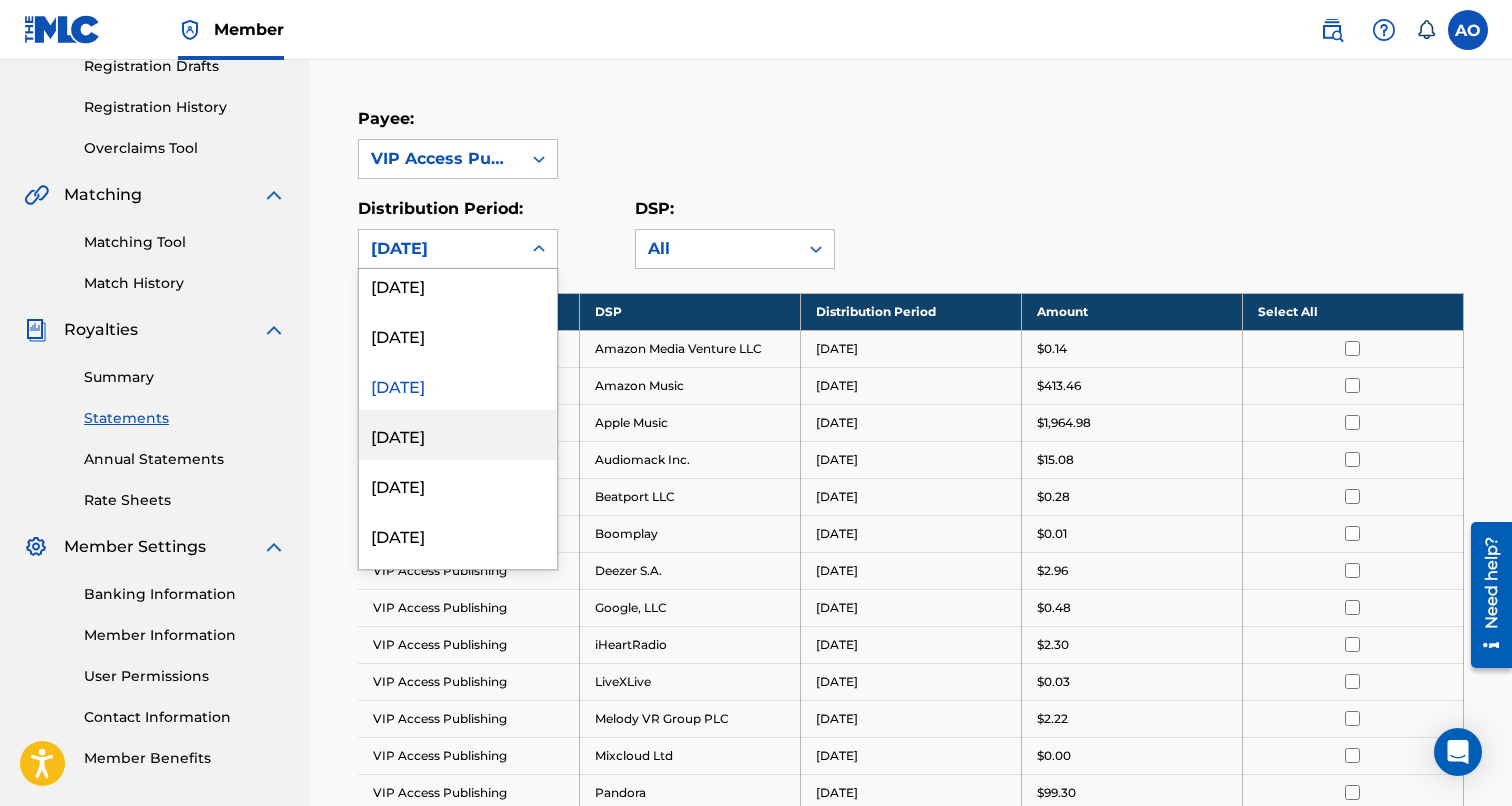 click on "[DATE]" at bounding box center (458, 435) 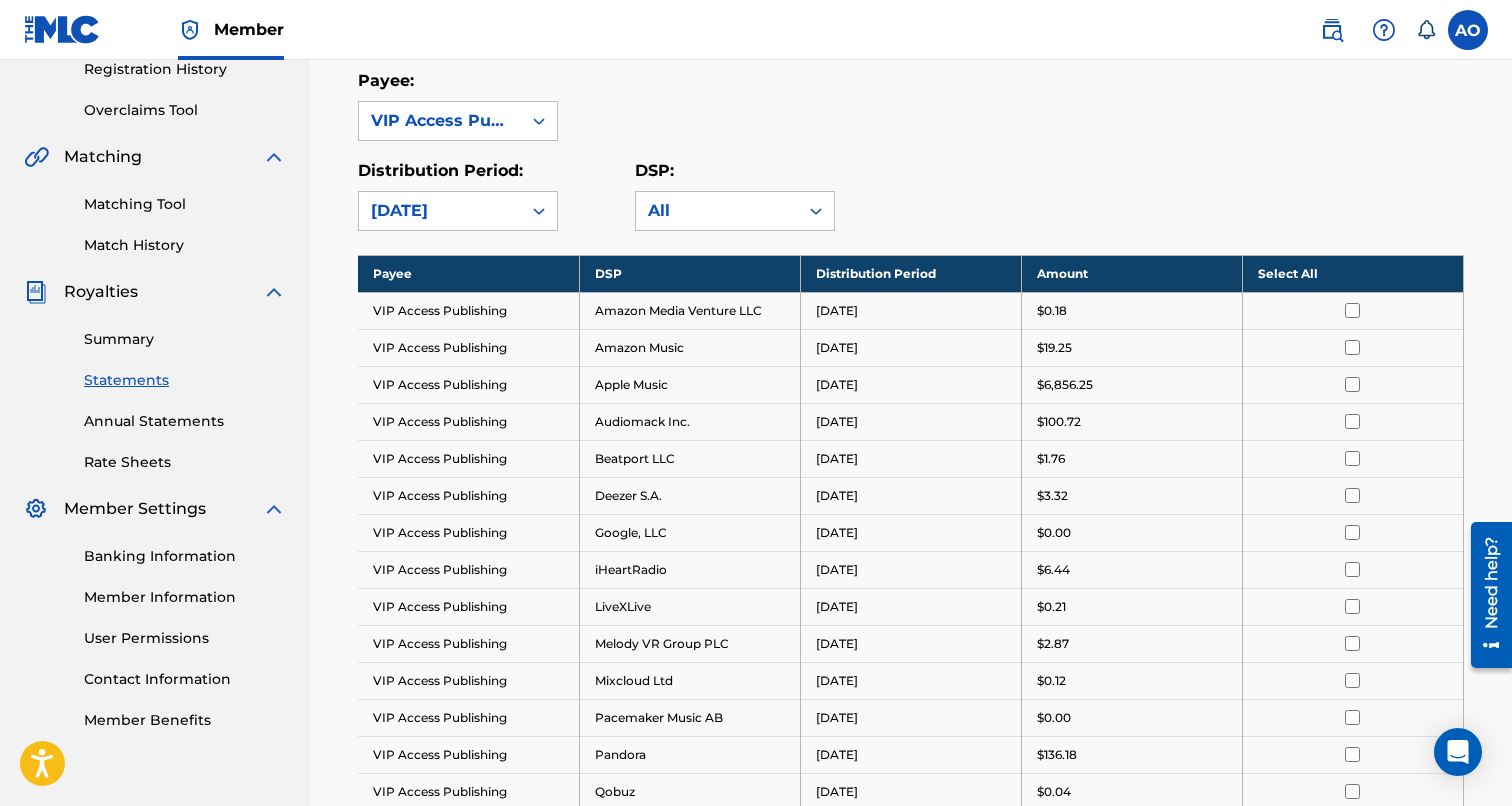 scroll, scrollTop: 365, scrollLeft: 0, axis: vertical 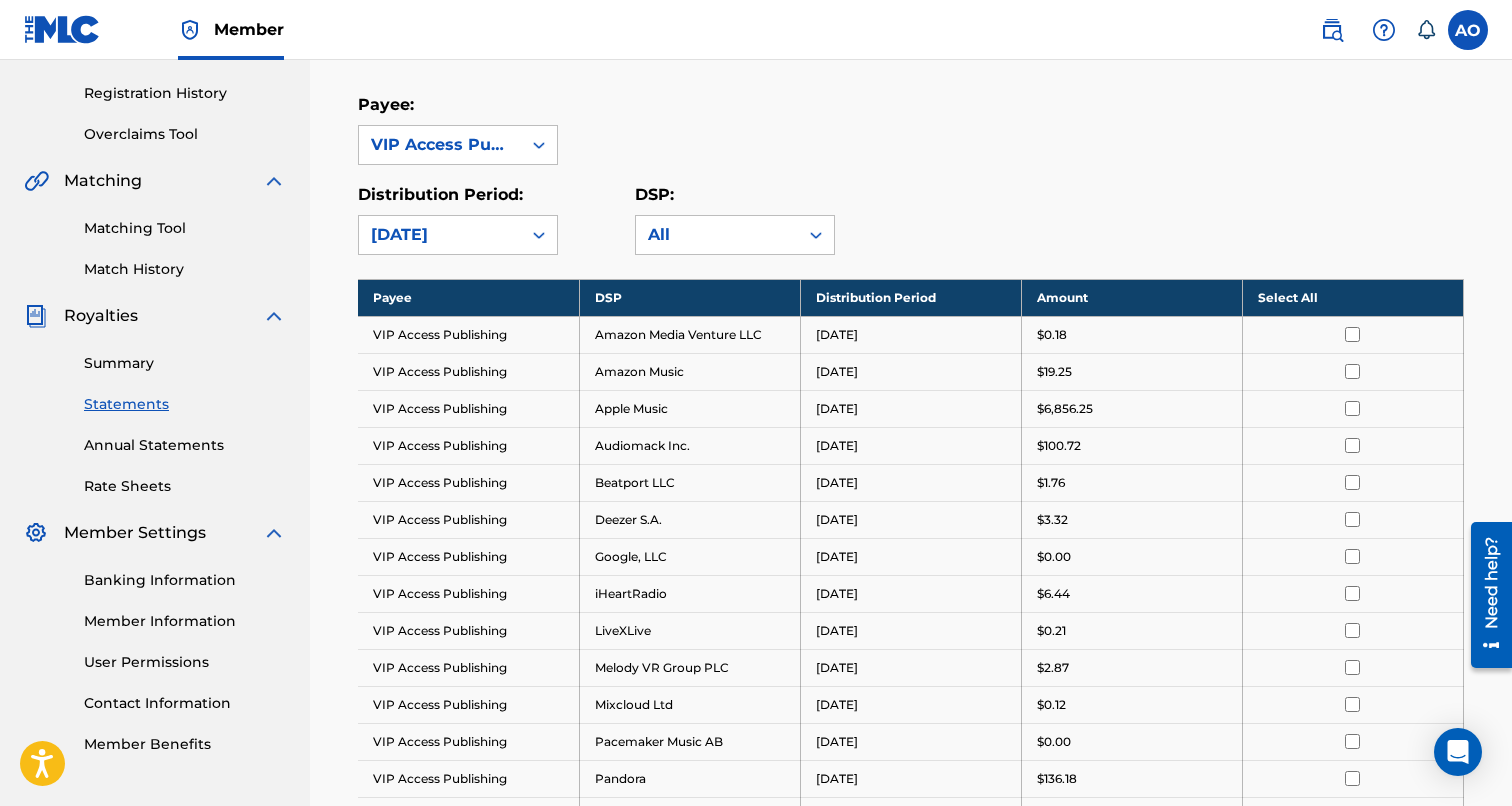 click on "[DATE]" at bounding box center [440, 235] 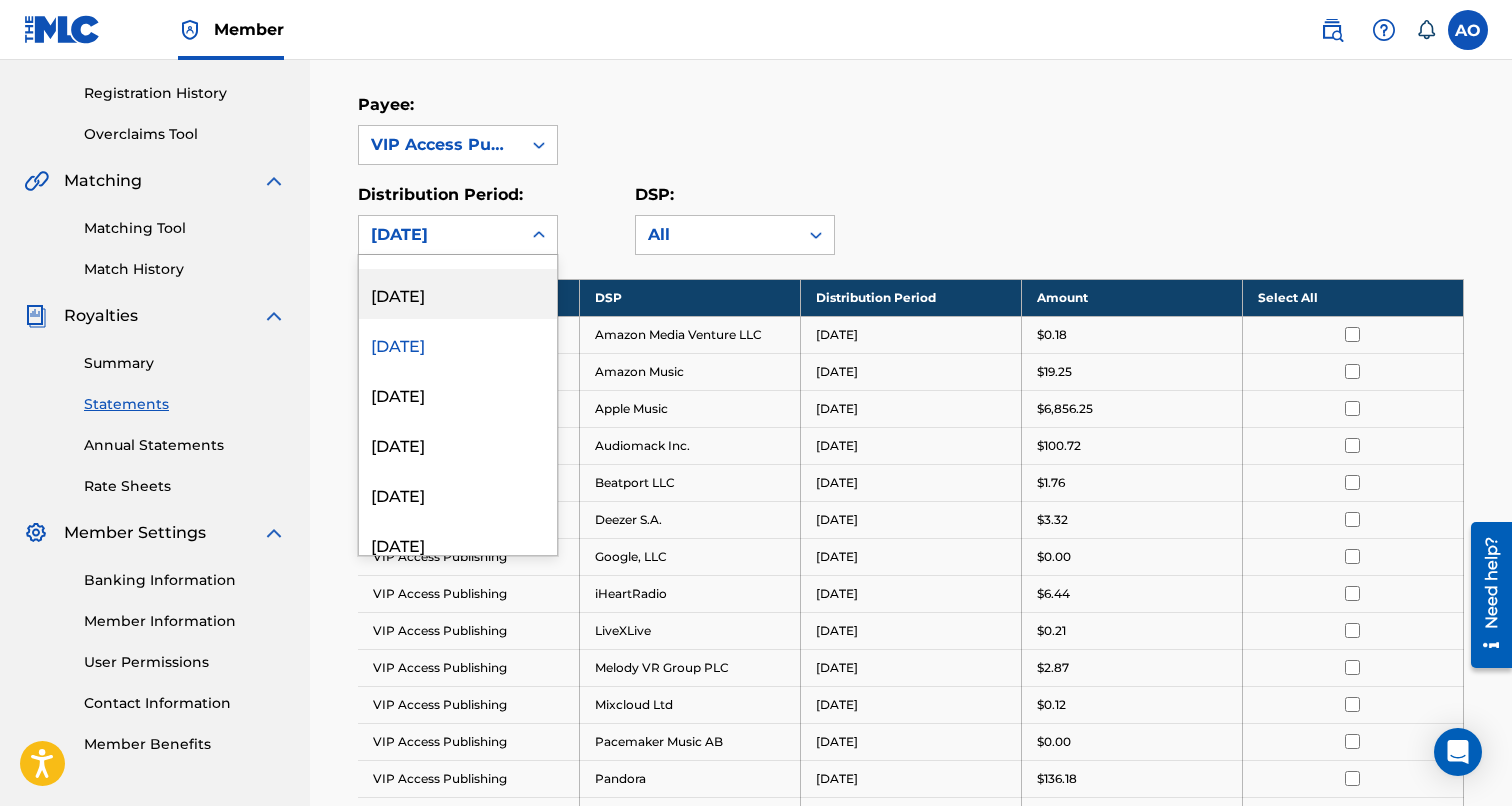 scroll, scrollTop: 253, scrollLeft: 0, axis: vertical 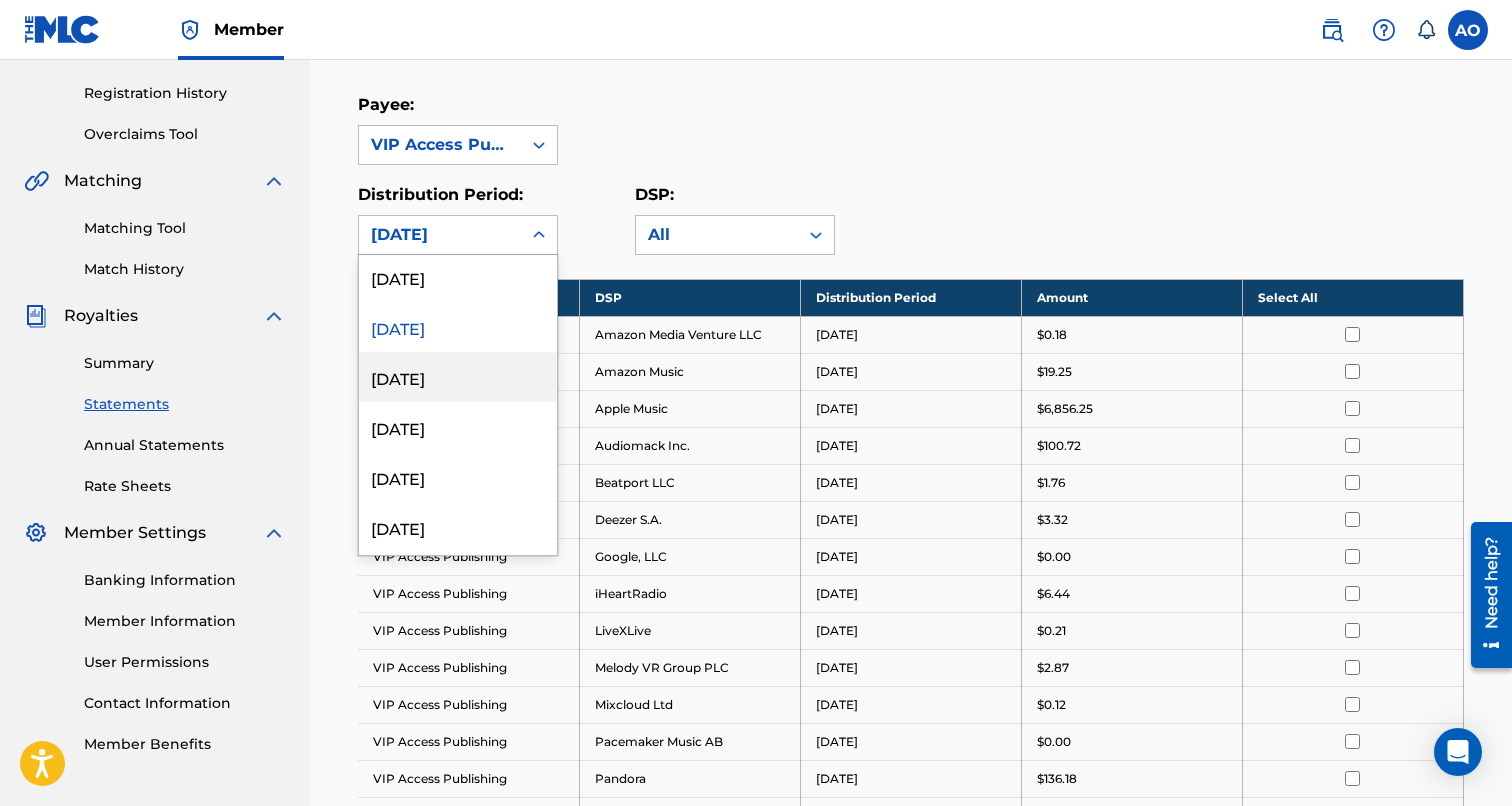 click on "[DATE]" at bounding box center (458, 377) 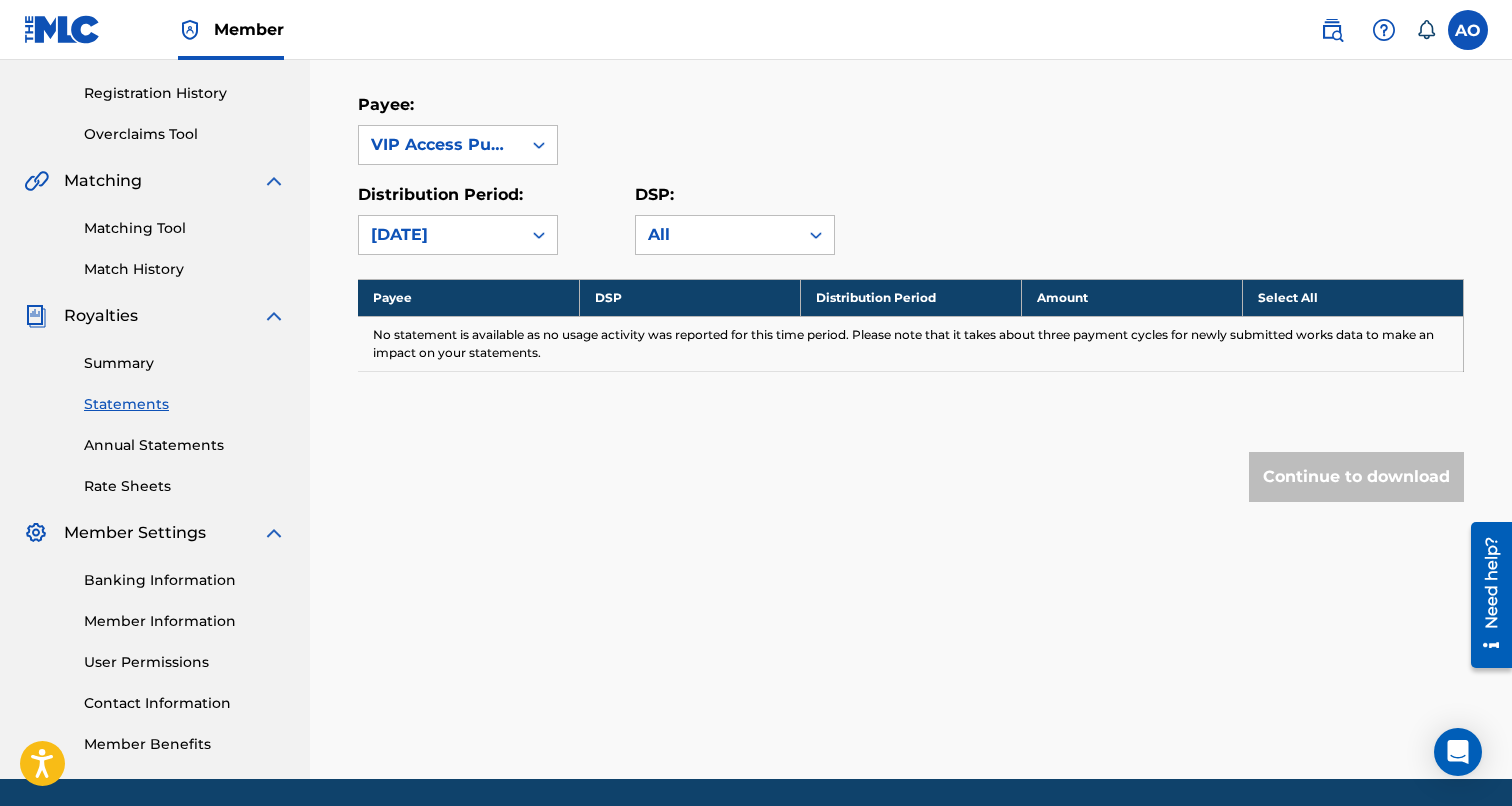 click on "[DATE]" at bounding box center [440, 235] 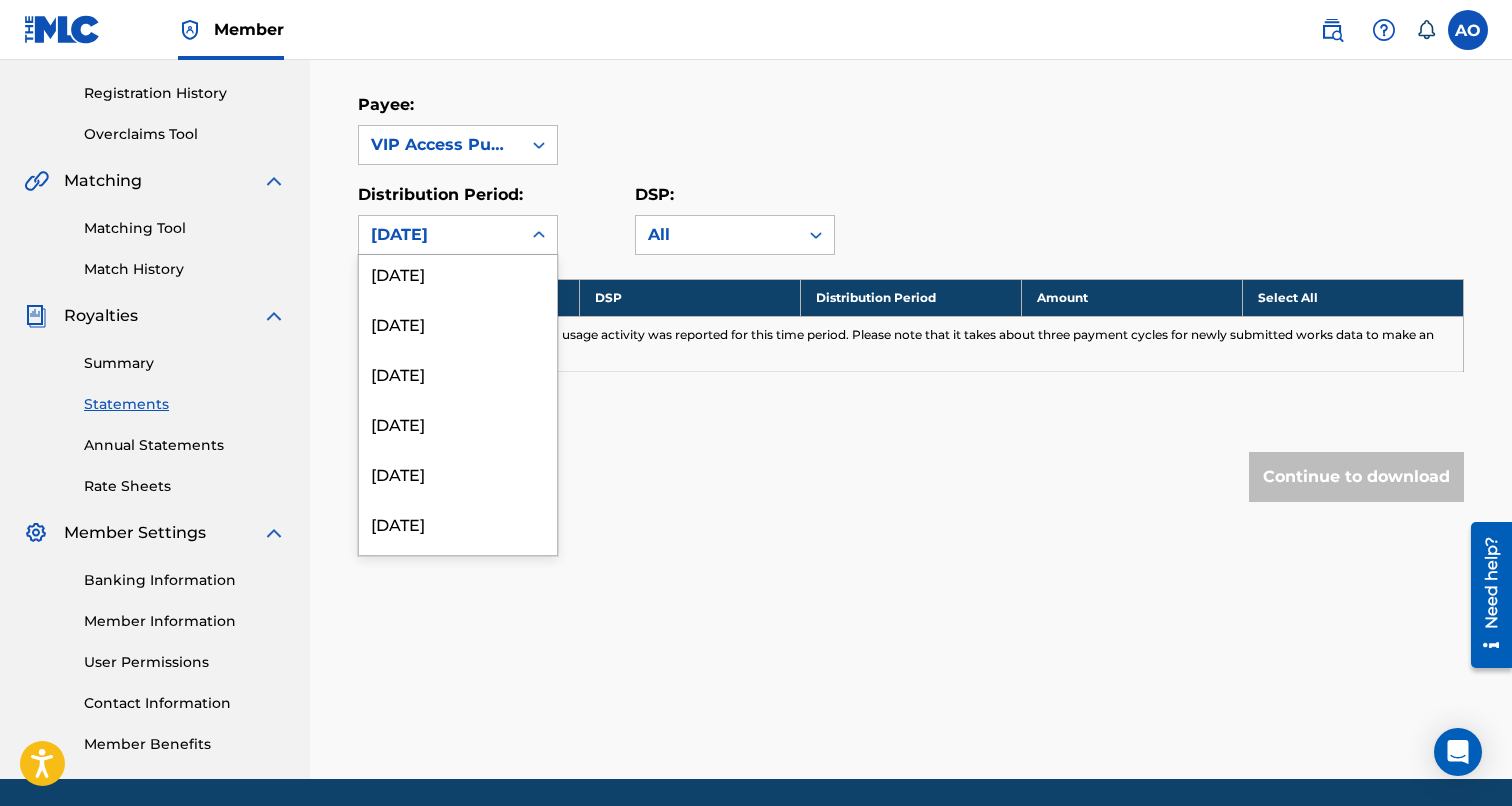 scroll, scrollTop: 2300, scrollLeft: 0, axis: vertical 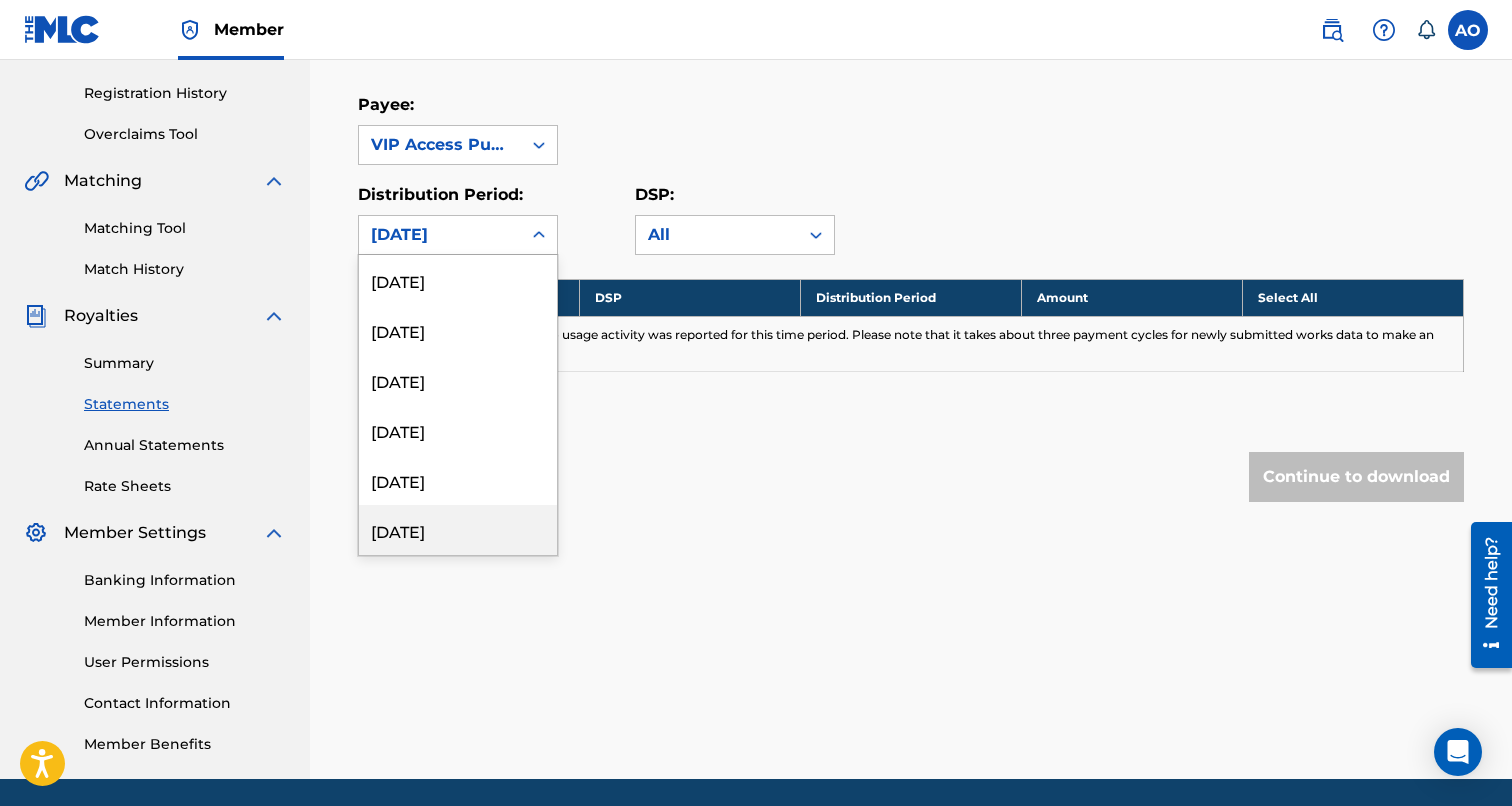 click on "[DATE]" at bounding box center (458, 530) 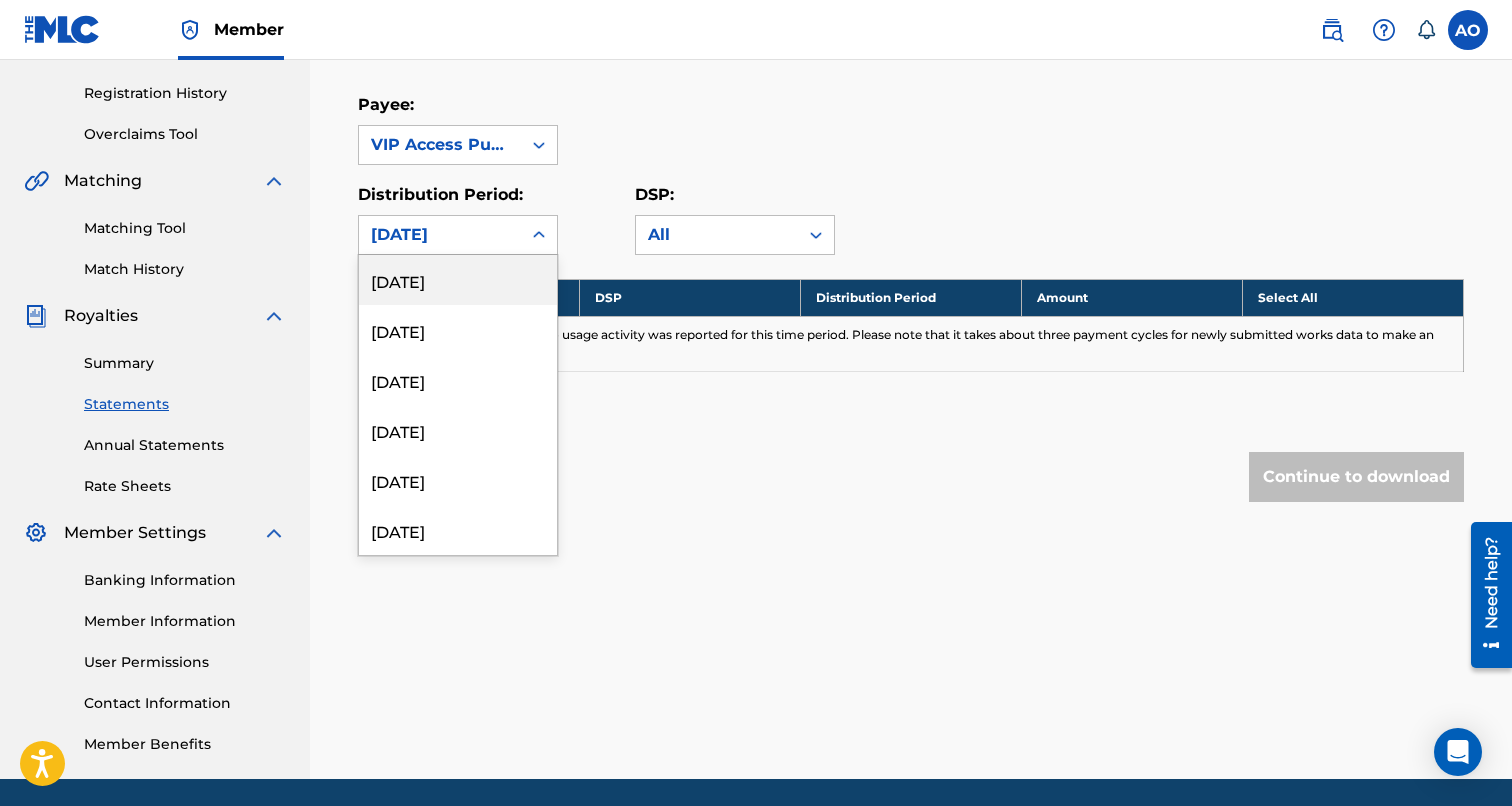 click on "[DATE]" at bounding box center (440, 235) 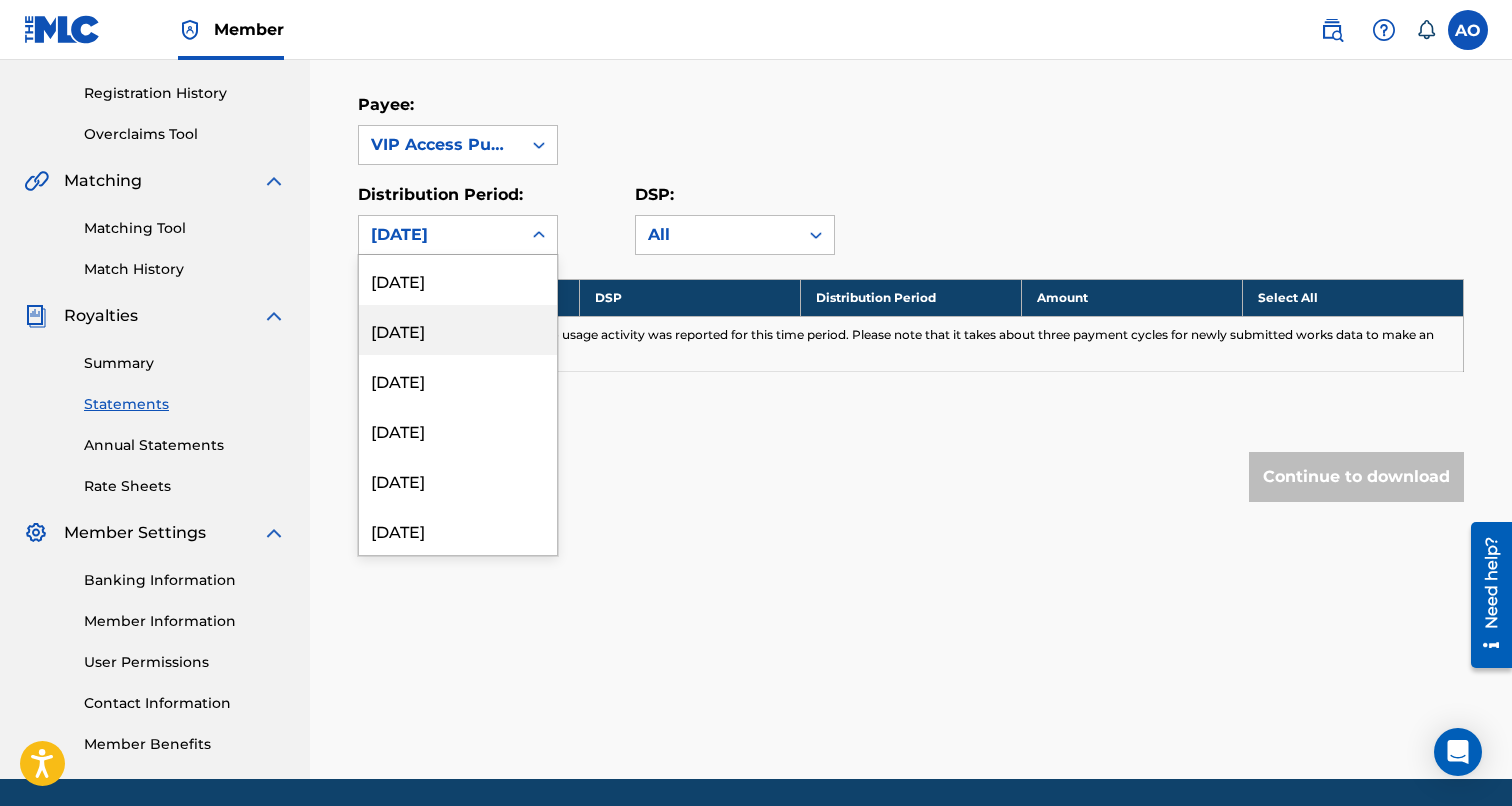 click on "[DATE]" at bounding box center (458, 330) 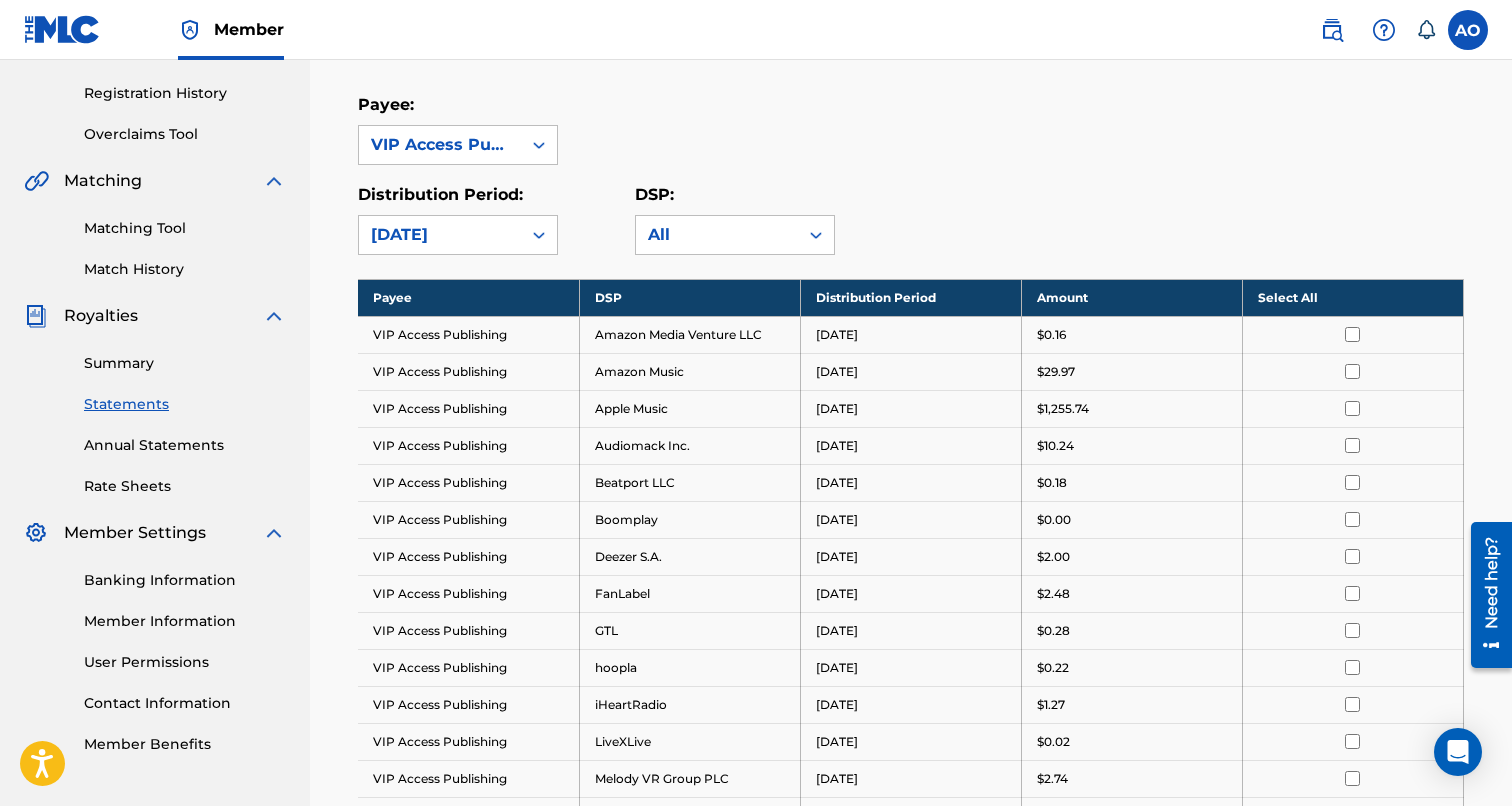 click on "[DATE]" at bounding box center (440, 235) 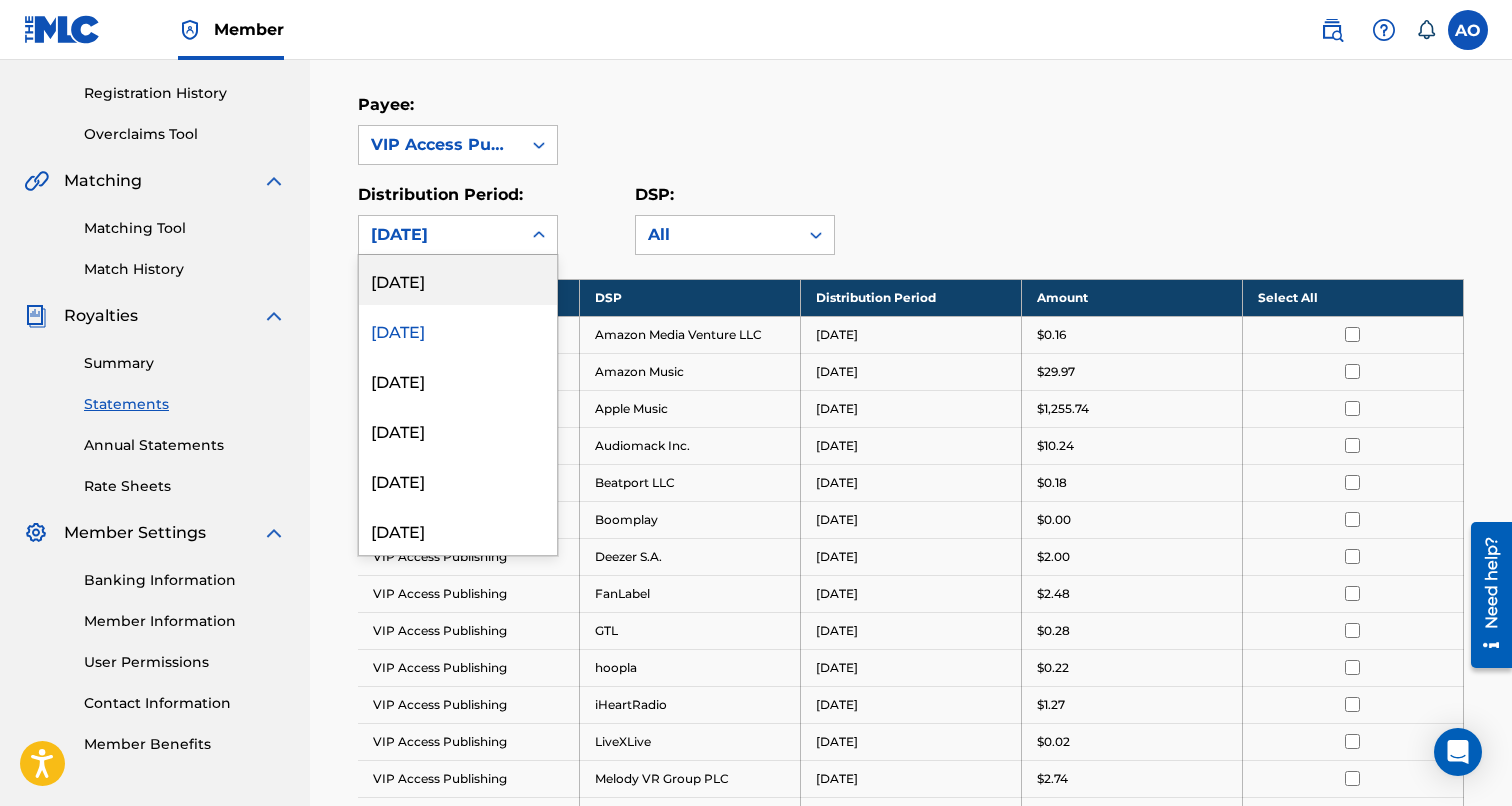 click on "[DATE]" at bounding box center [458, 280] 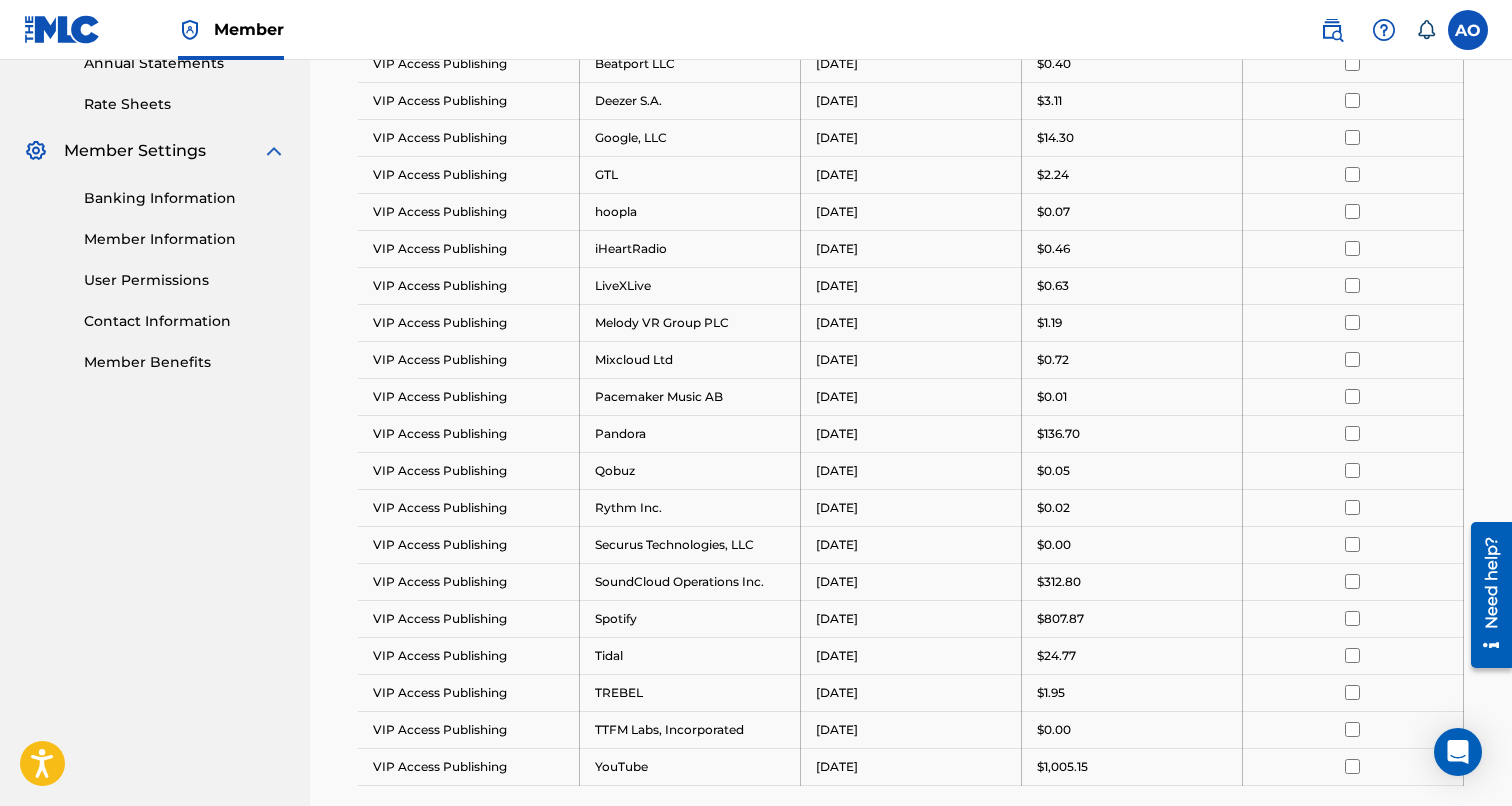 scroll, scrollTop: 719, scrollLeft: 0, axis: vertical 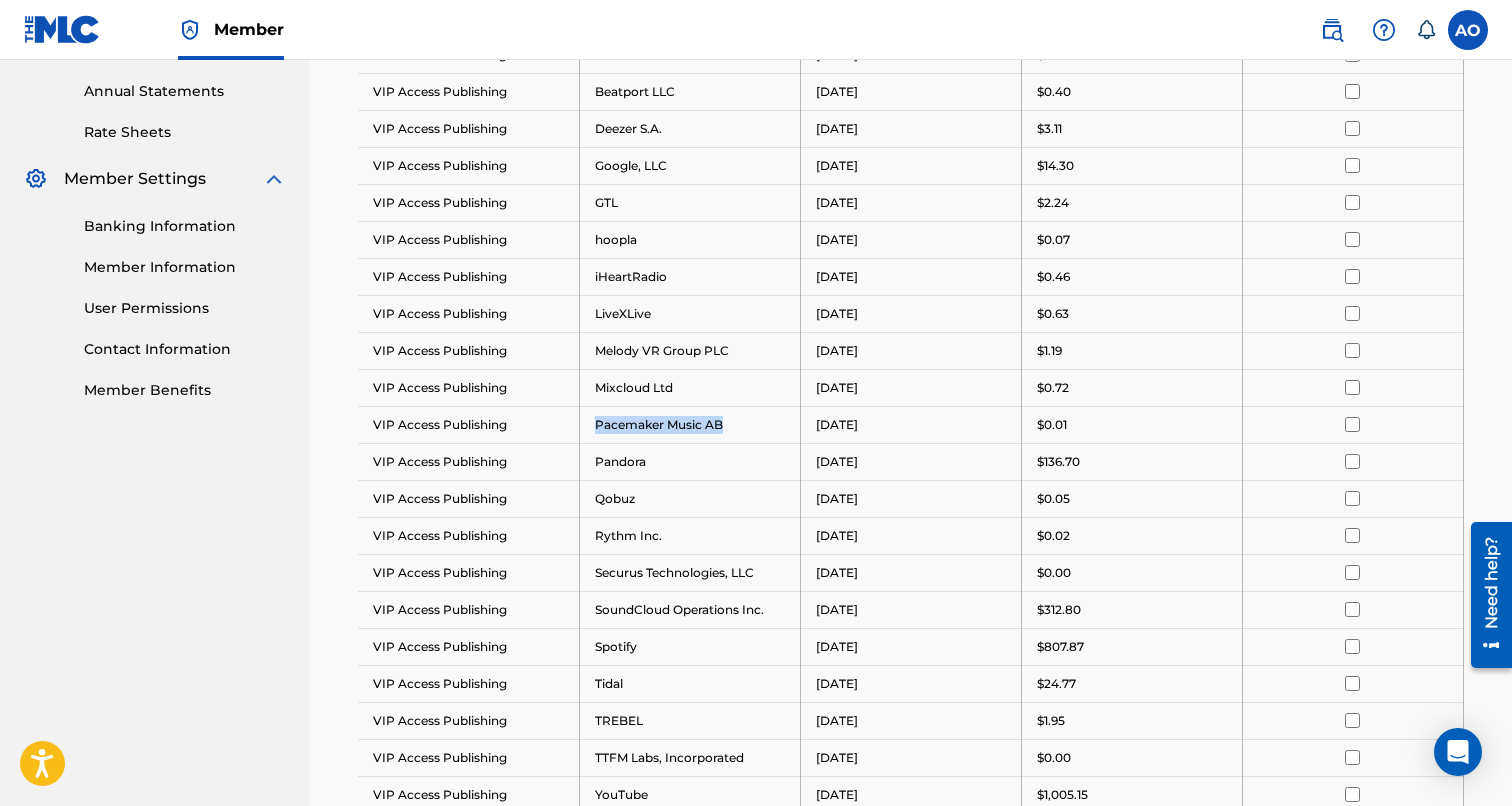 drag, startPoint x: 597, startPoint y: 429, endPoint x: 775, endPoint y: 429, distance: 178 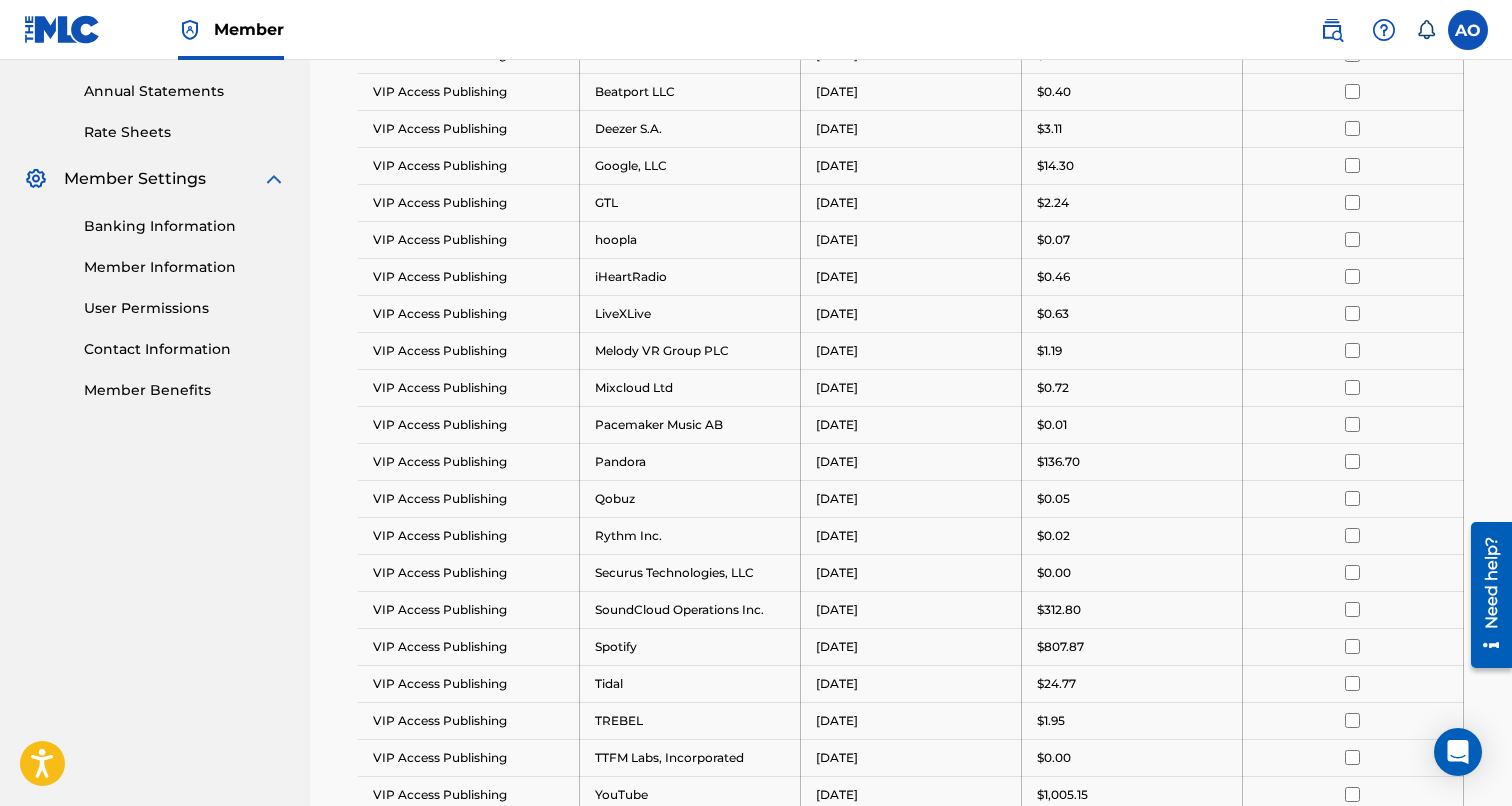 click on "Pacemaker Music AB" at bounding box center (689, 424) 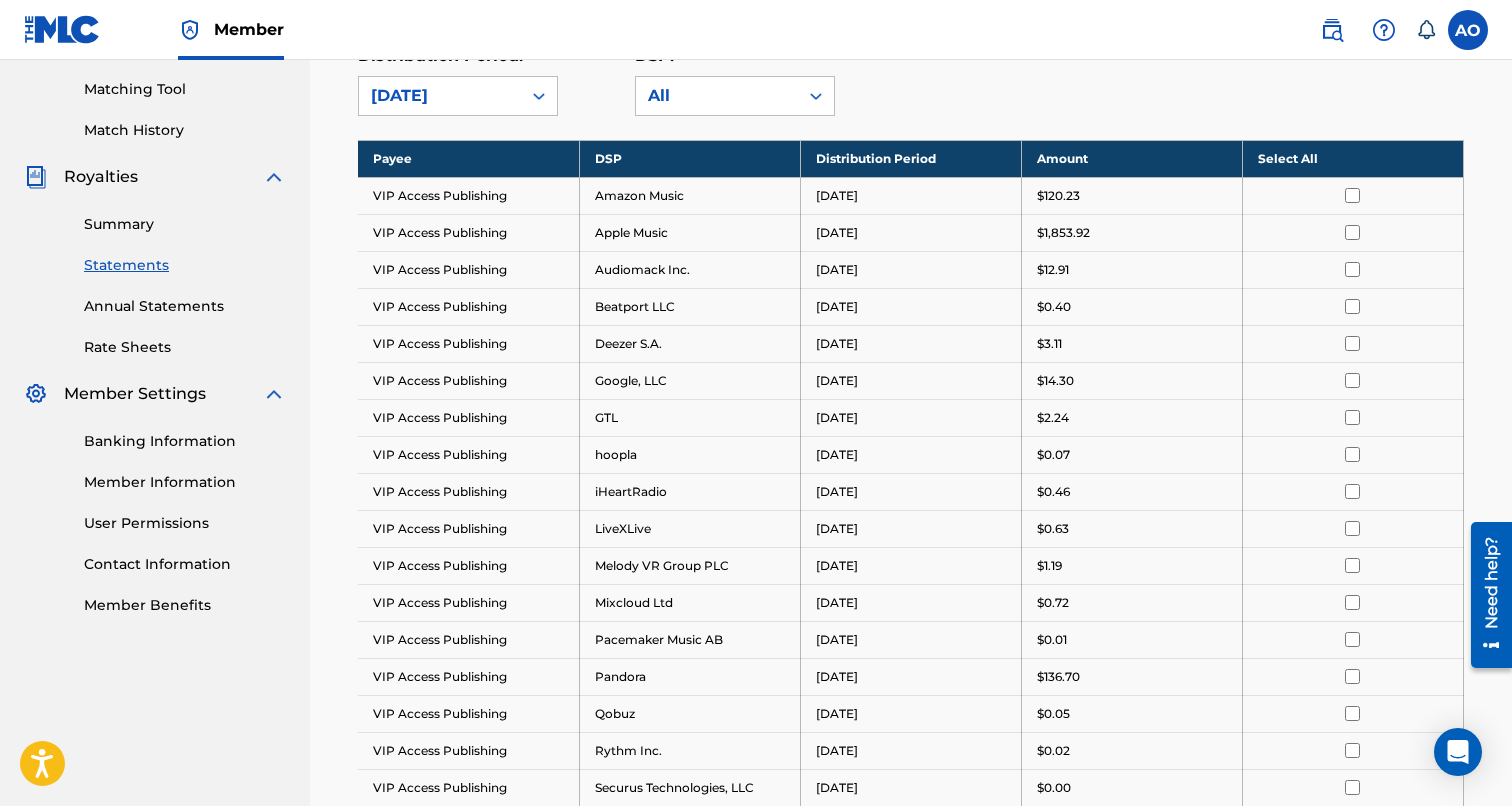 scroll, scrollTop: 0, scrollLeft: 0, axis: both 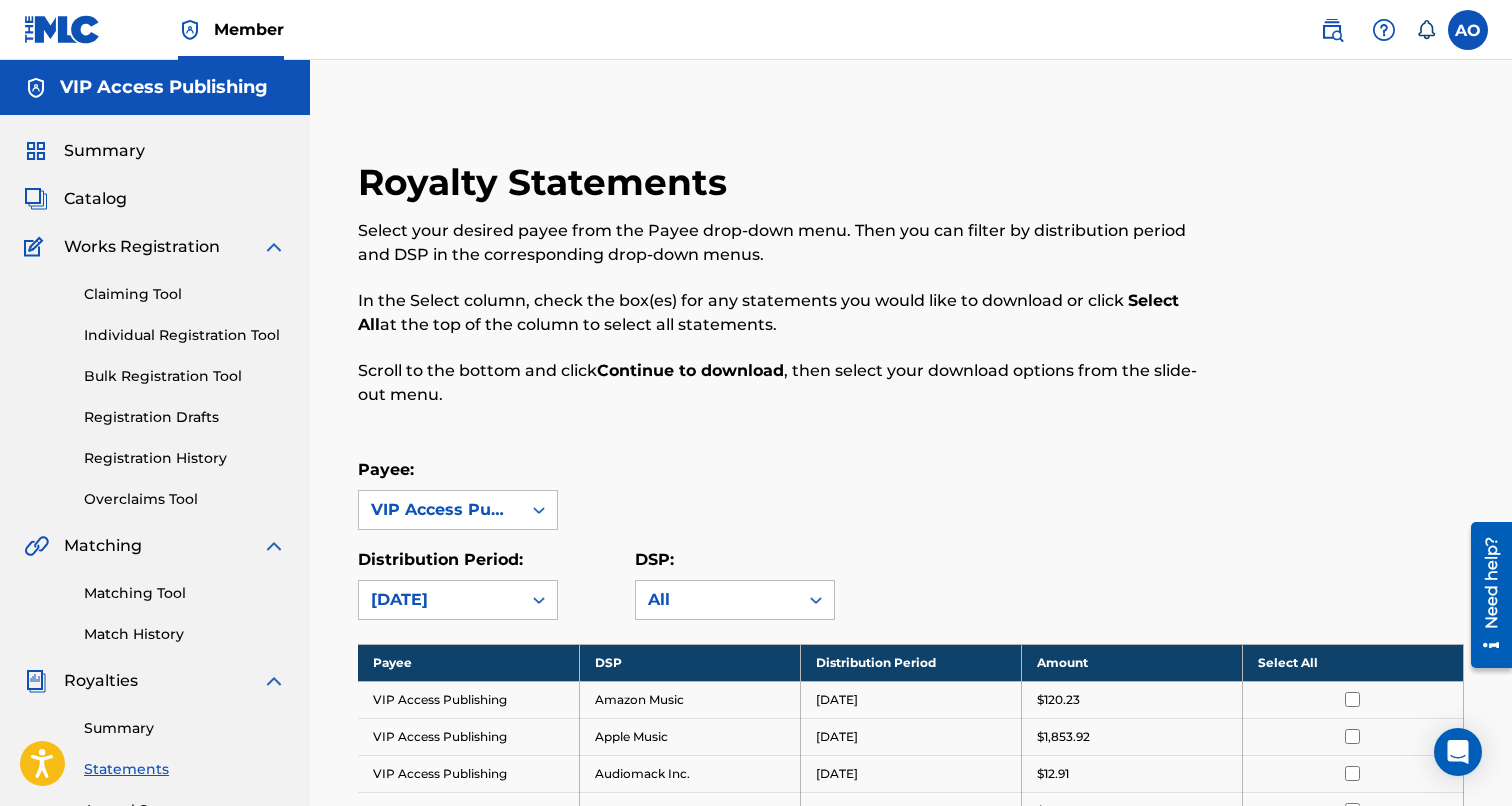 click on "Summary" at bounding box center [104, 151] 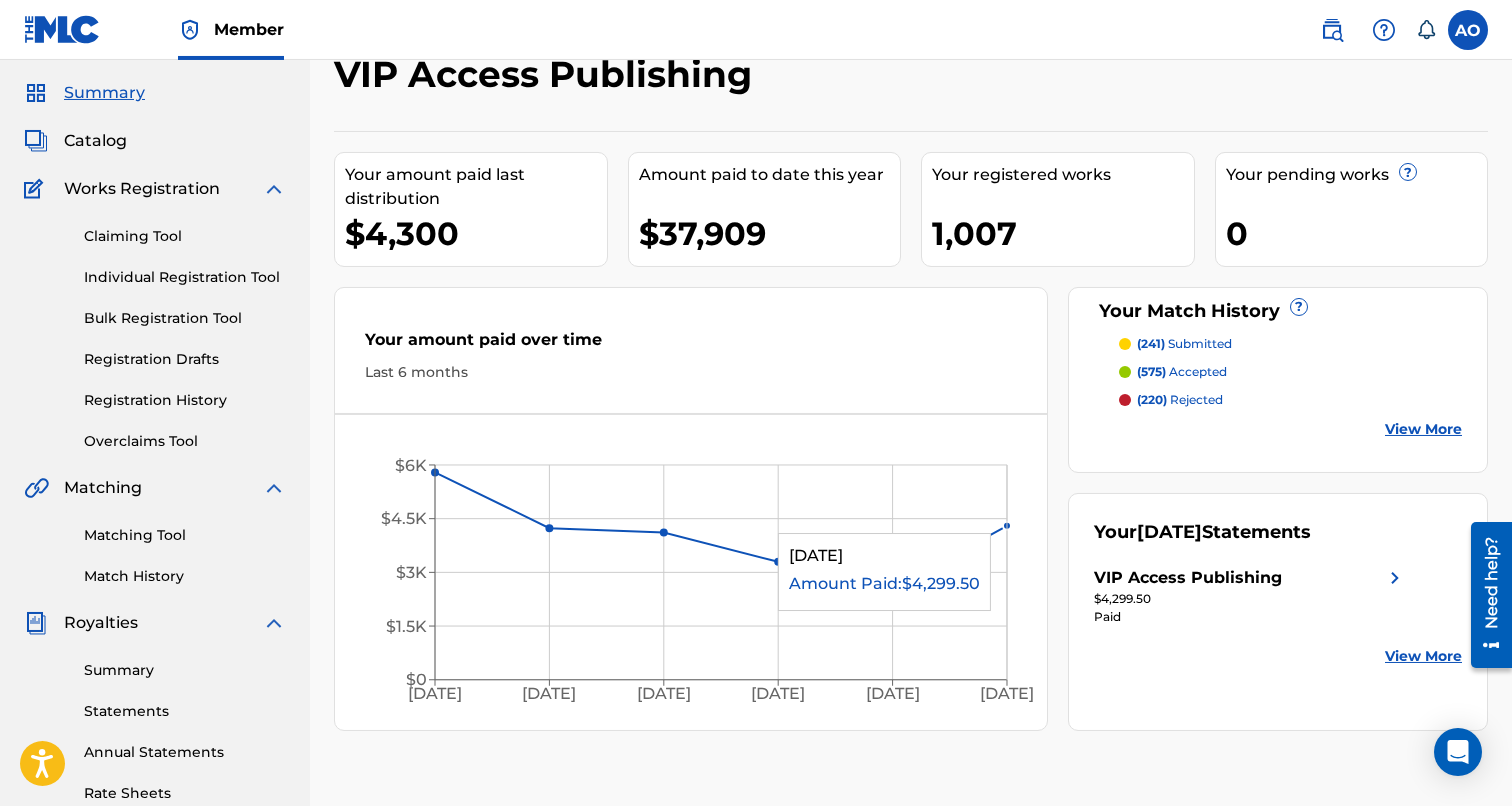 scroll, scrollTop: 0, scrollLeft: 0, axis: both 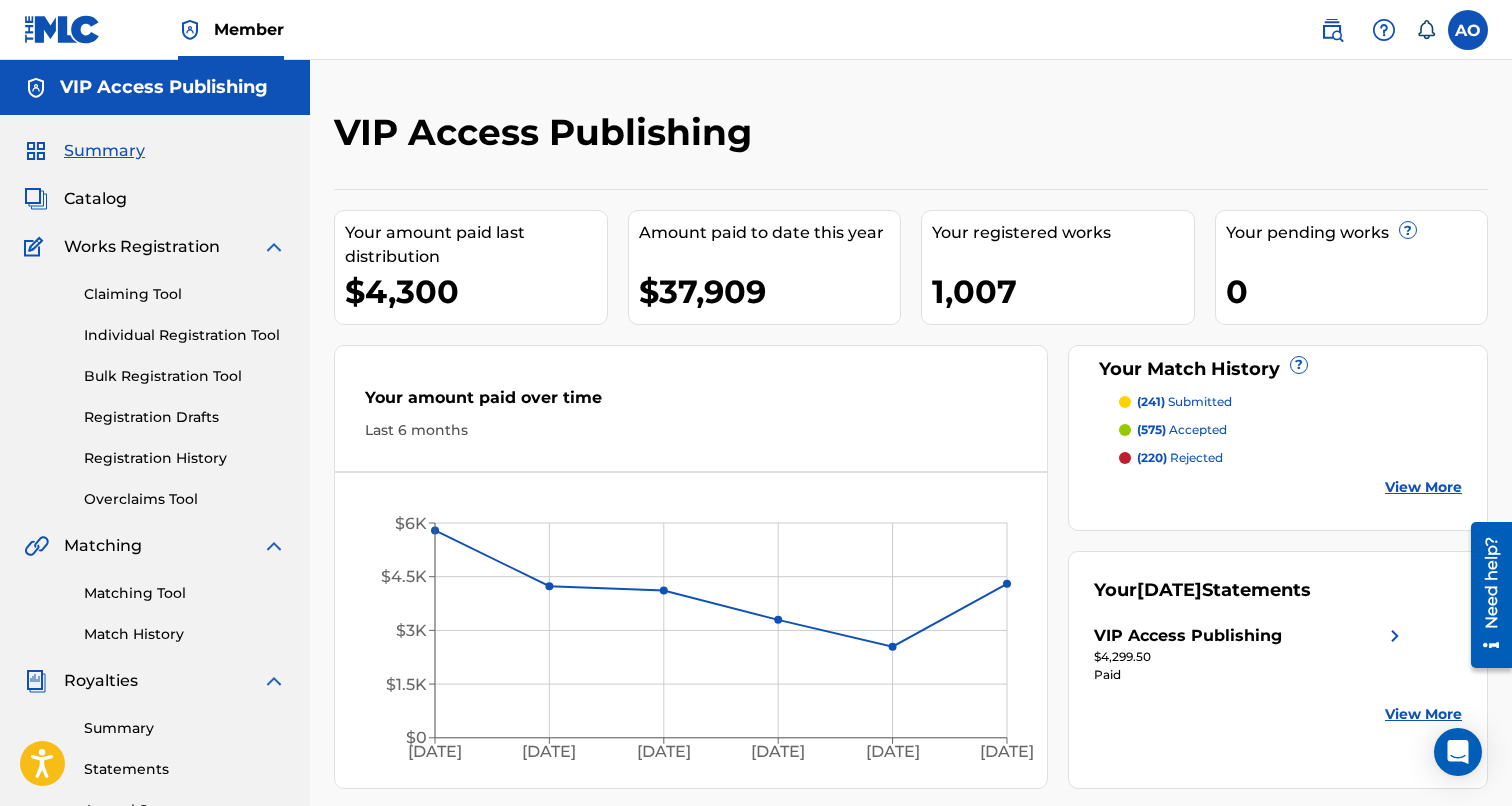 click on "Catalog" at bounding box center [95, 199] 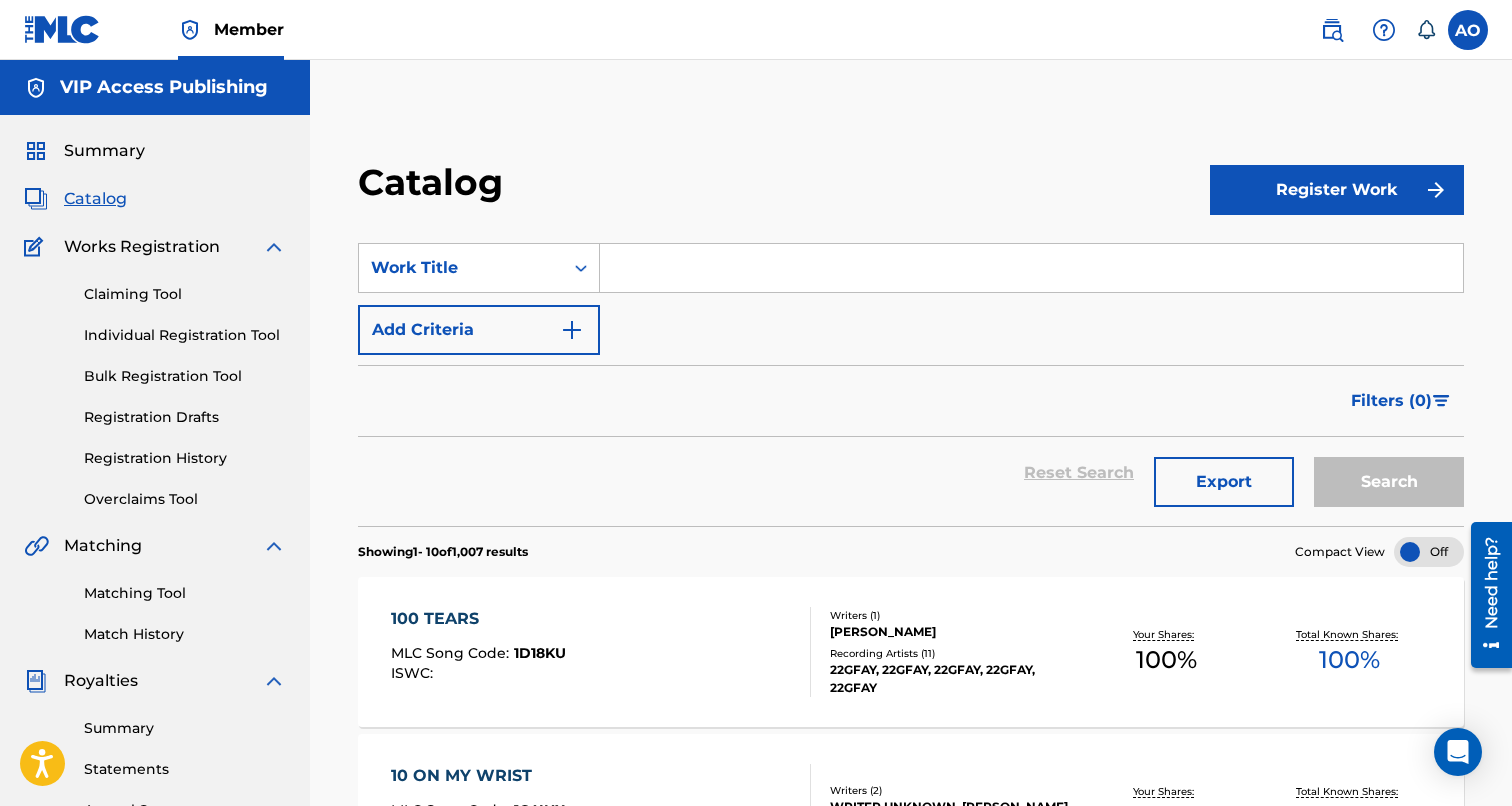 click on "Summary" at bounding box center [104, 151] 